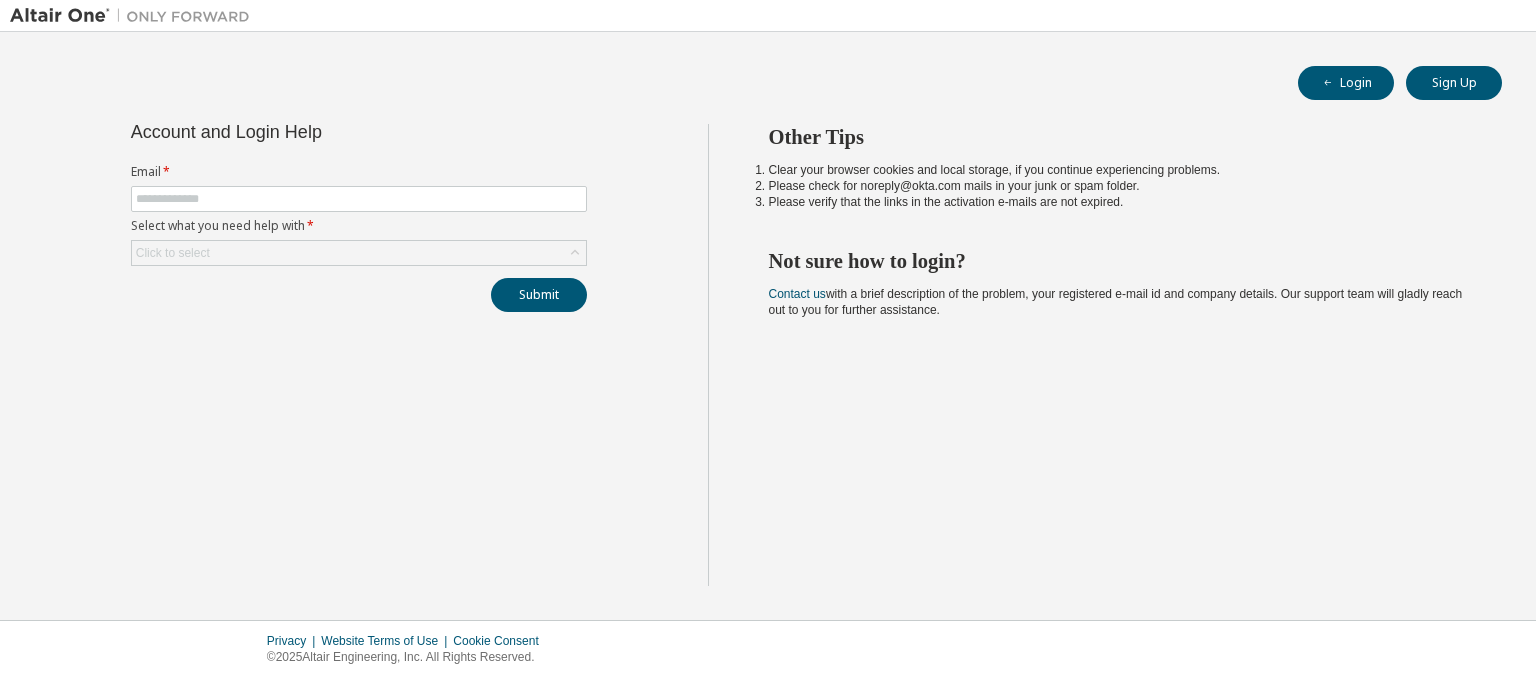 scroll, scrollTop: 0, scrollLeft: 0, axis: both 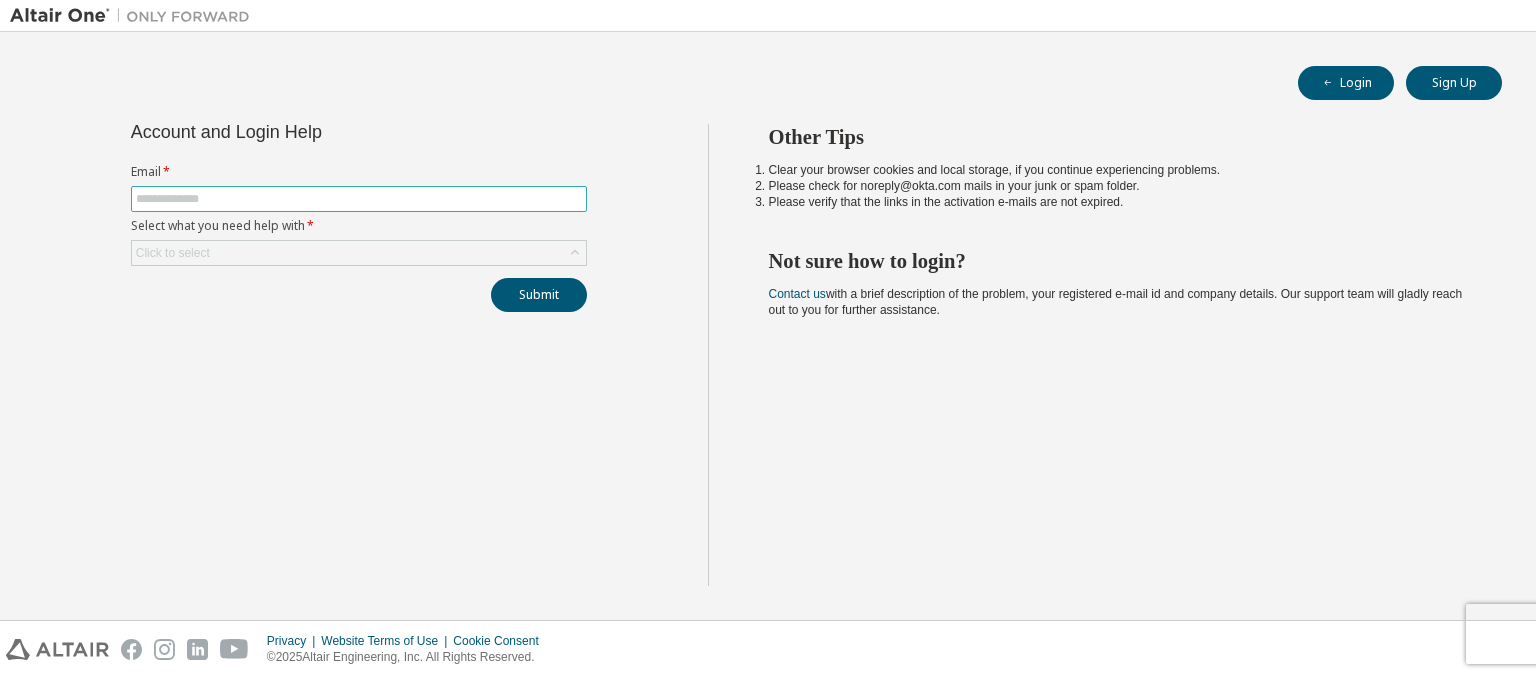 click at bounding box center [359, 199] 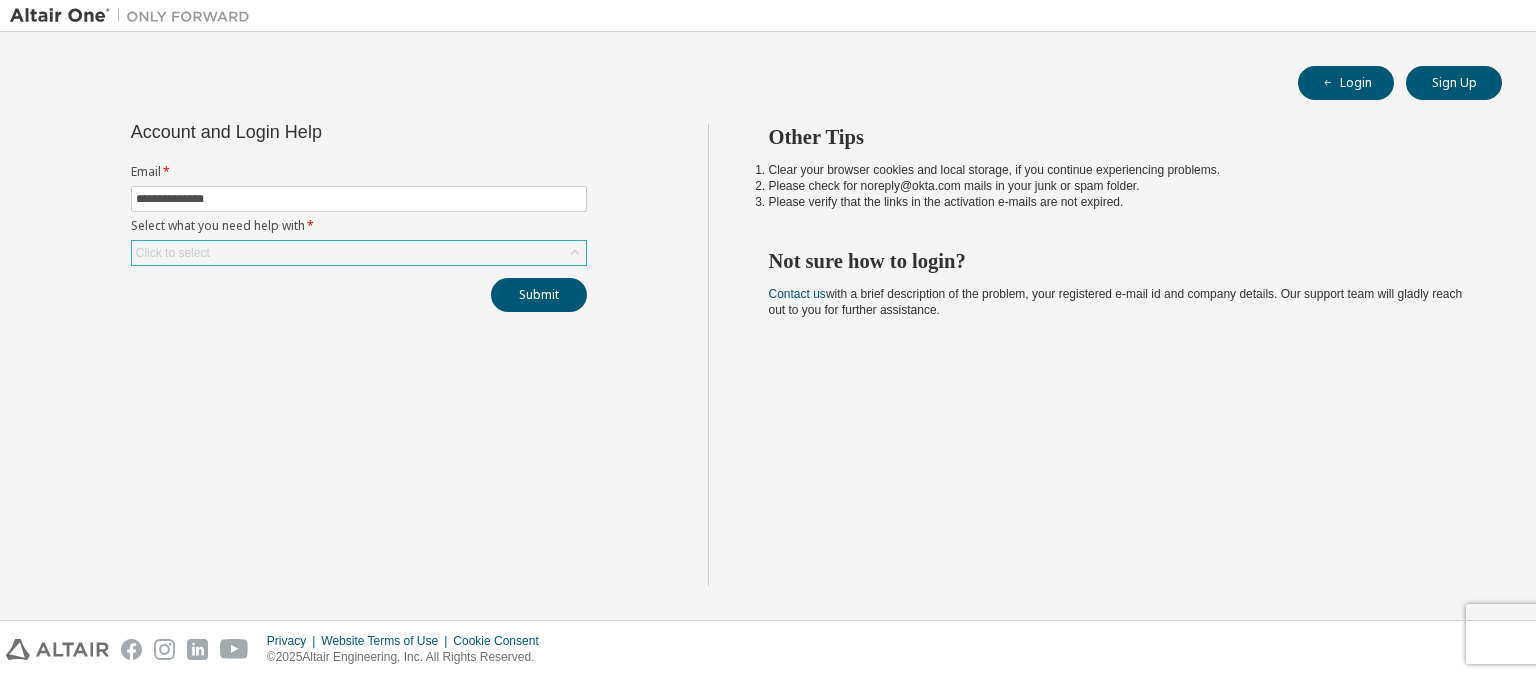 click on "Click to select" at bounding box center [359, 253] 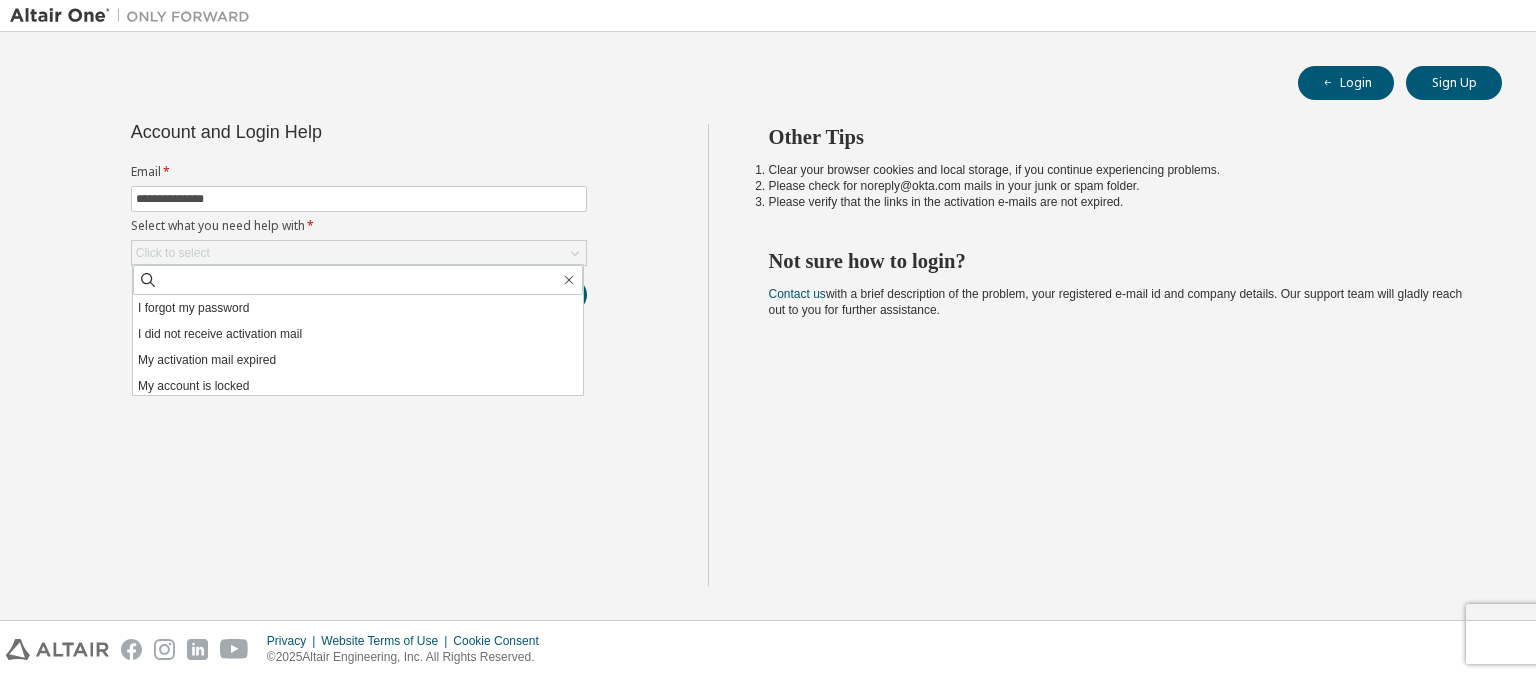 click on "**********" at bounding box center [359, 218] 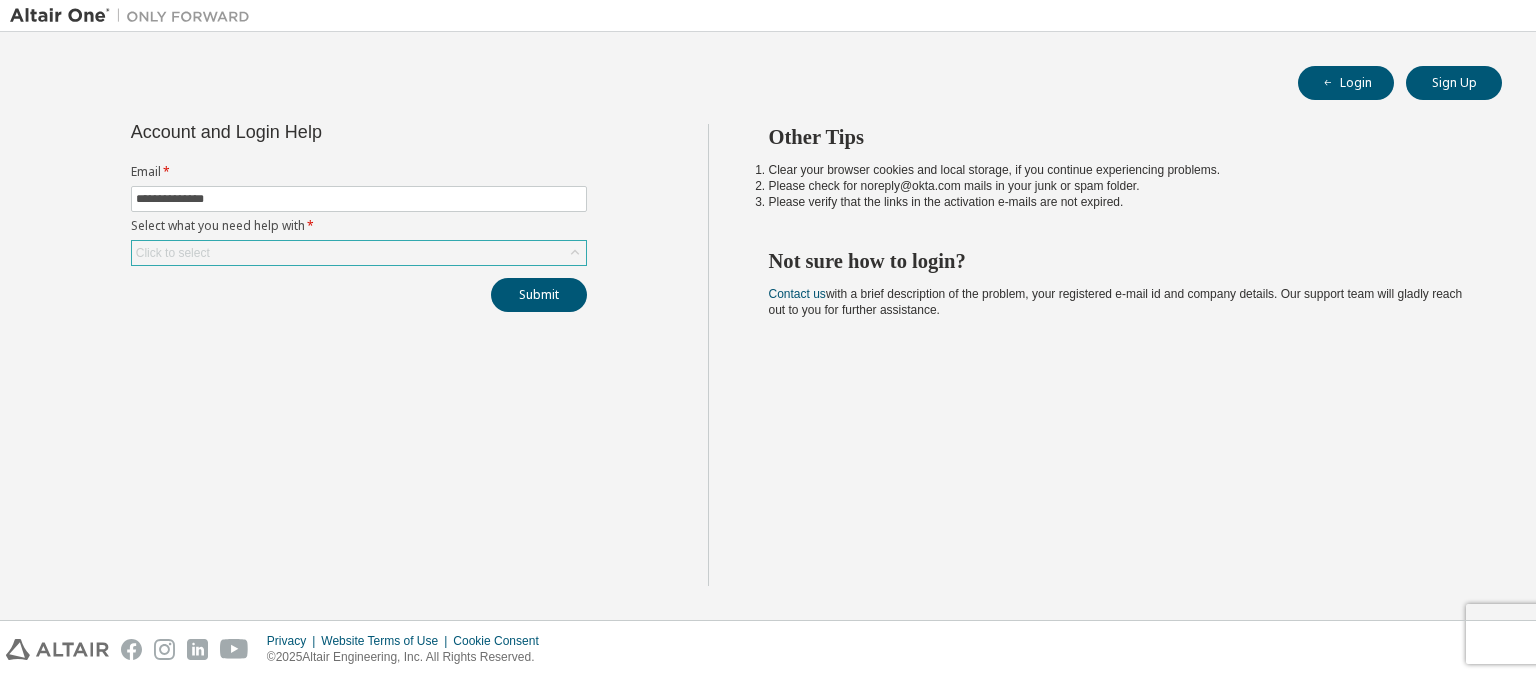 click on "Click to select" at bounding box center (359, 253) 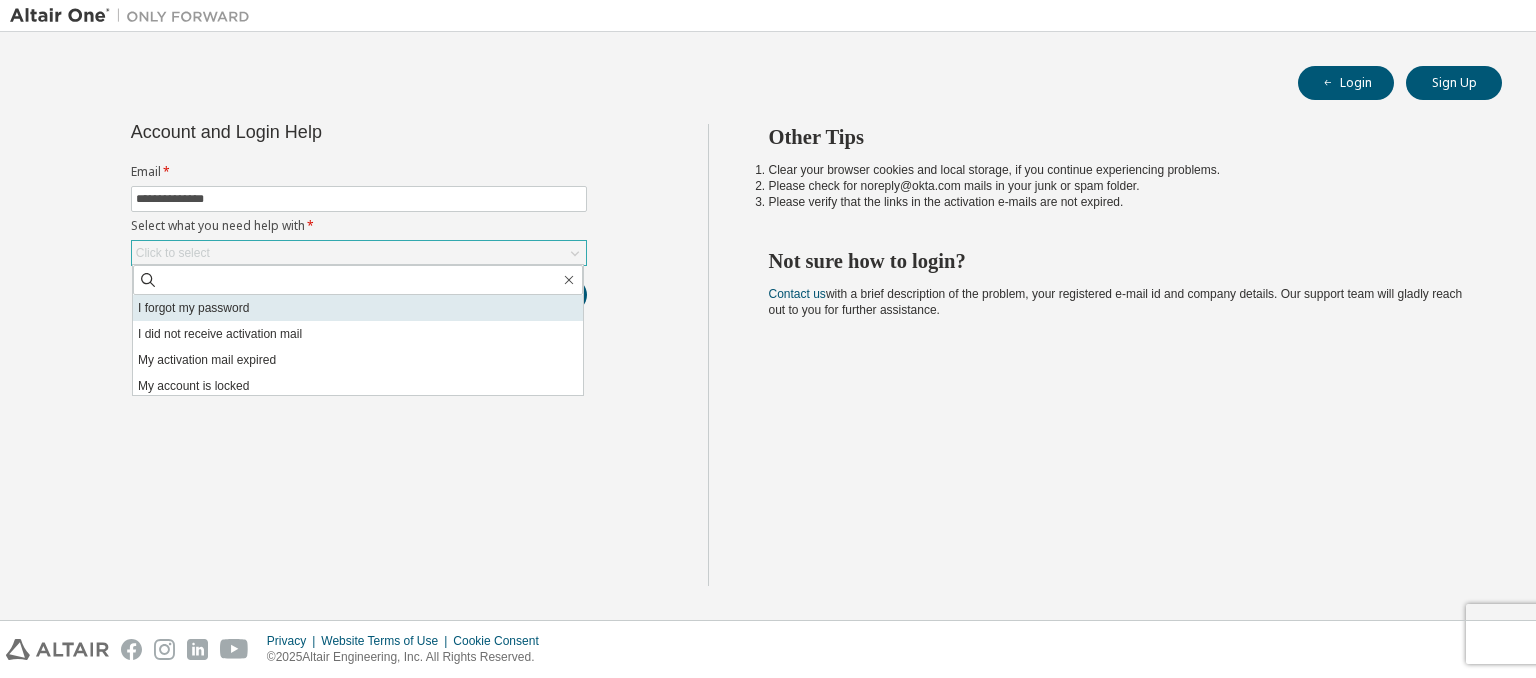 click on "I forgot my password" at bounding box center [358, 308] 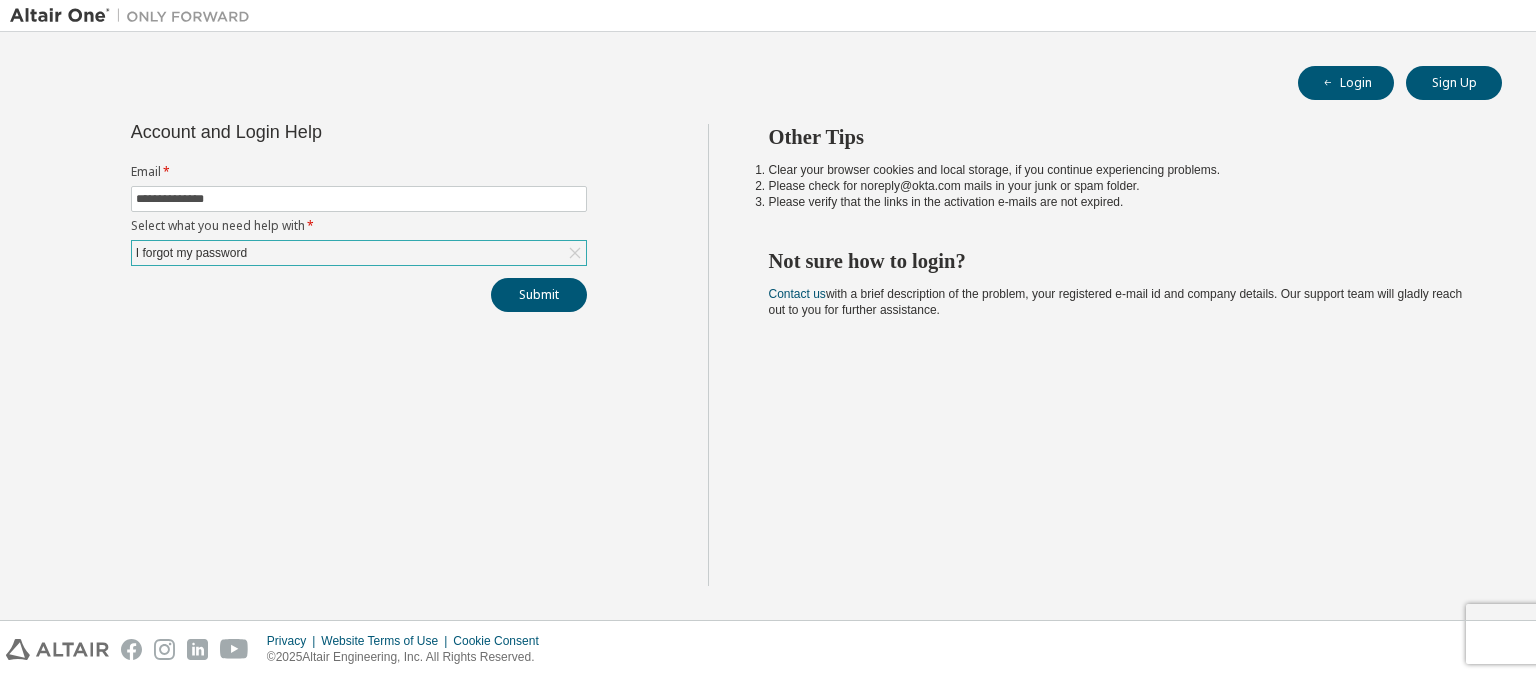 click on "**********" at bounding box center (359, 355) 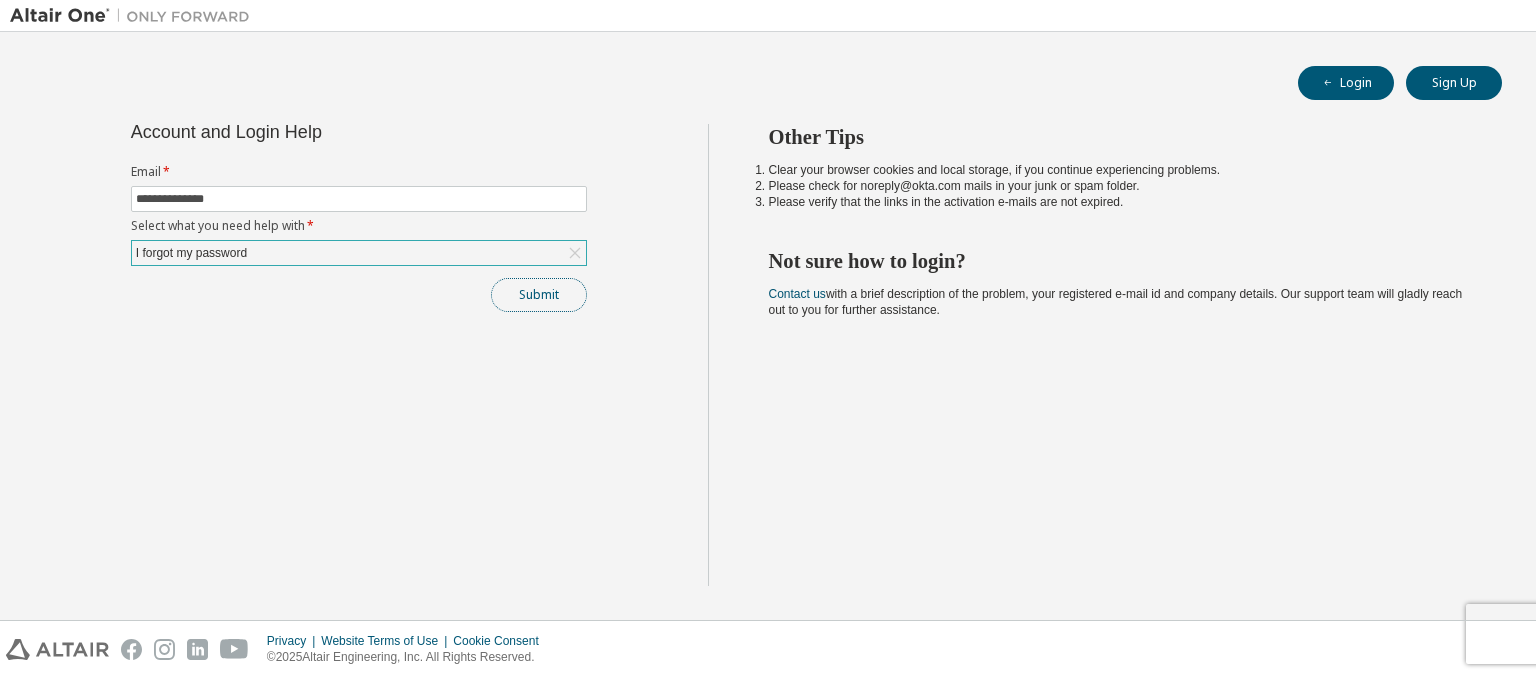 click on "Submit" at bounding box center [539, 295] 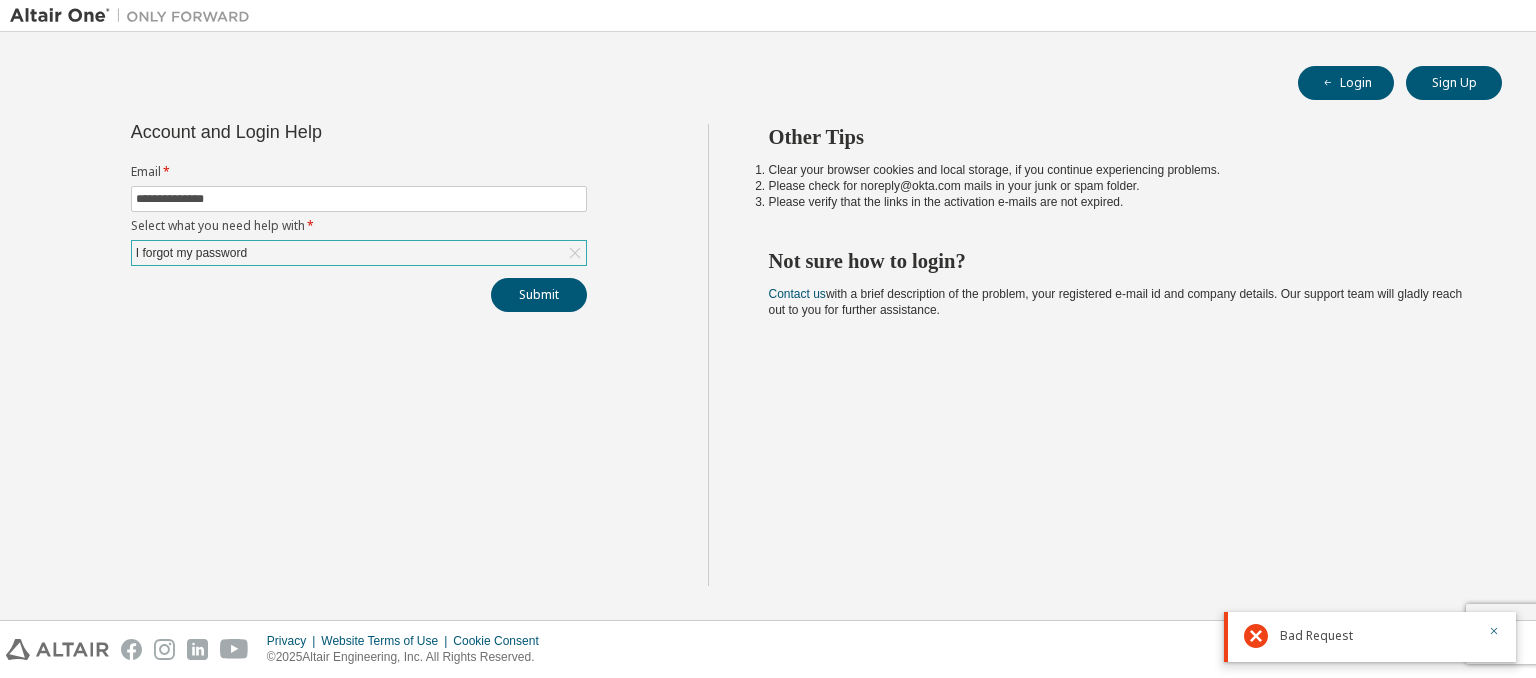 click on "Bad Request" at bounding box center (1378, 636) 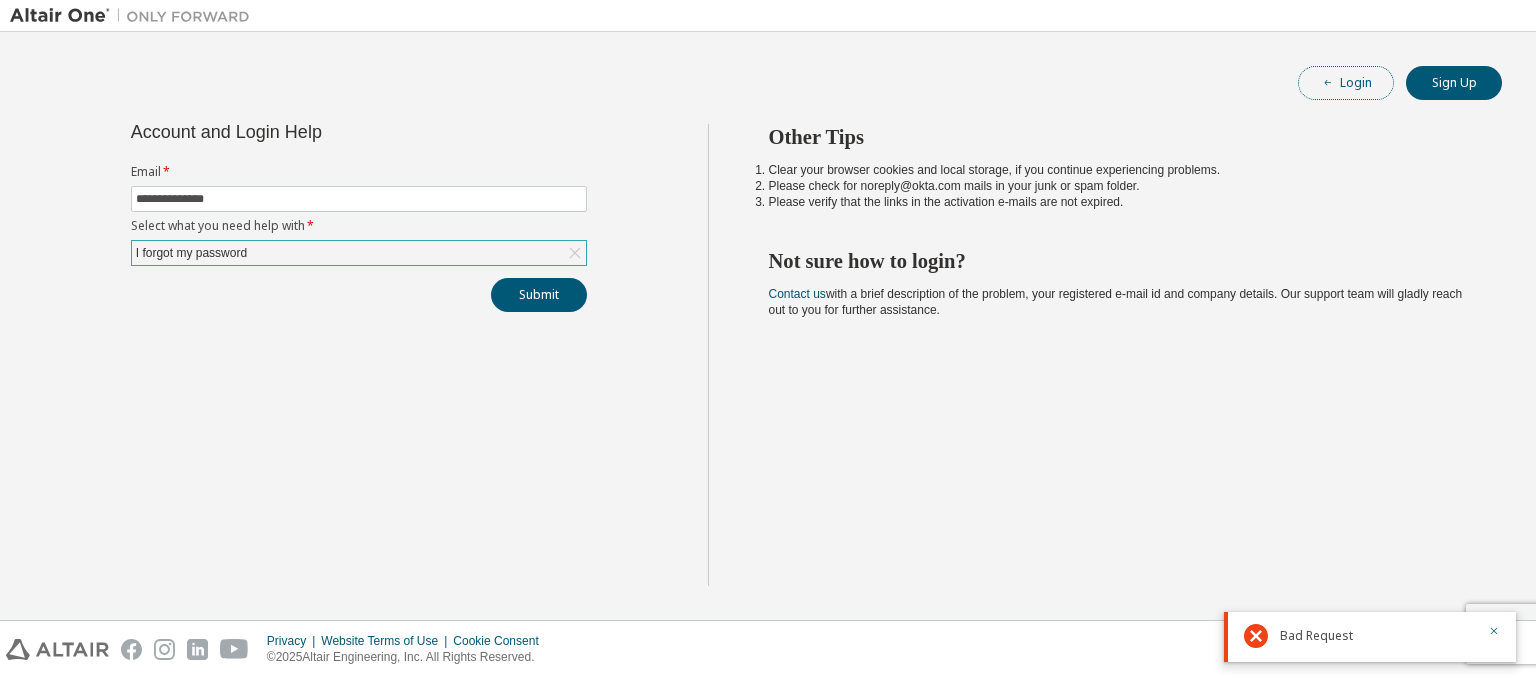 click 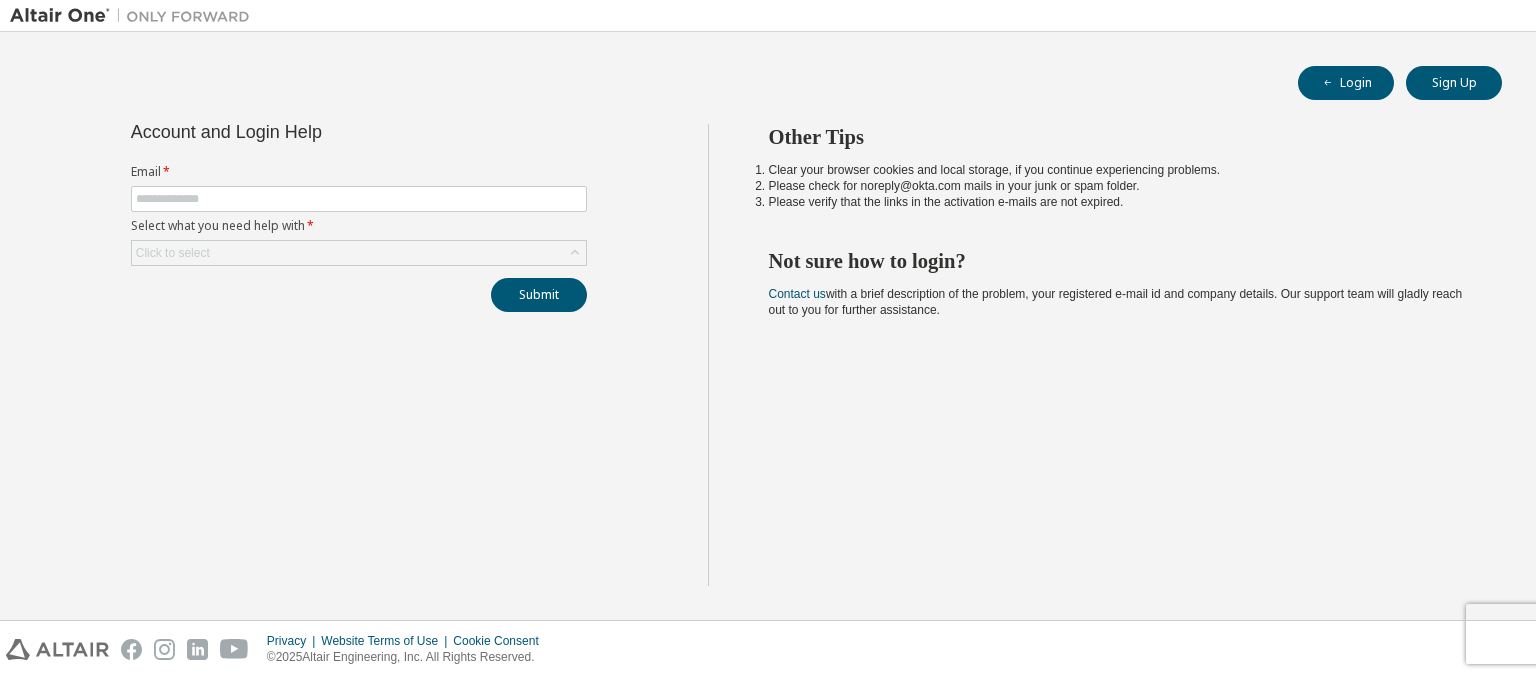 scroll, scrollTop: 0, scrollLeft: 0, axis: both 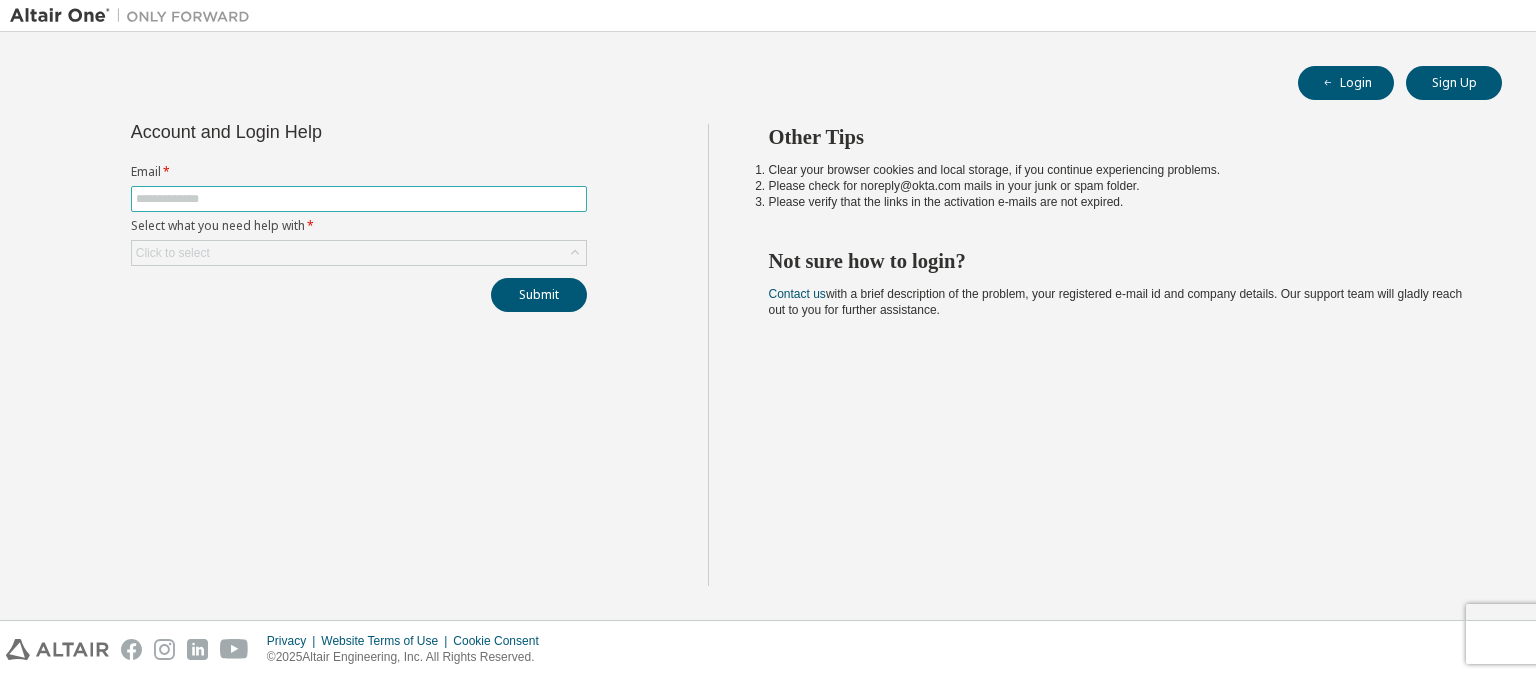 click at bounding box center [359, 199] 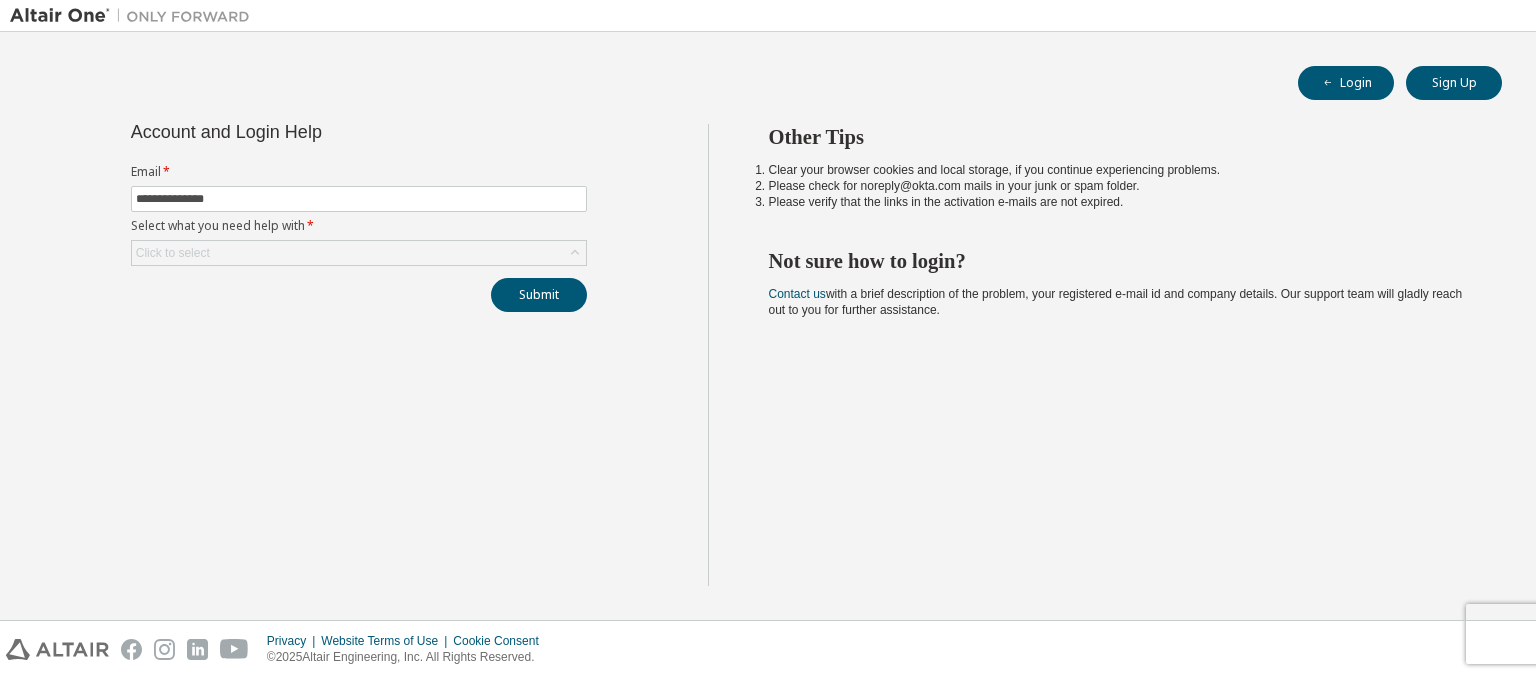 click on "**********" at bounding box center [359, 218] 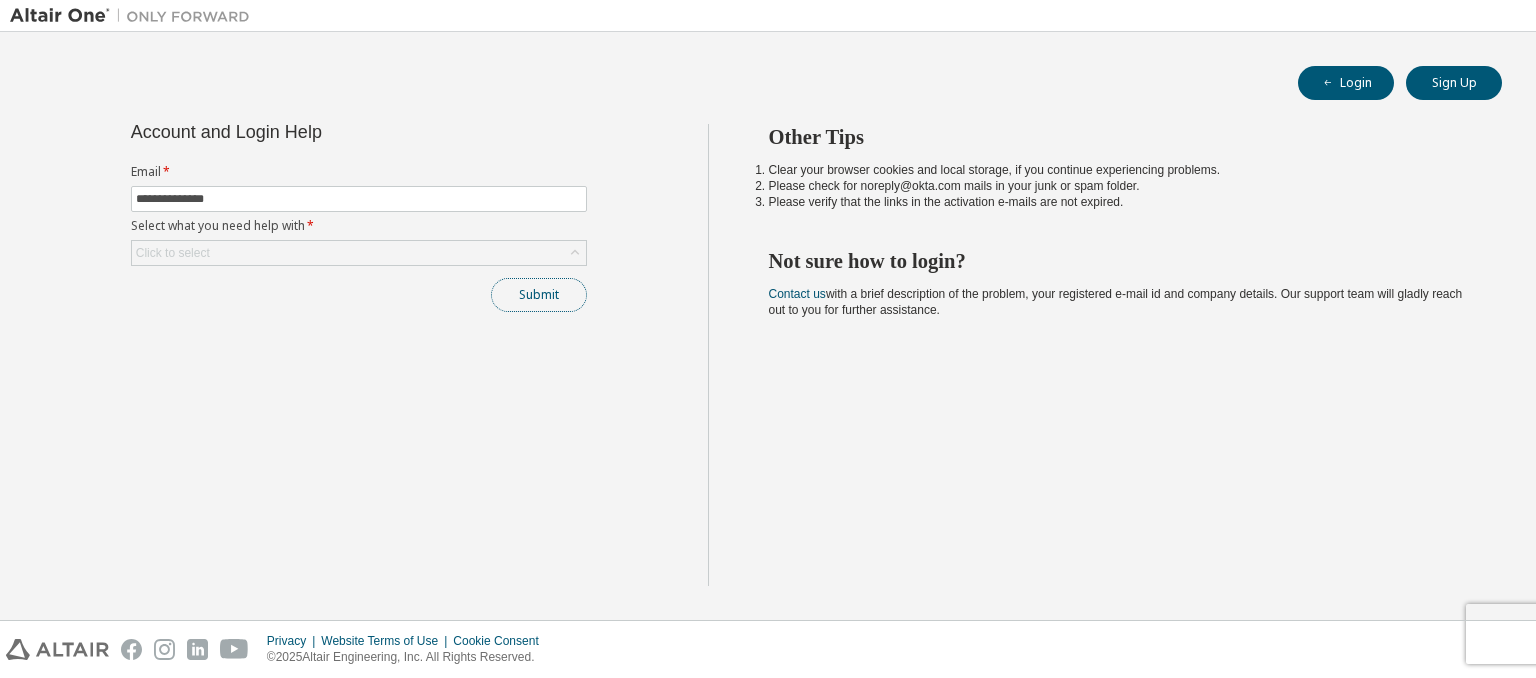 click on "Submit" at bounding box center (539, 295) 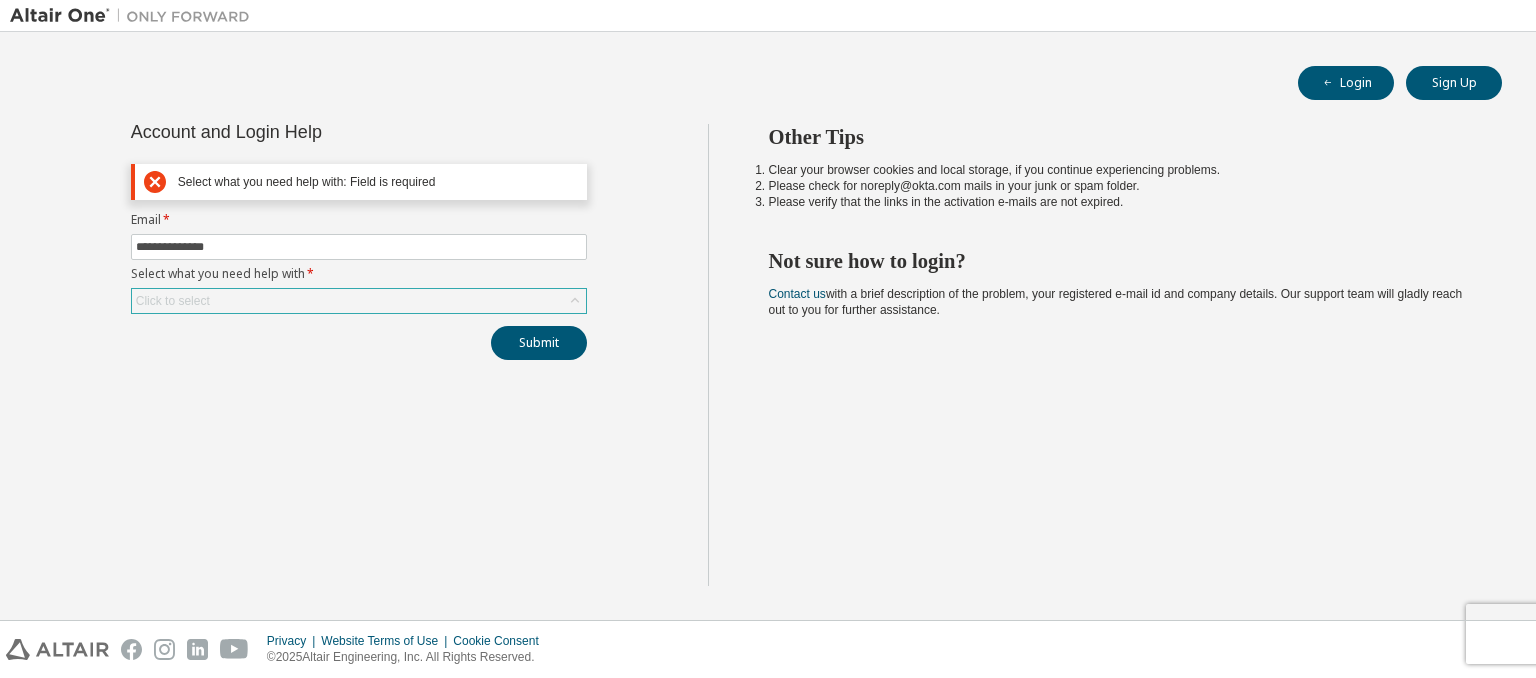 click on "Click to select" at bounding box center (359, 301) 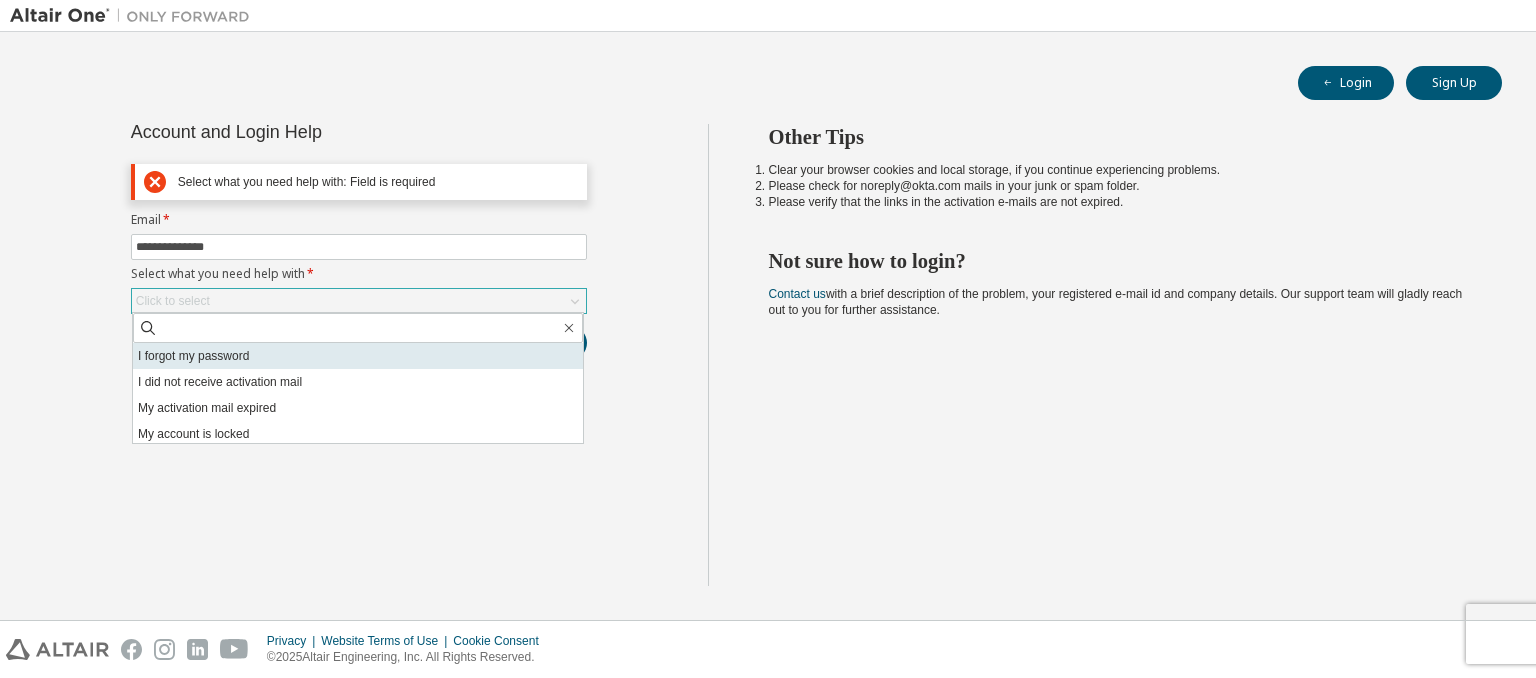 click on "I forgot my password" at bounding box center (358, 356) 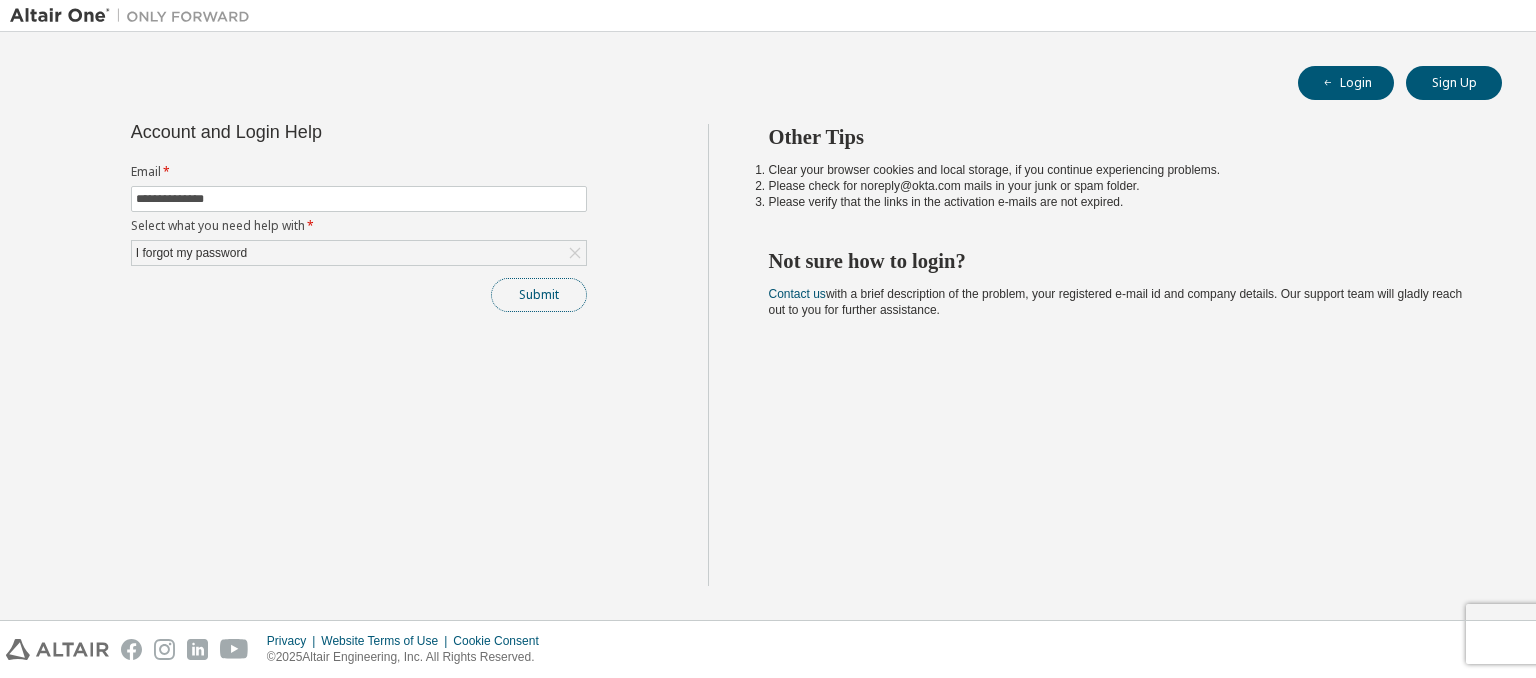 click on "Submit" at bounding box center [539, 295] 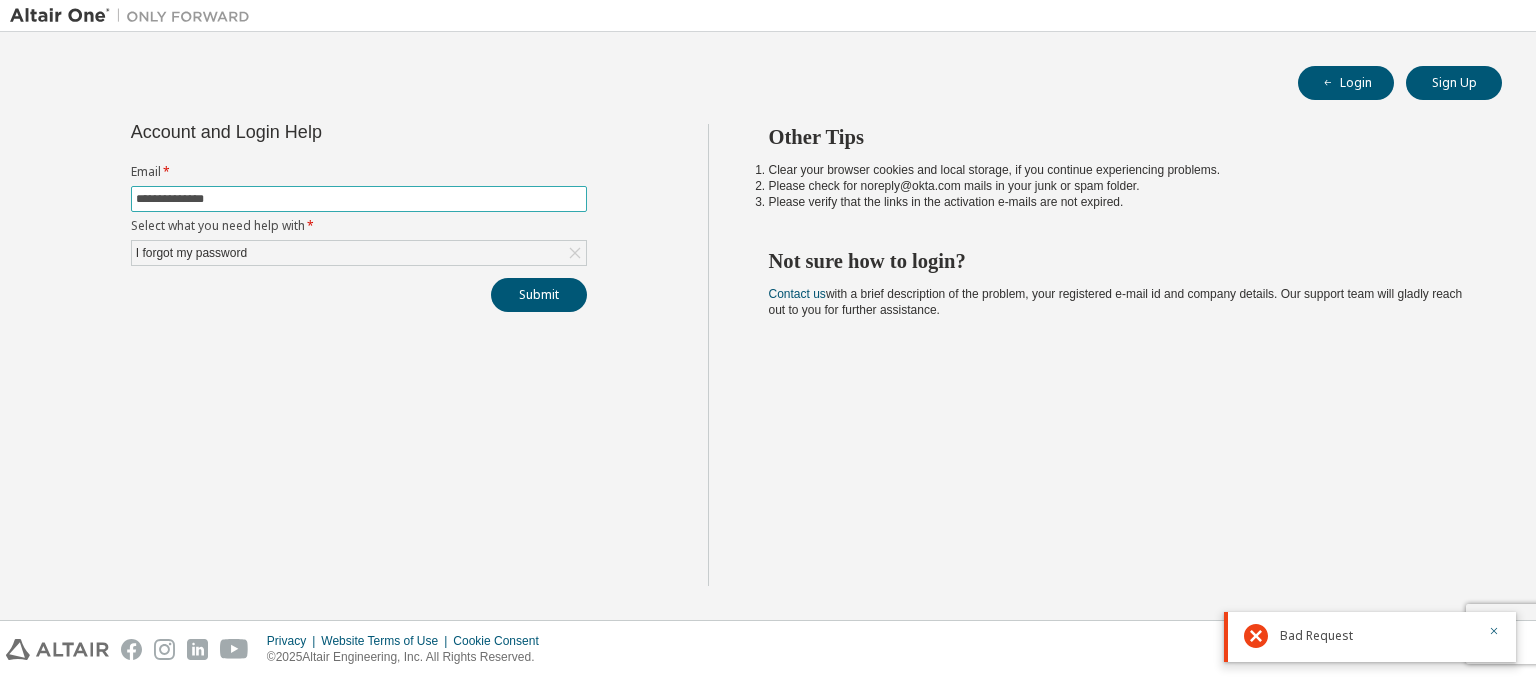 click on "**********" at bounding box center (359, 199) 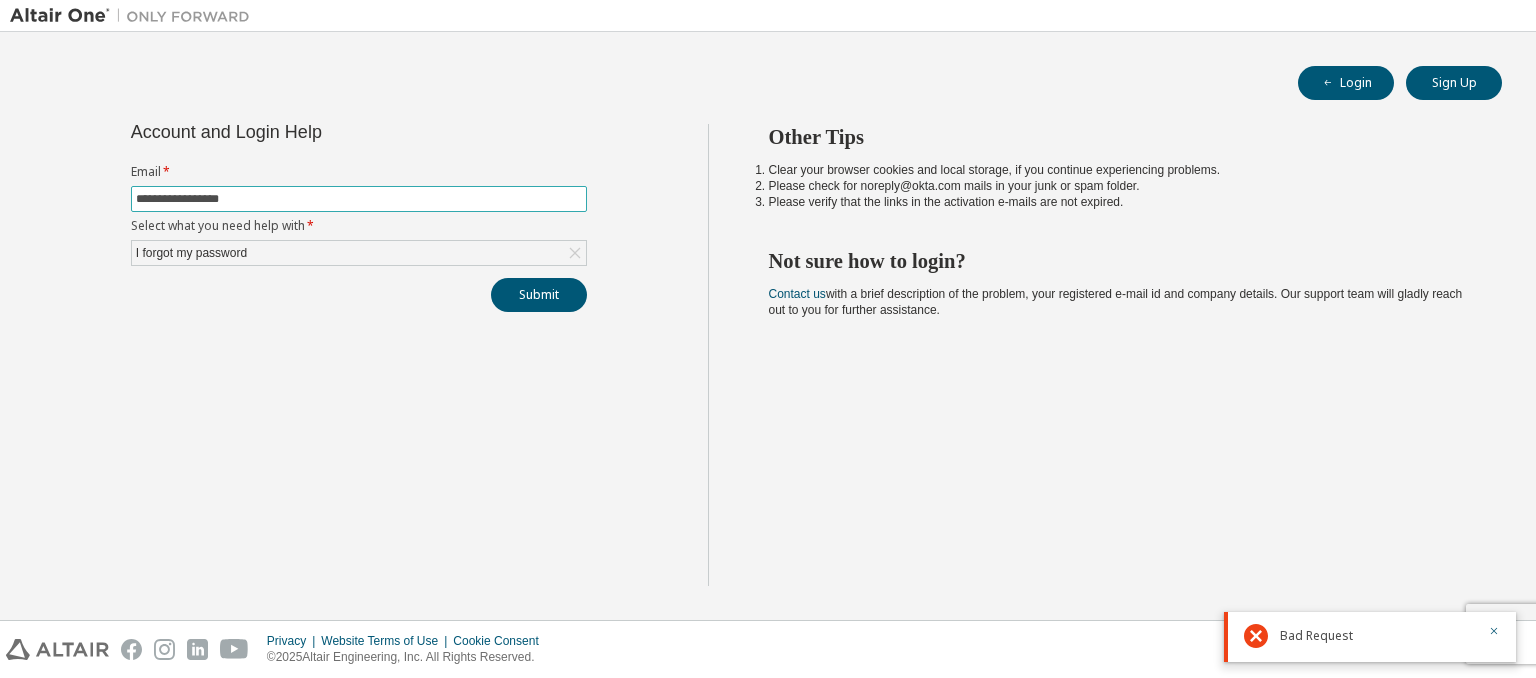 type on "**********" 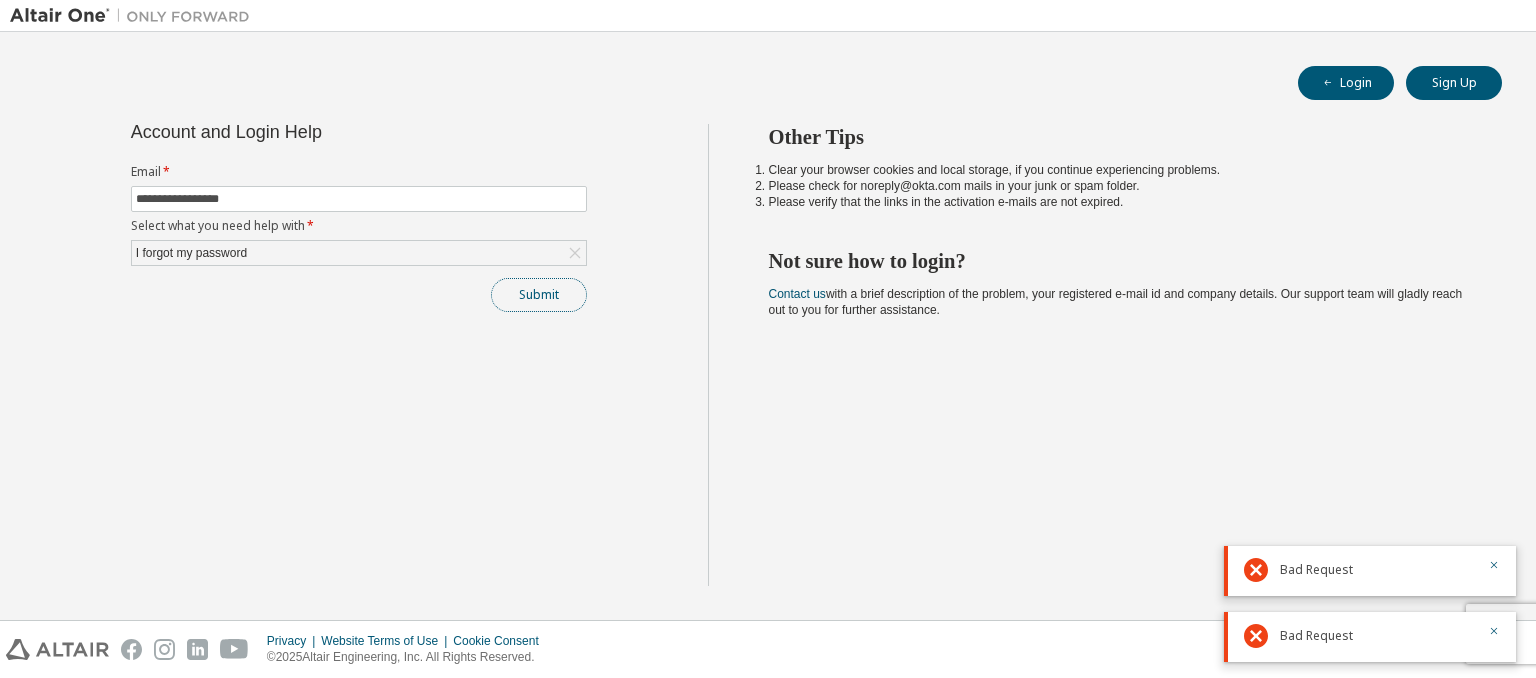 click on "Submit" at bounding box center (539, 295) 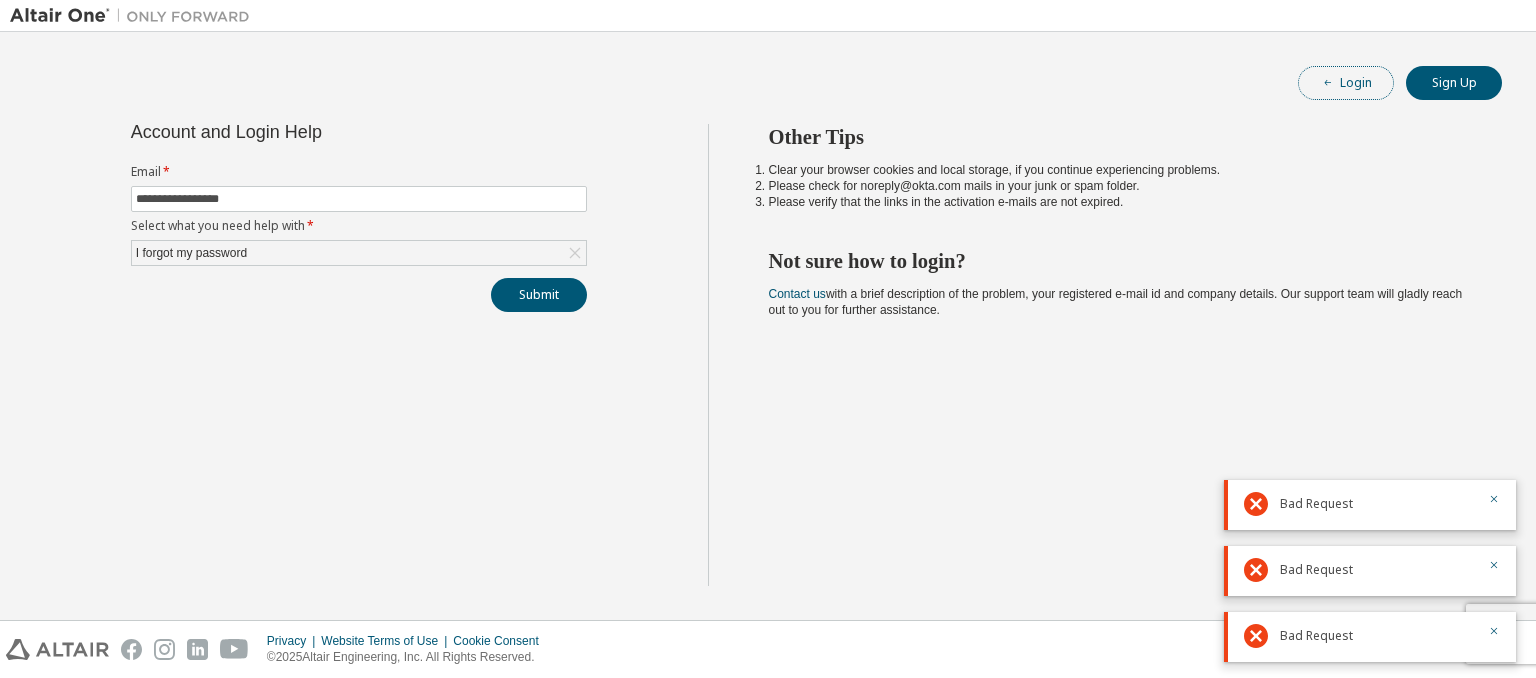 click on "Login" at bounding box center [1346, 83] 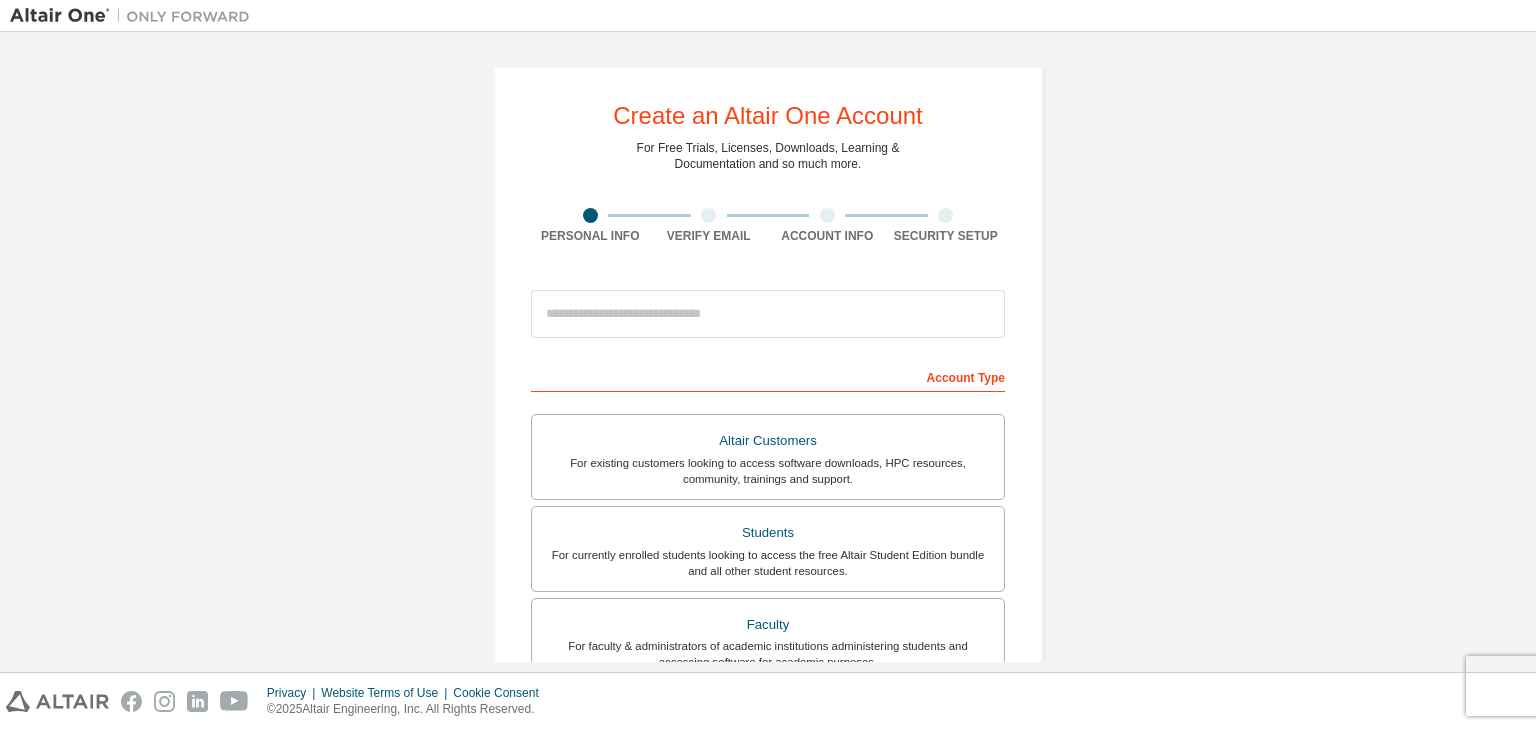 scroll, scrollTop: 0, scrollLeft: 0, axis: both 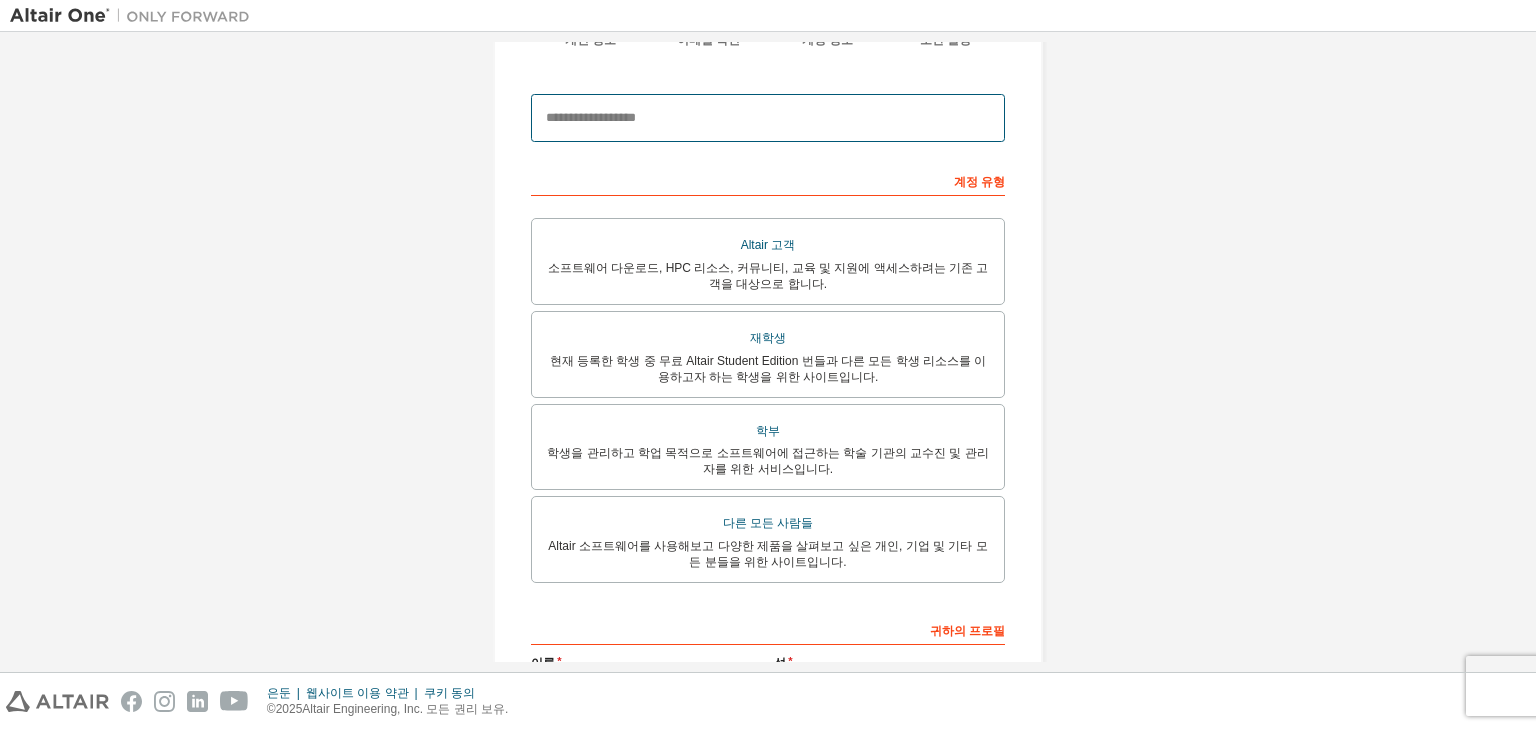 click at bounding box center [768, 118] 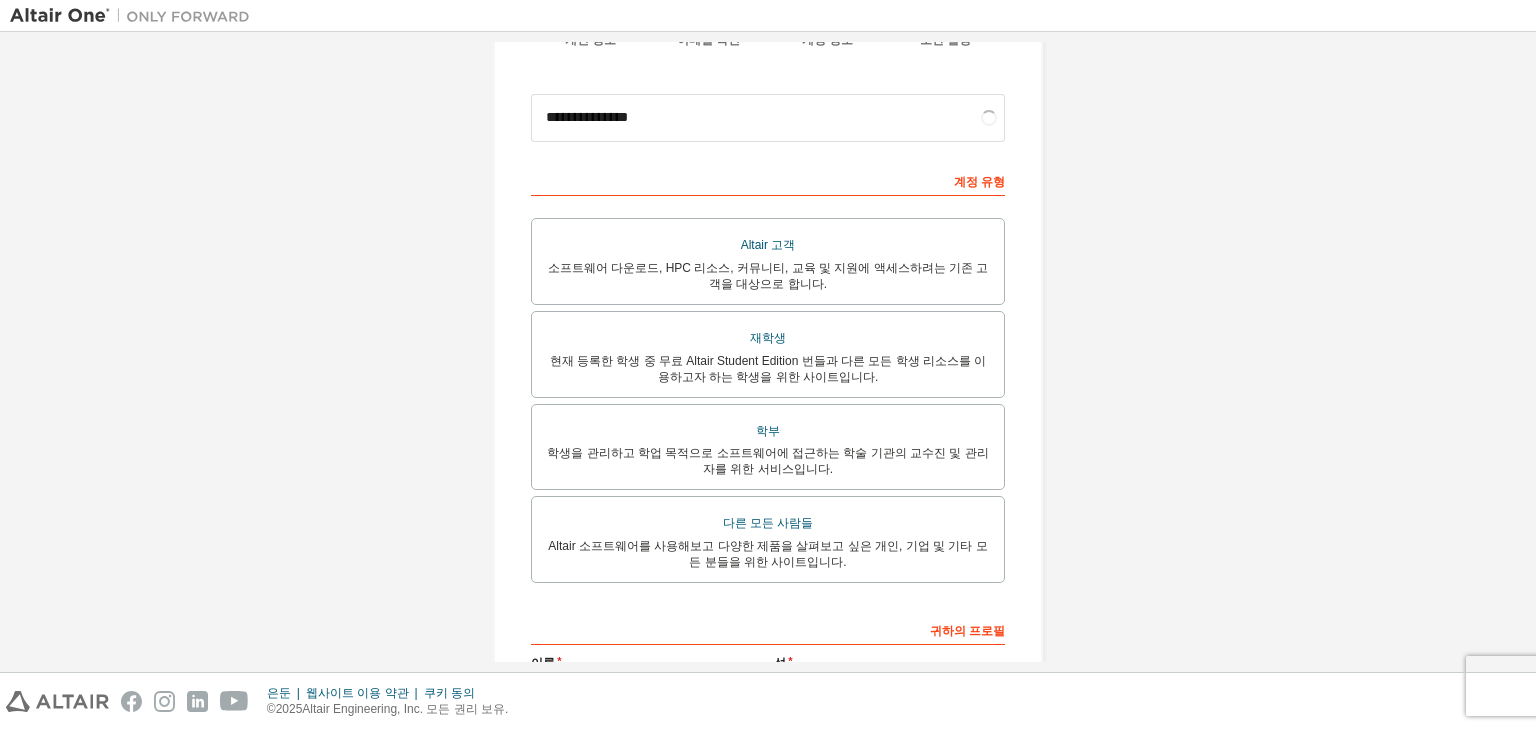 click on "**********" at bounding box center (768, 375) 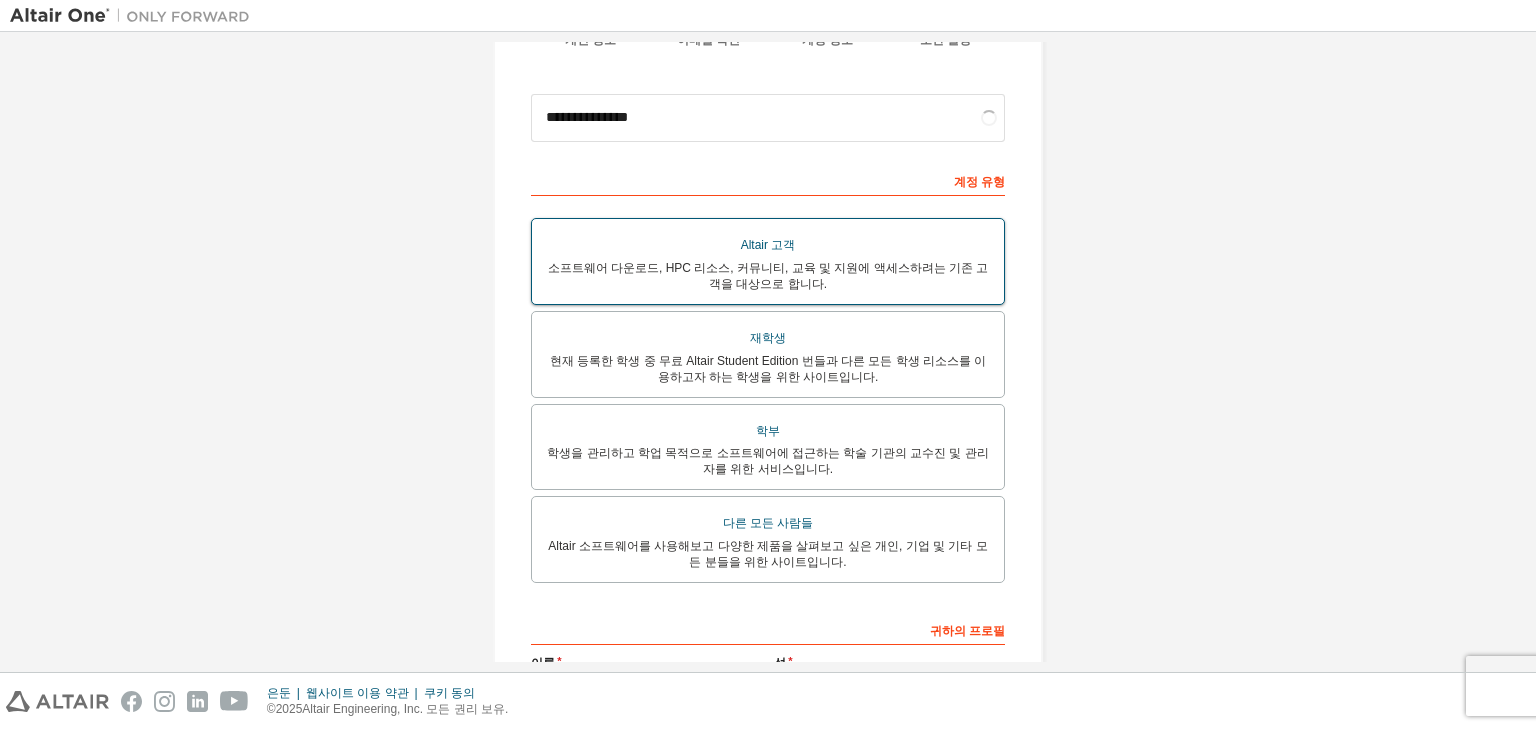 click on "소프트웨어 다운로드, HPC 리소스, 커뮤니티, 교육 및 지원에 액세스하려는 기존 고객을 대상으로 합니다." at bounding box center (768, 276) 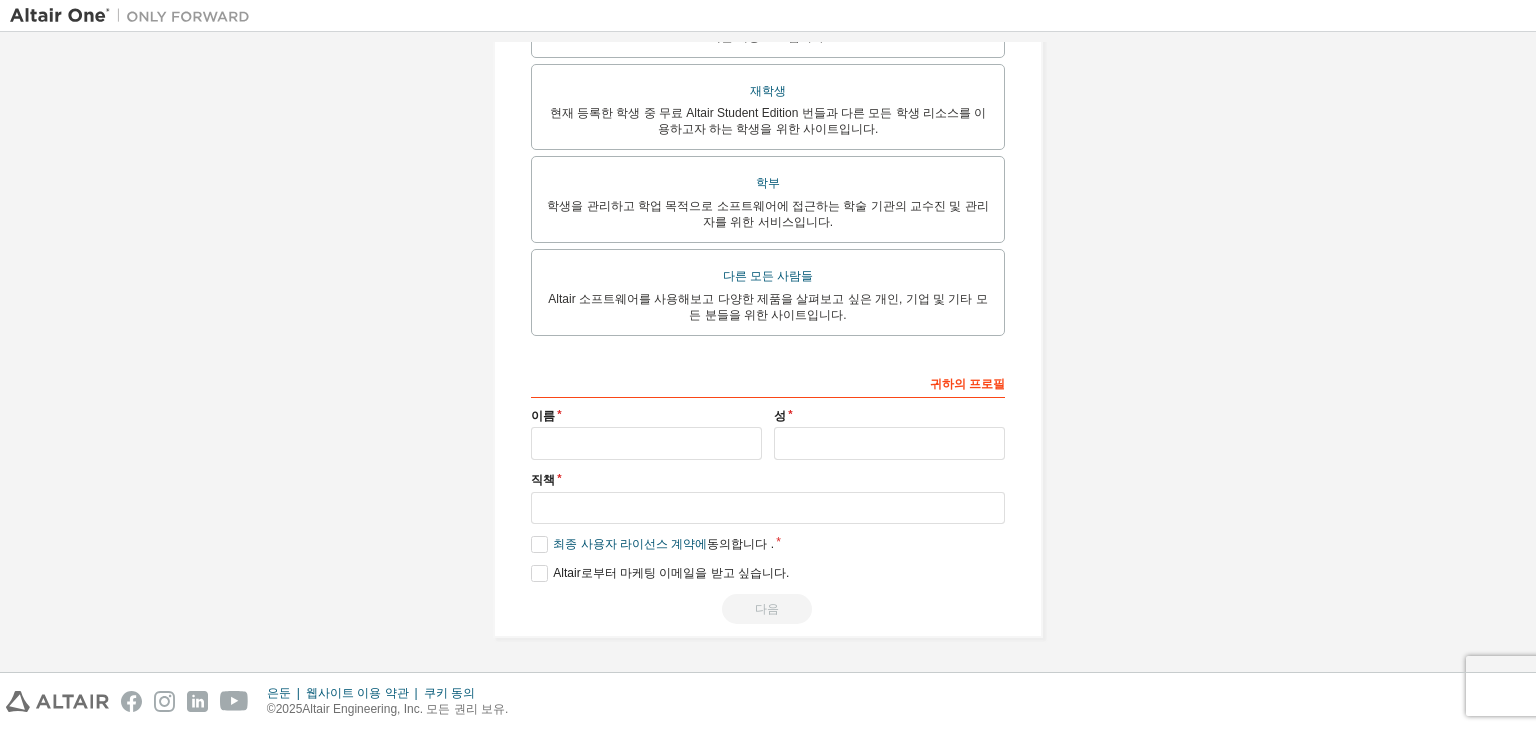 scroll, scrollTop: 220, scrollLeft: 0, axis: vertical 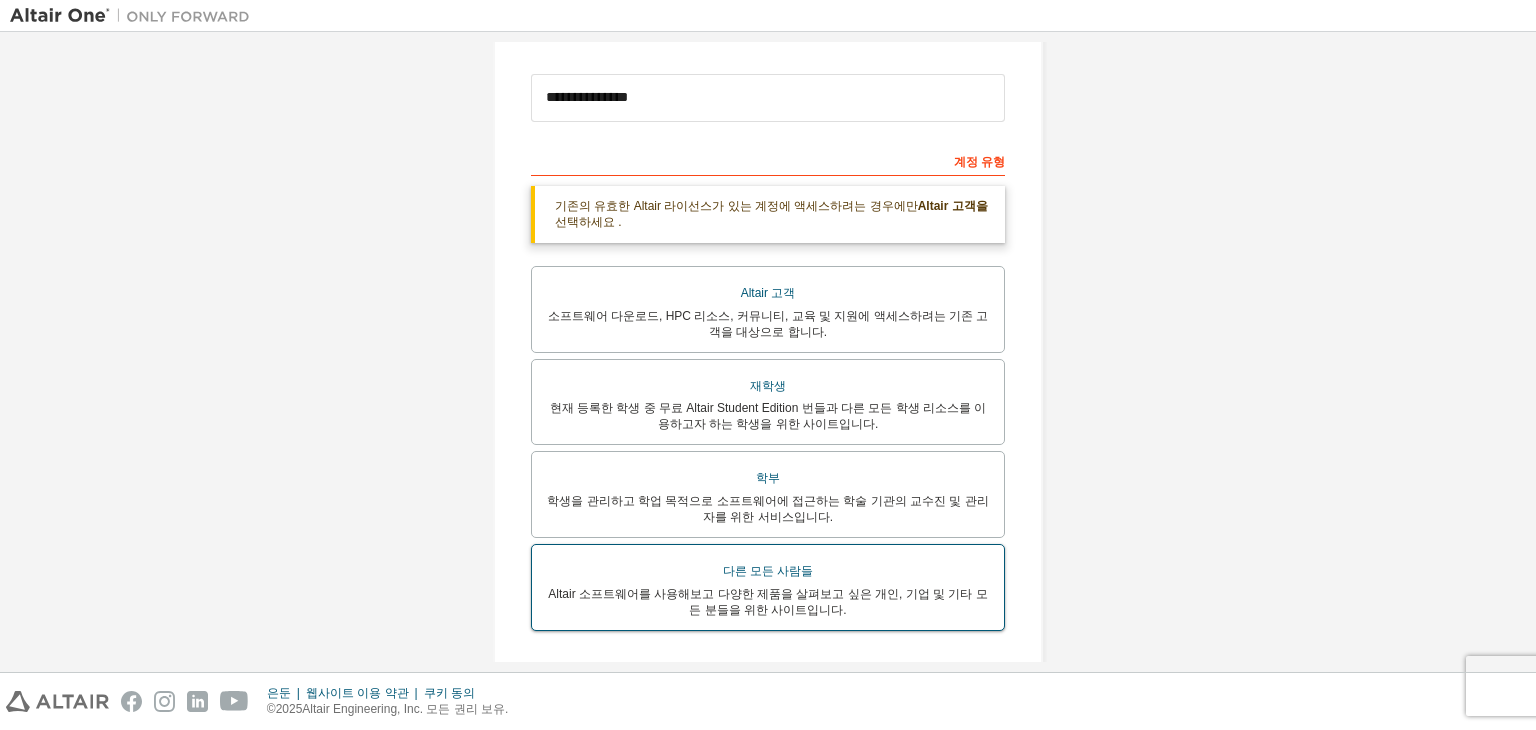 click on "다른 모든 사람들" at bounding box center (768, 571) 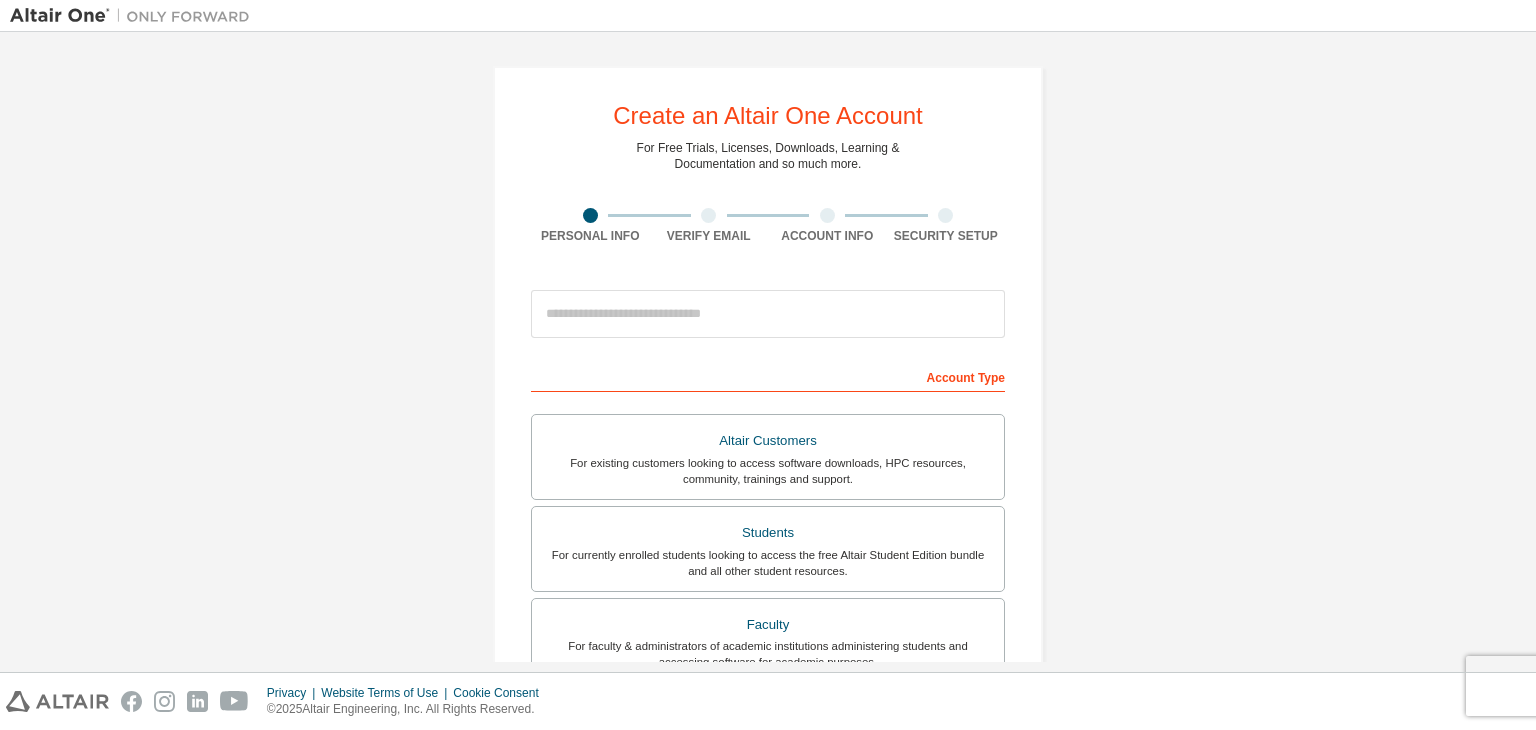 scroll, scrollTop: 0, scrollLeft: 0, axis: both 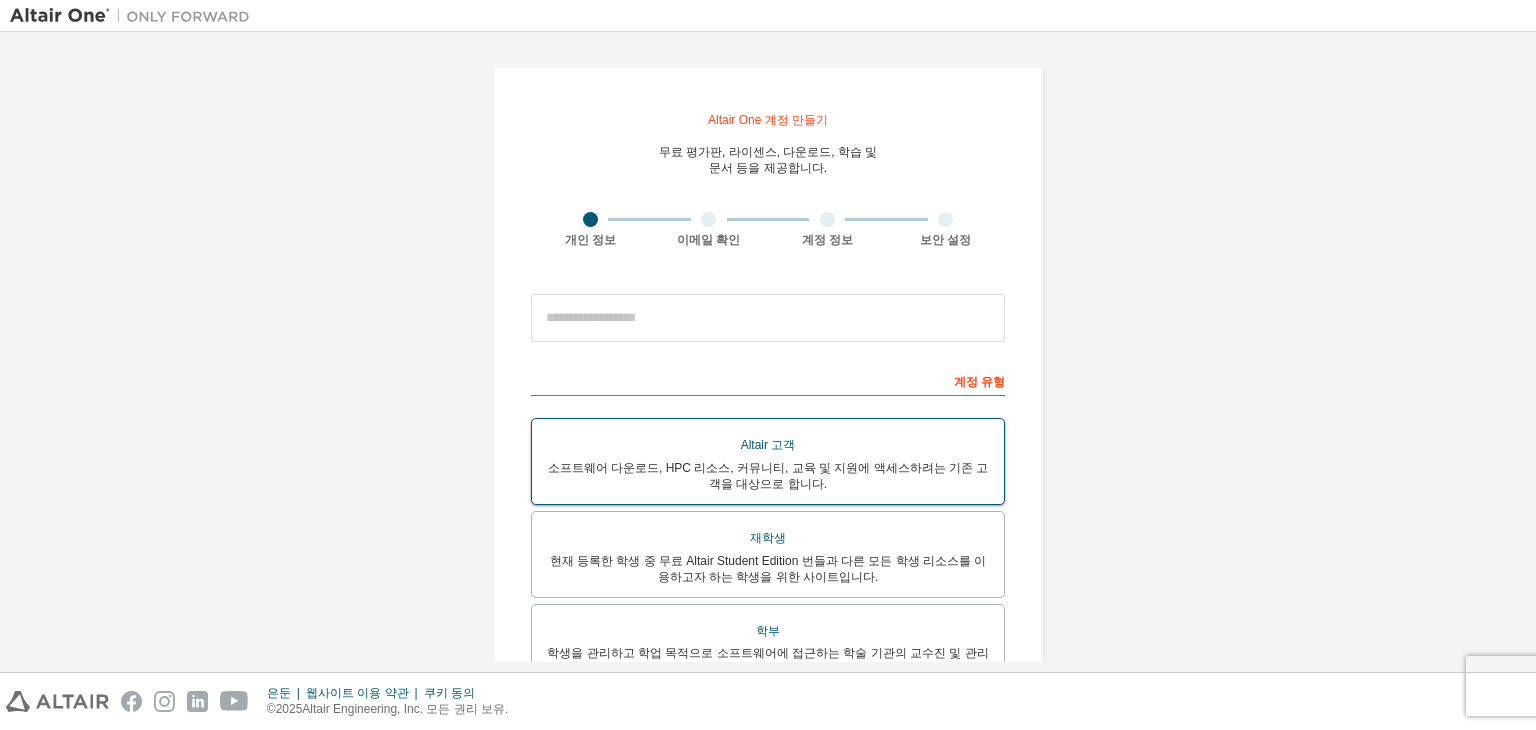 click on "Altair 고객" at bounding box center [768, 445] 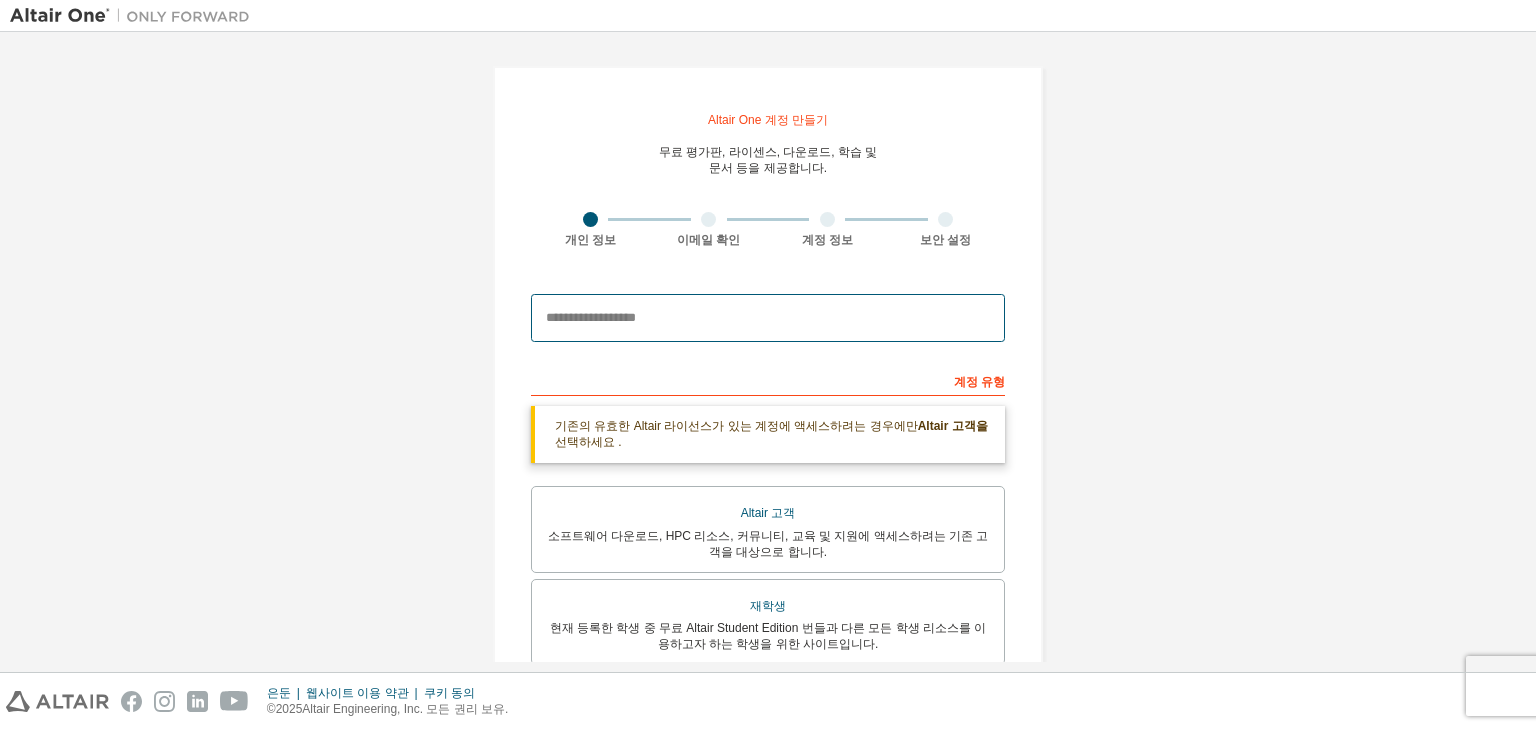 click at bounding box center [768, 318] 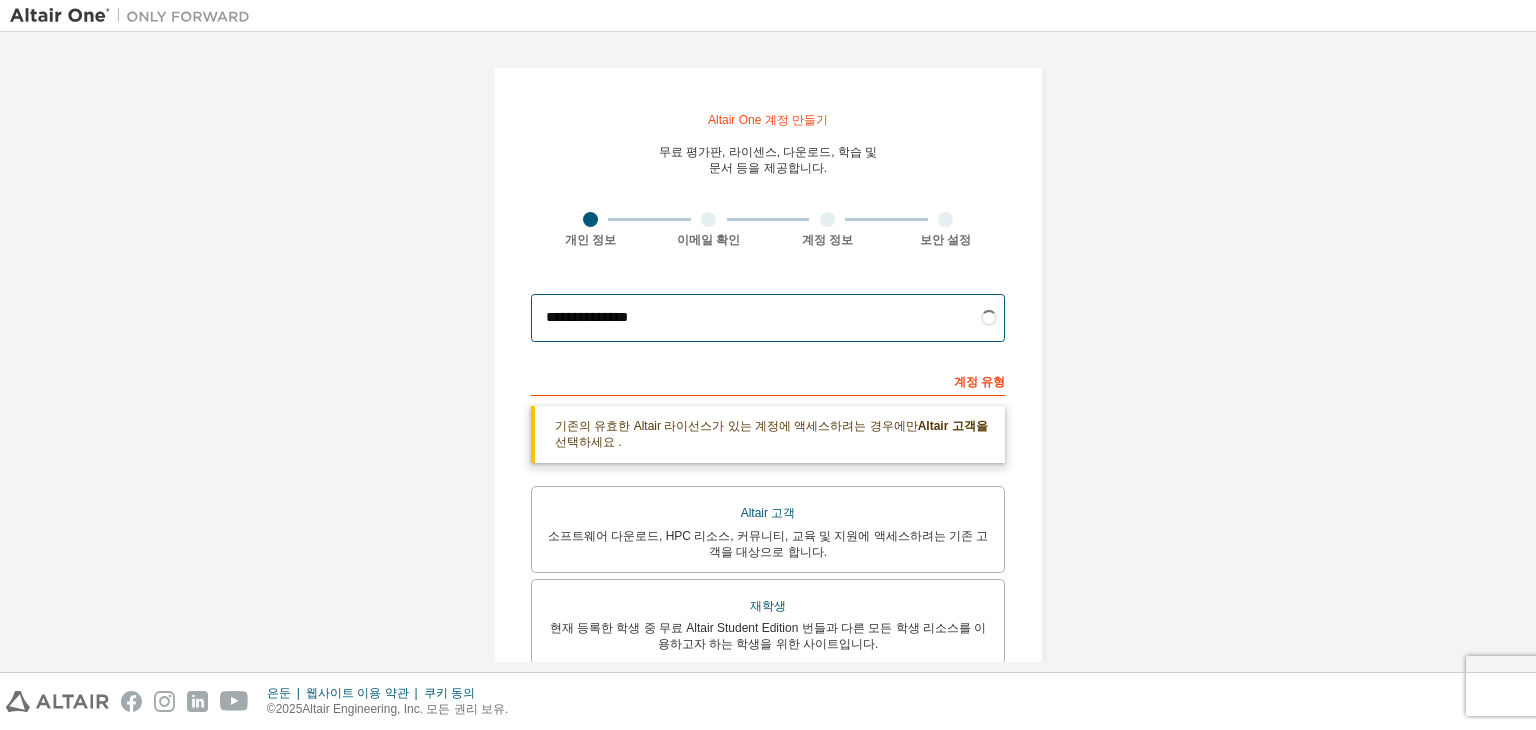 scroll, scrollTop: 400, scrollLeft: 0, axis: vertical 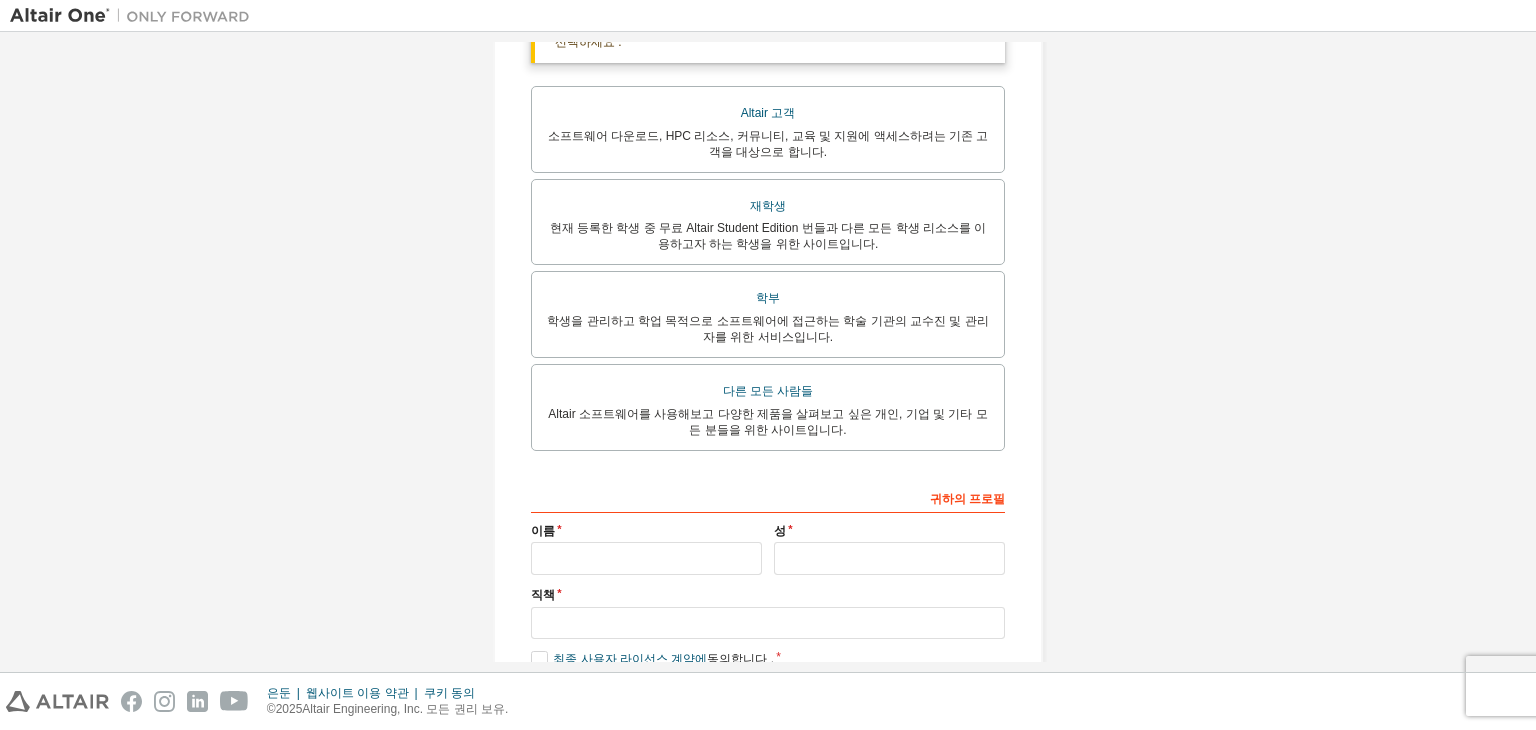 click on "**********" at bounding box center [768, 209] 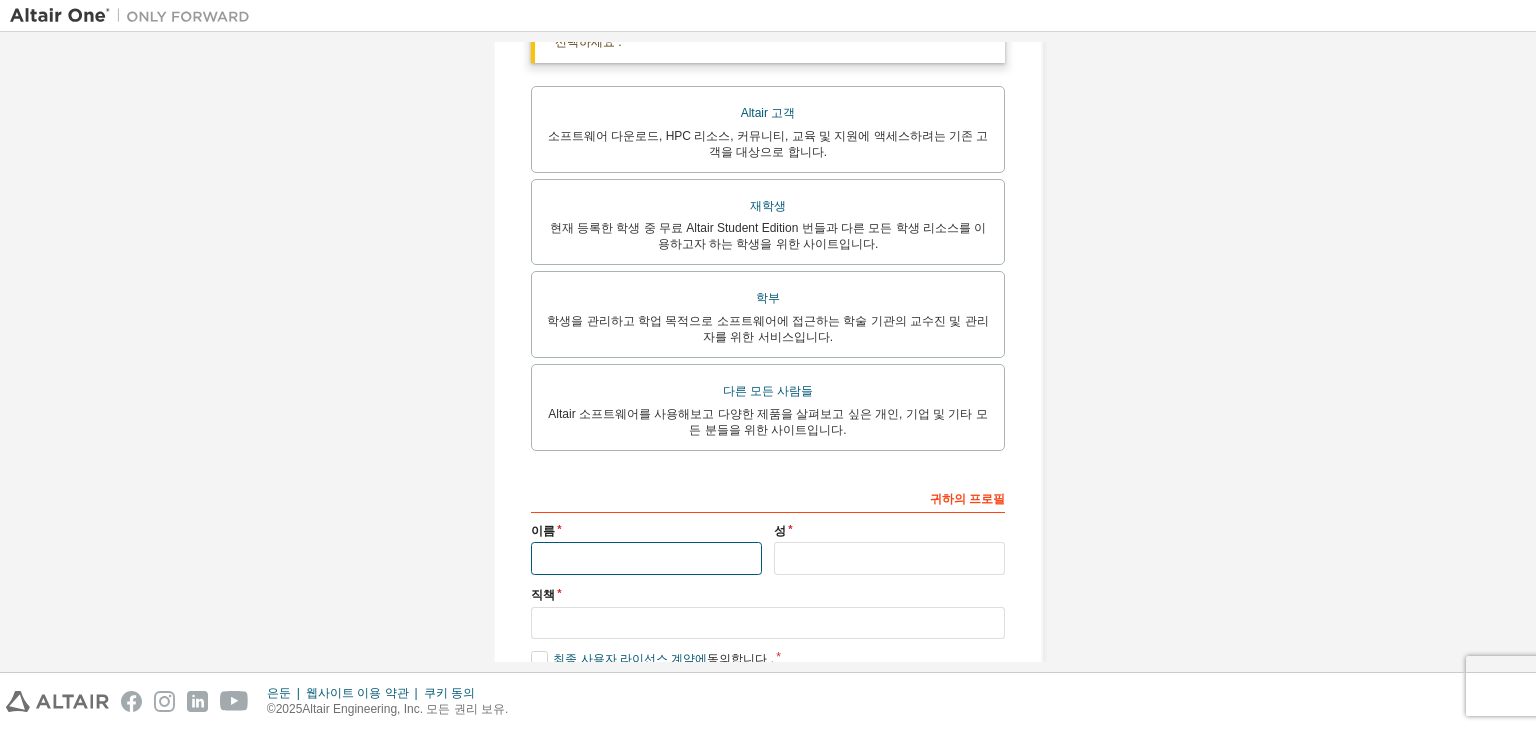 click at bounding box center (646, 558) 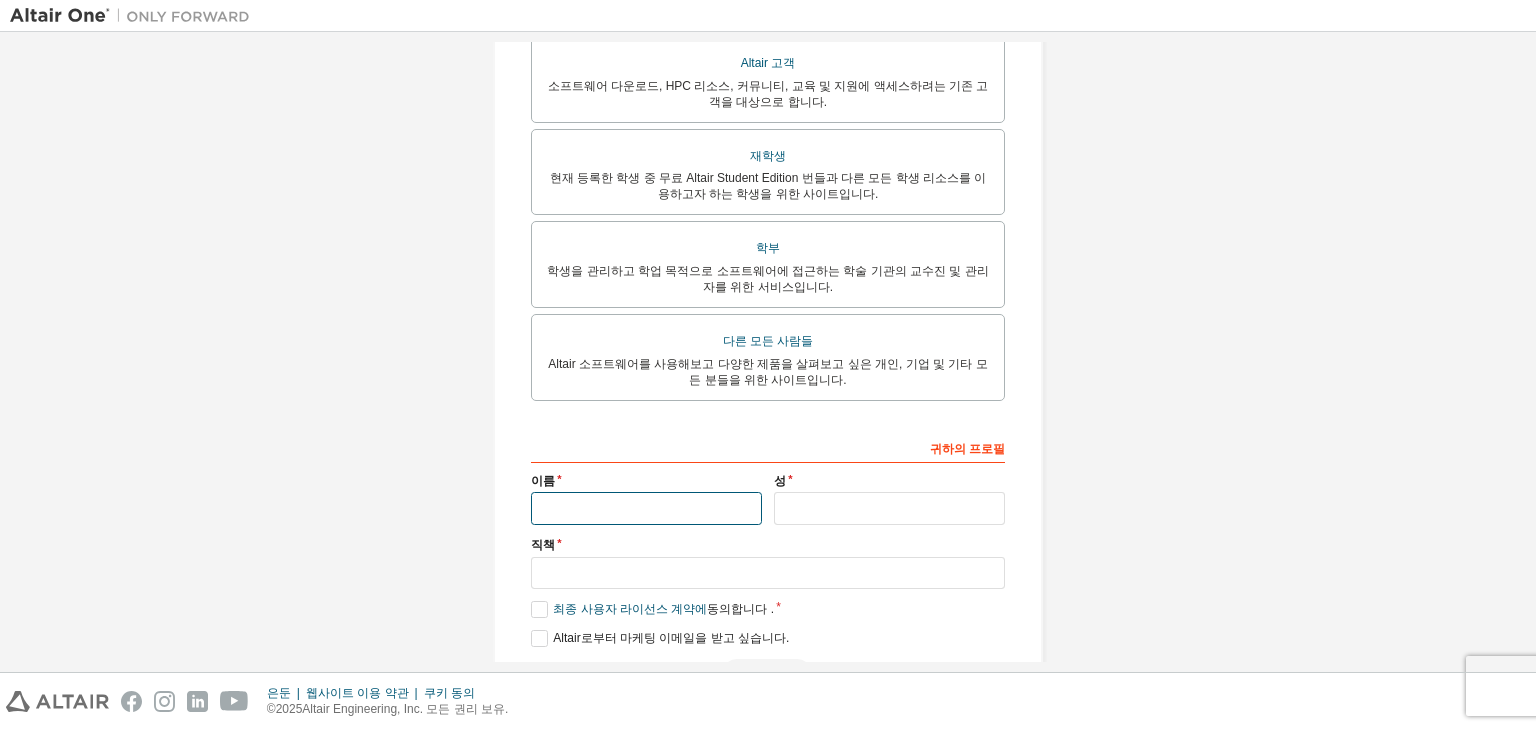 scroll, scrollTop: 519, scrollLeft: 0, axis: vertical 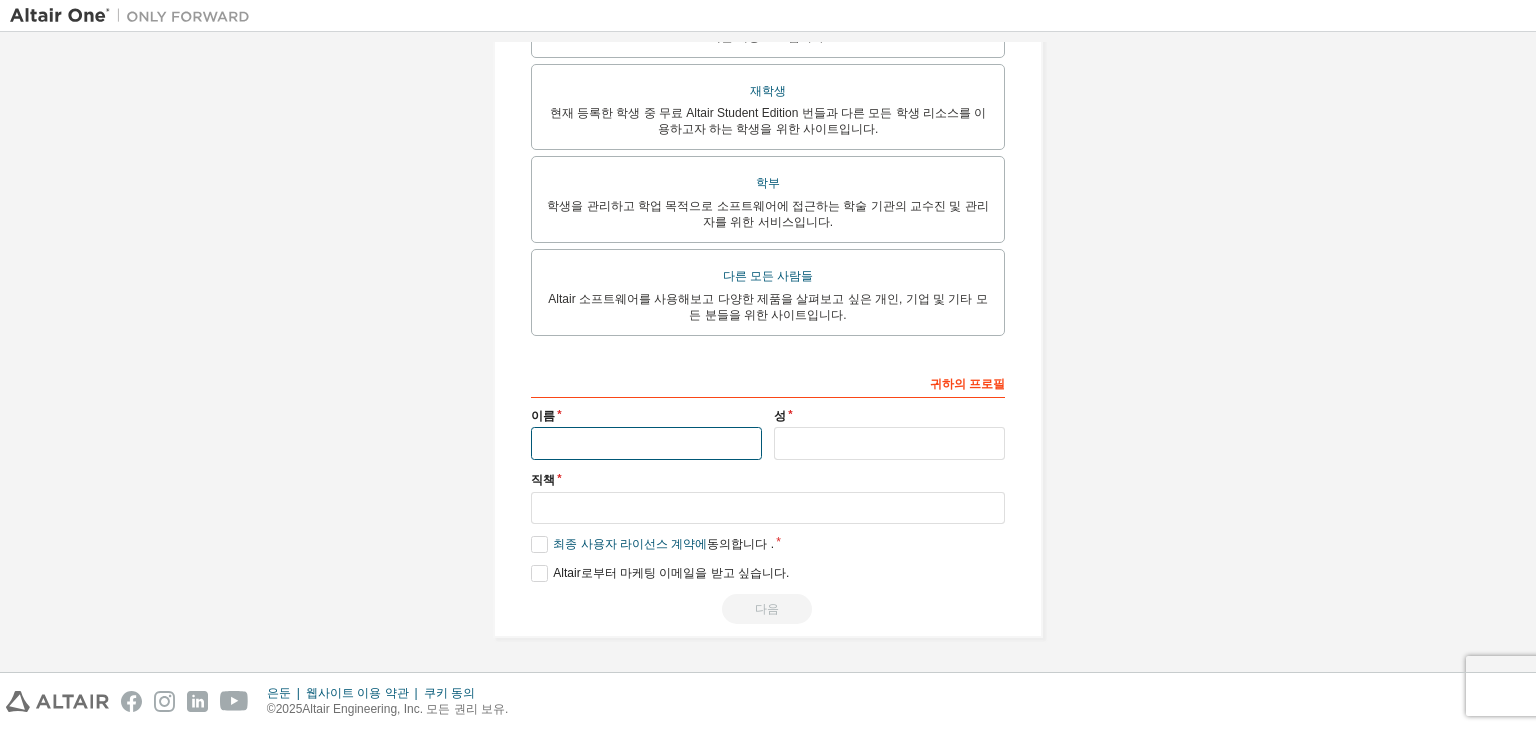 type on "*" 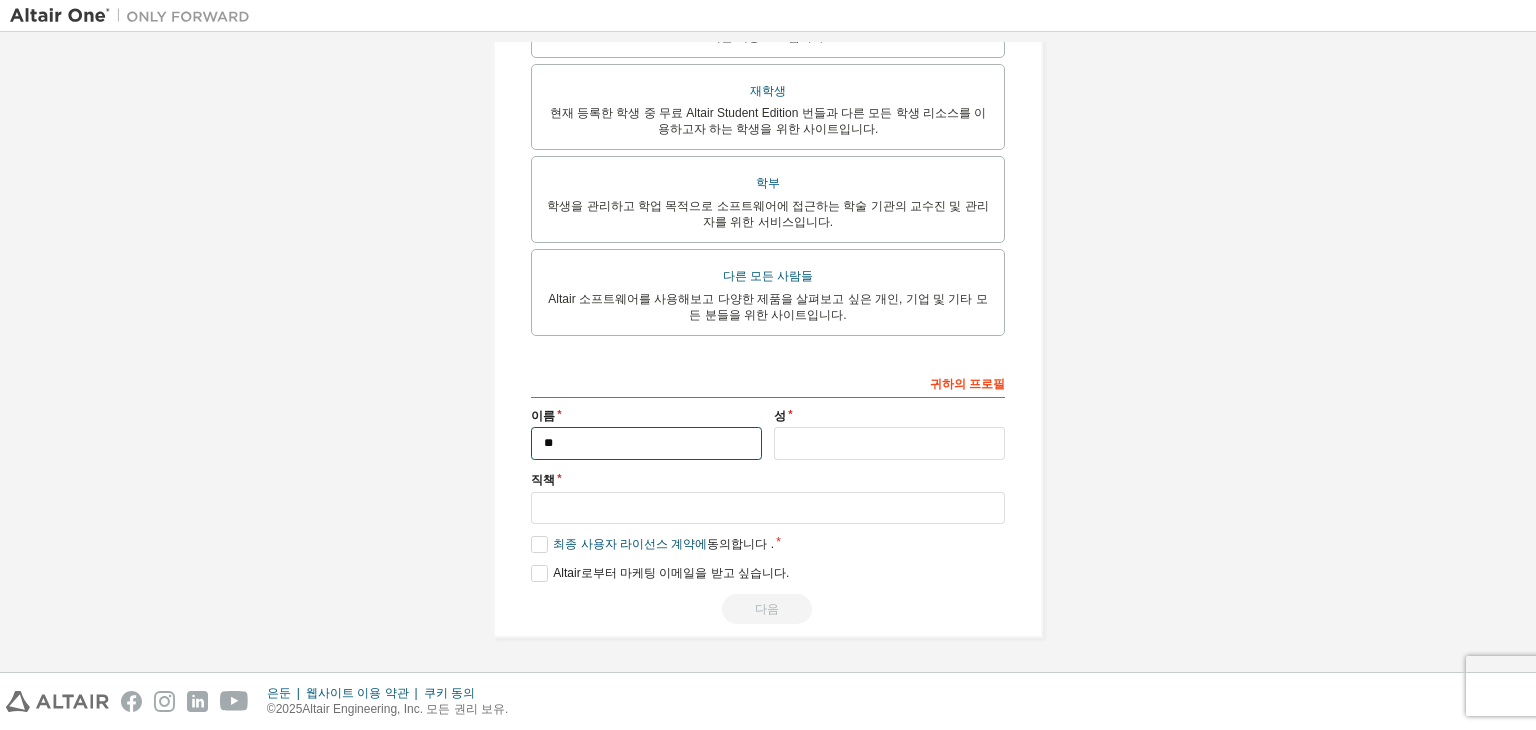 type on "*" 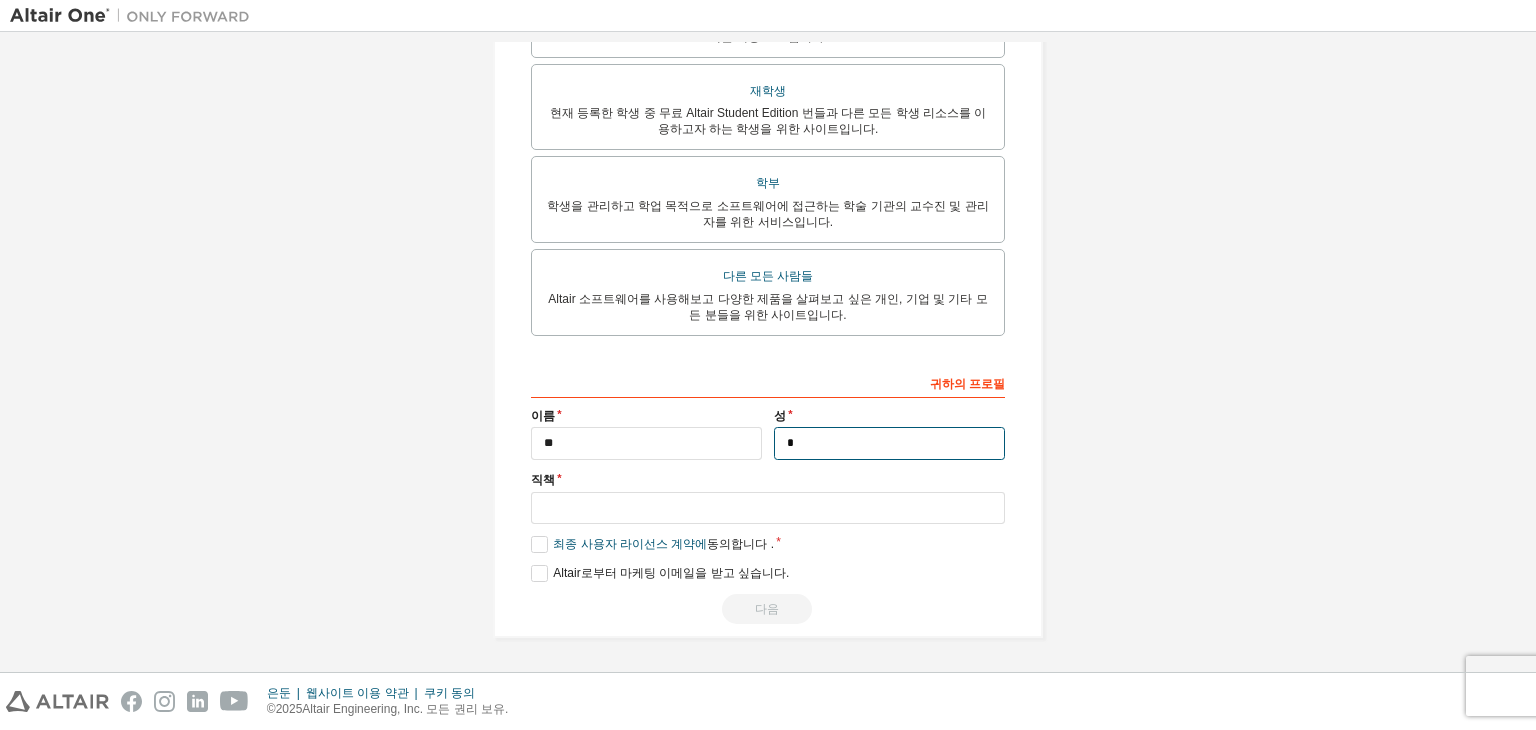 type on "*" 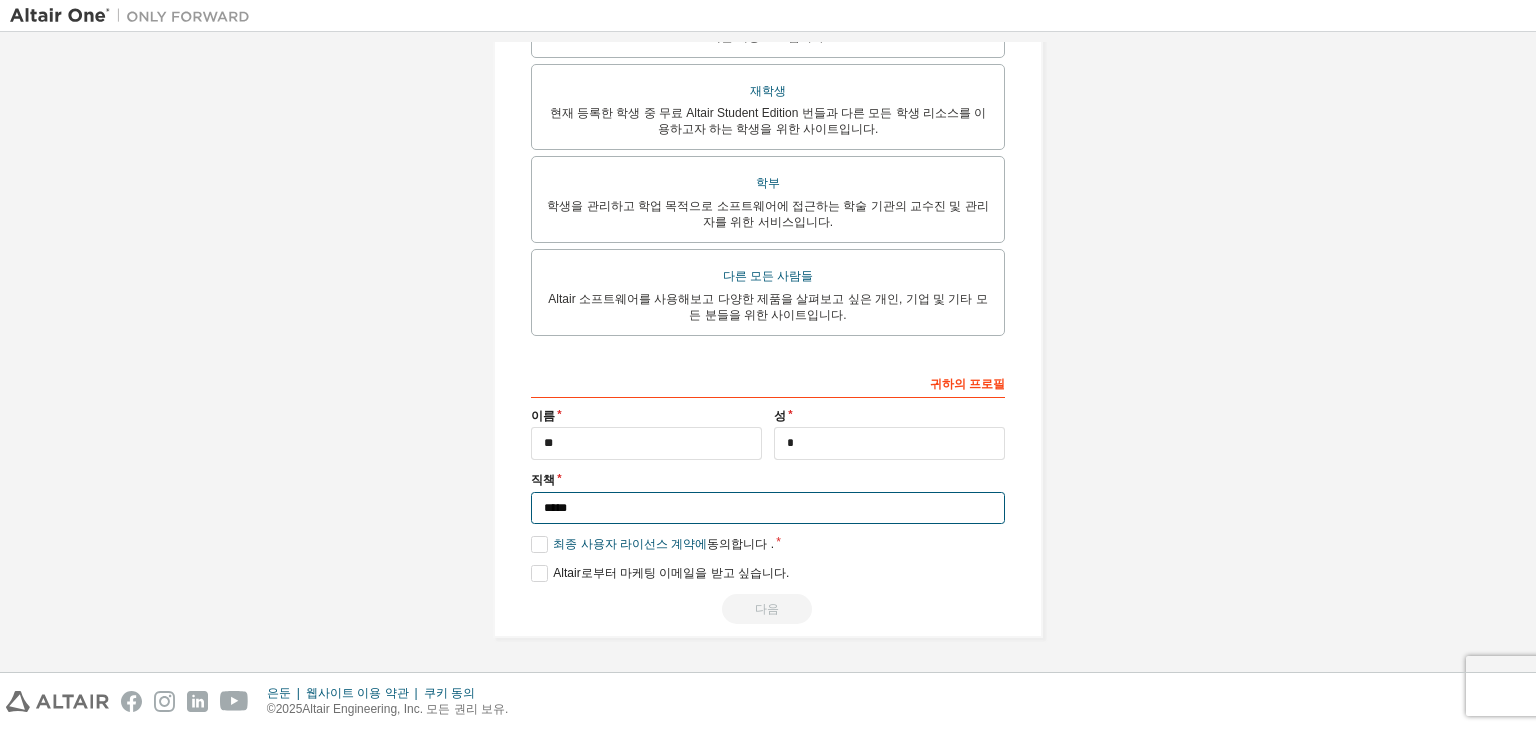 type on "*****" 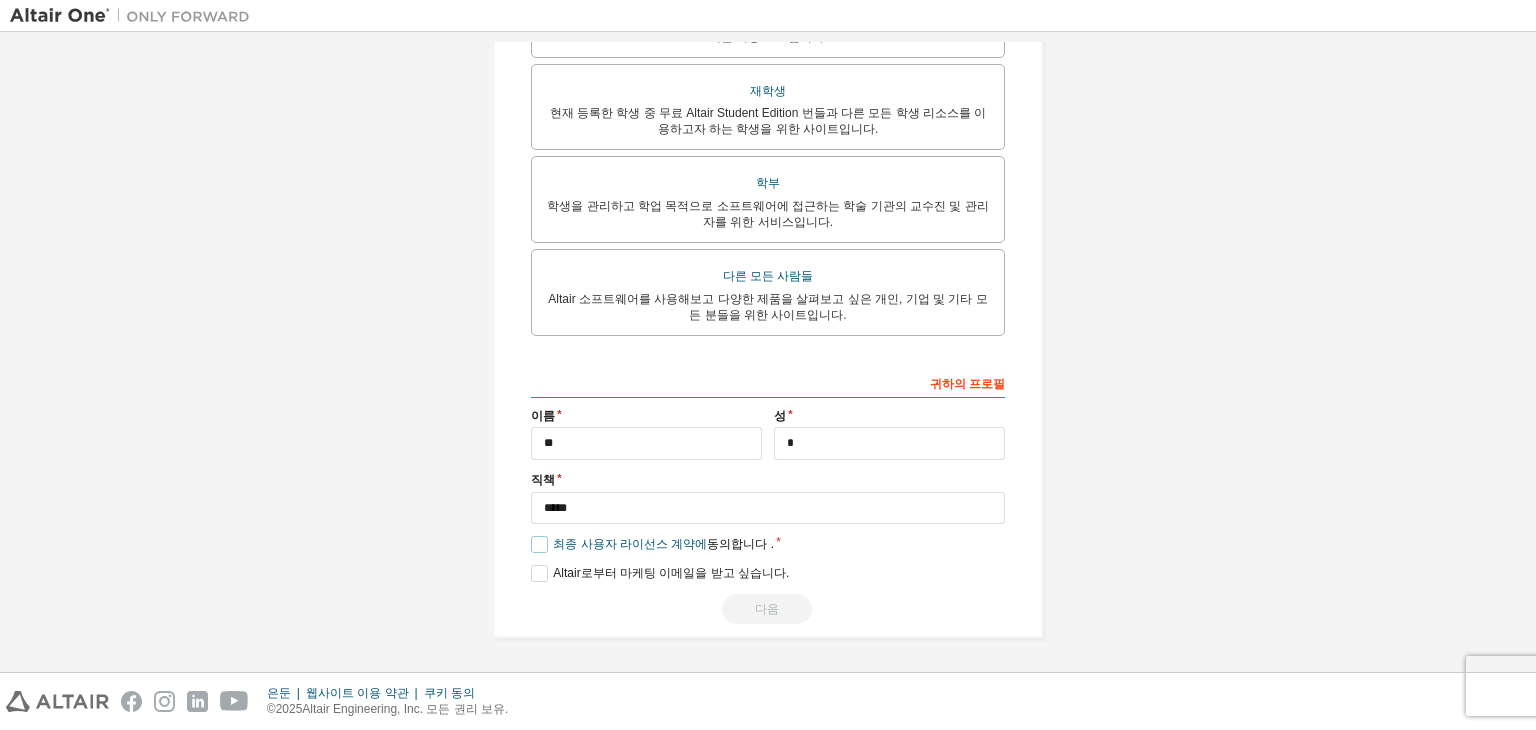 click on "최종 사용자 라이선스 계약에  동의합니다 ." at bounding box center [652, 544] 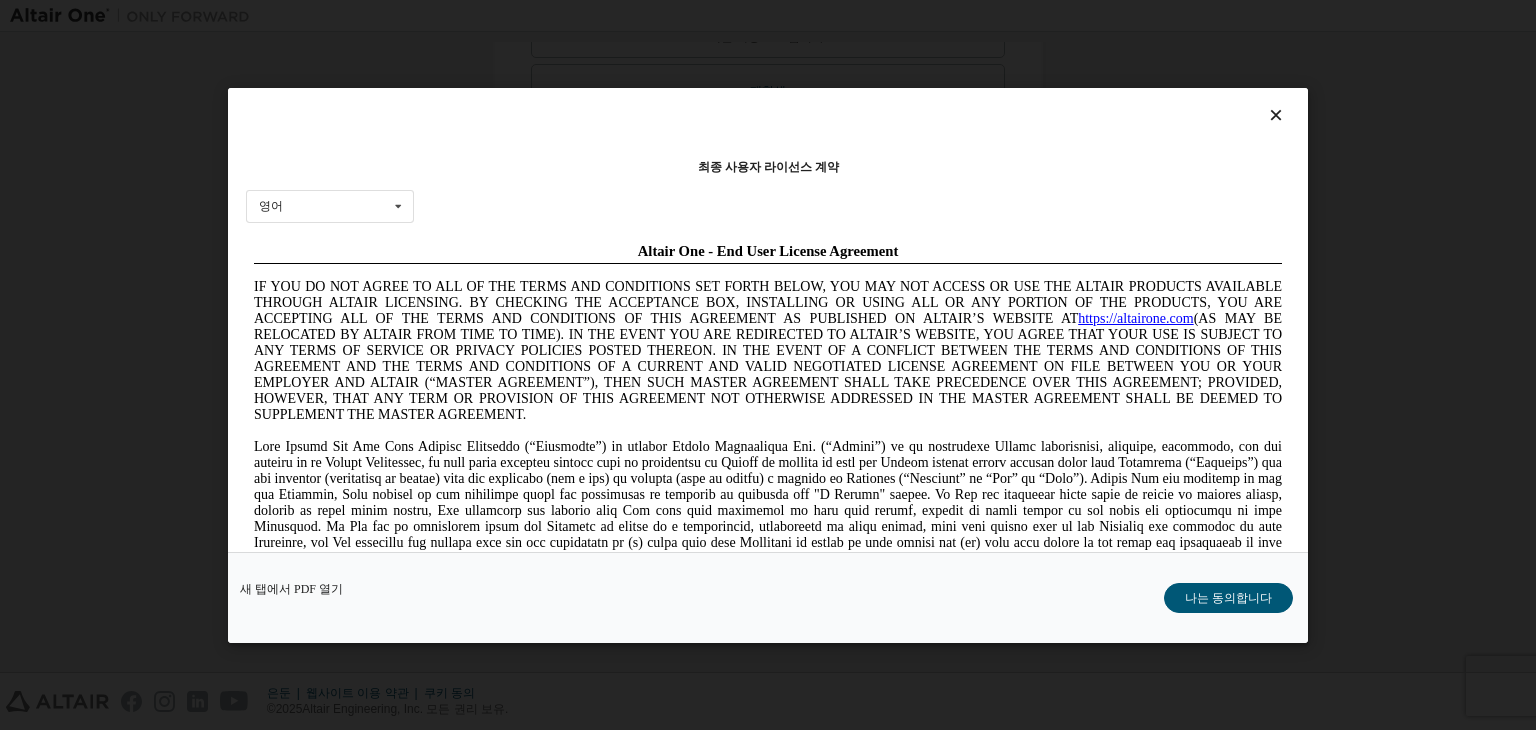 scroll, scrollTop: 0, scrollLeft: 0, axis: both 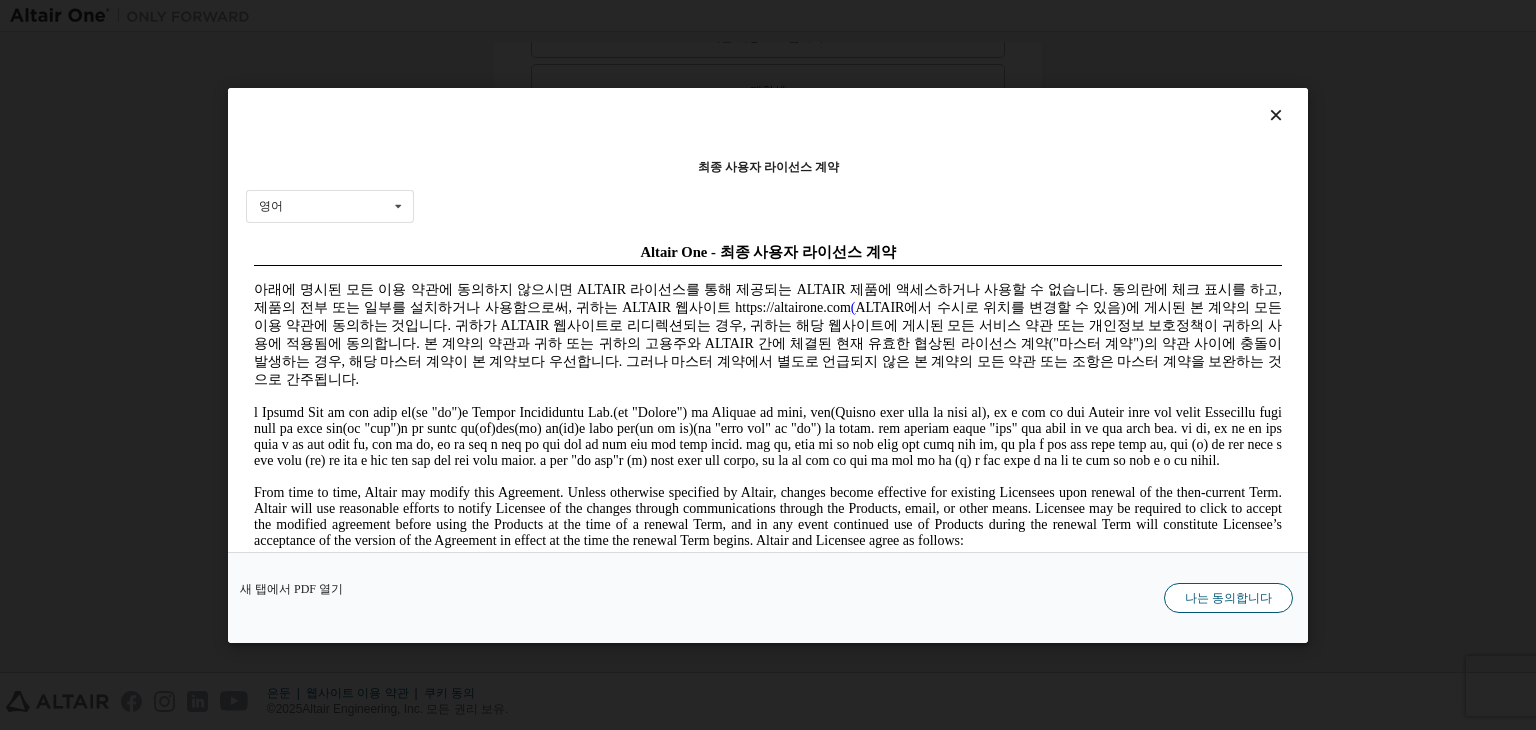 click on "나는 동의합니다" at bounding box center (1228, 598) 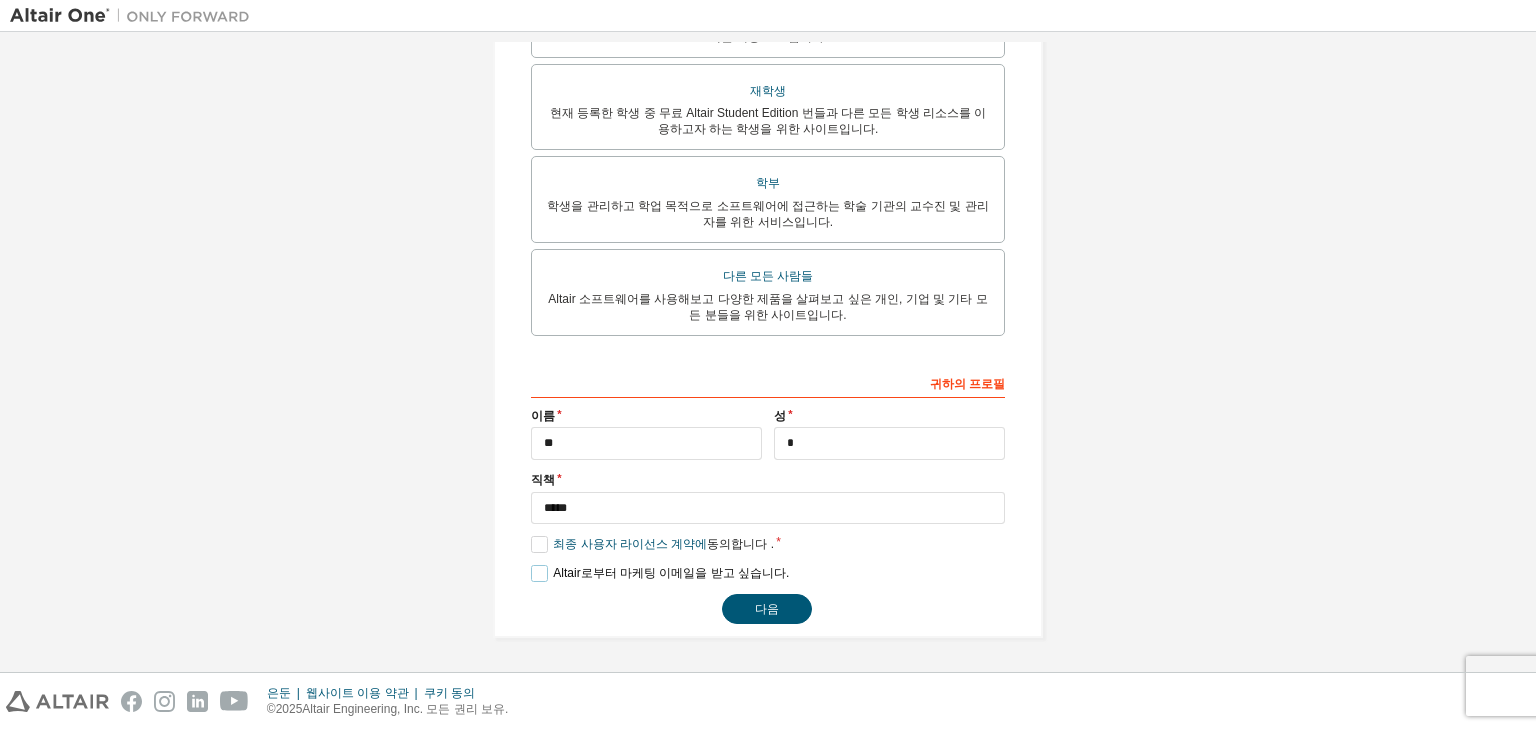 click on "Altair로부터 마케팅 이메일을 받고 싶습니다." at bounding box center (660, 573) 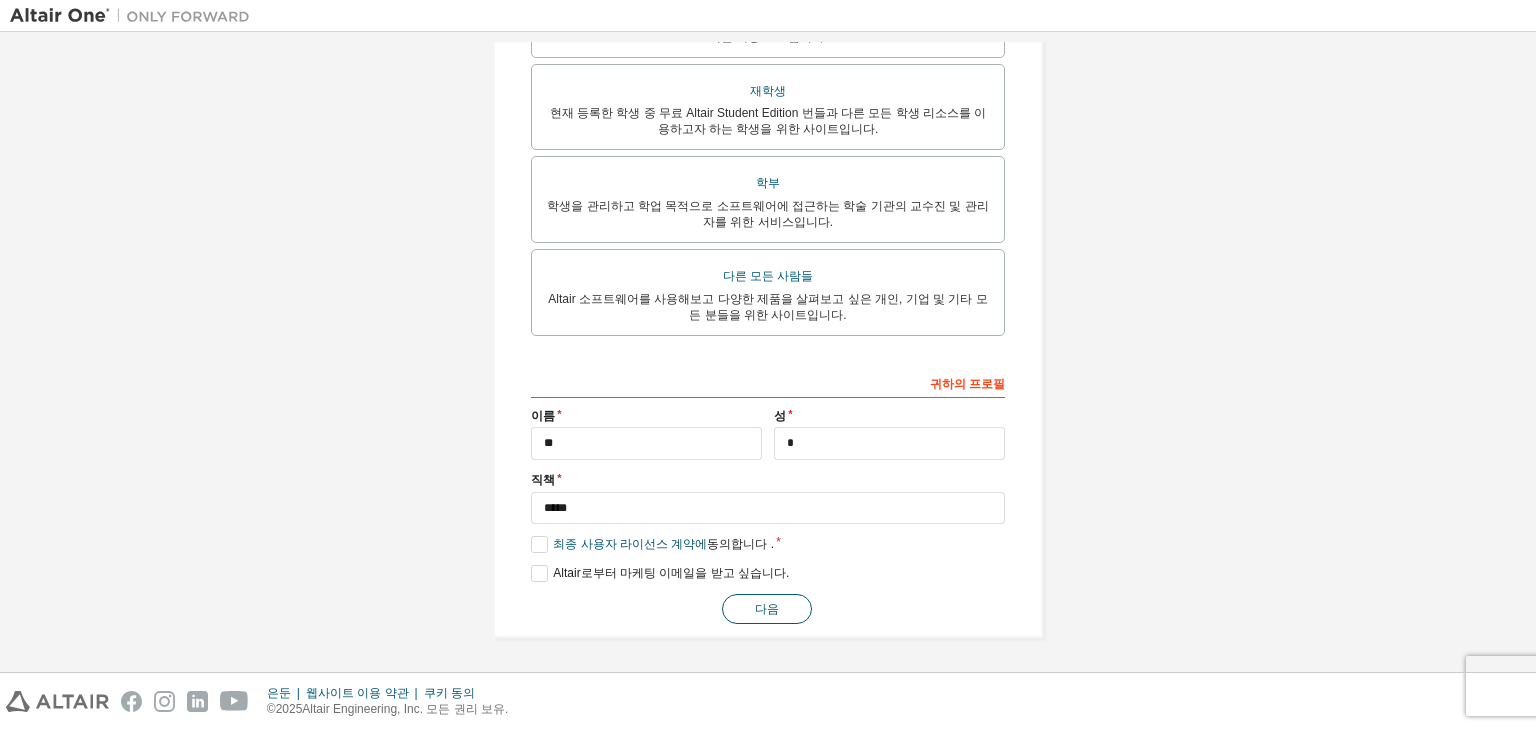 click on "다음" at bounding box center [767, 609] 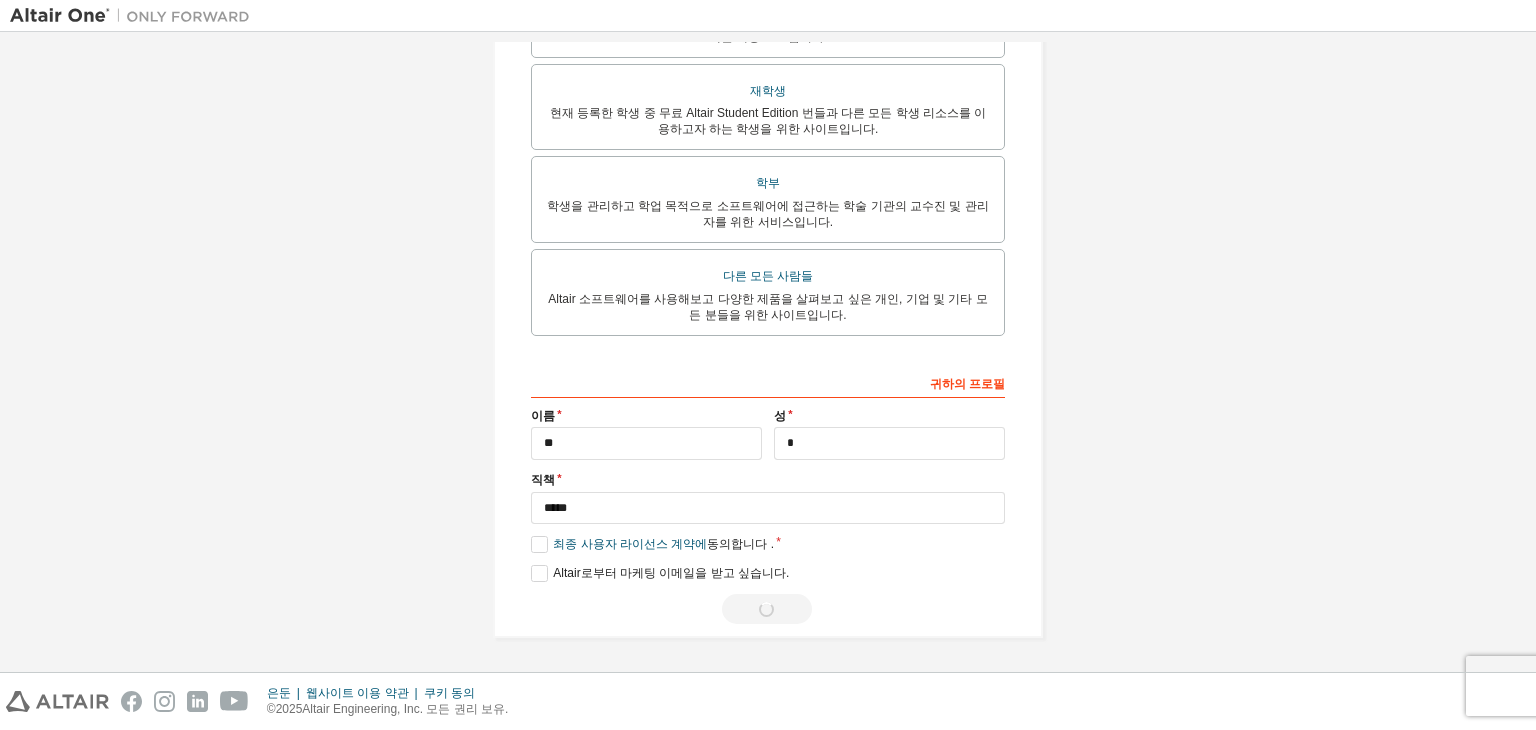 scroll, scrollTop: 0, scrollLeft: 0, axis: both 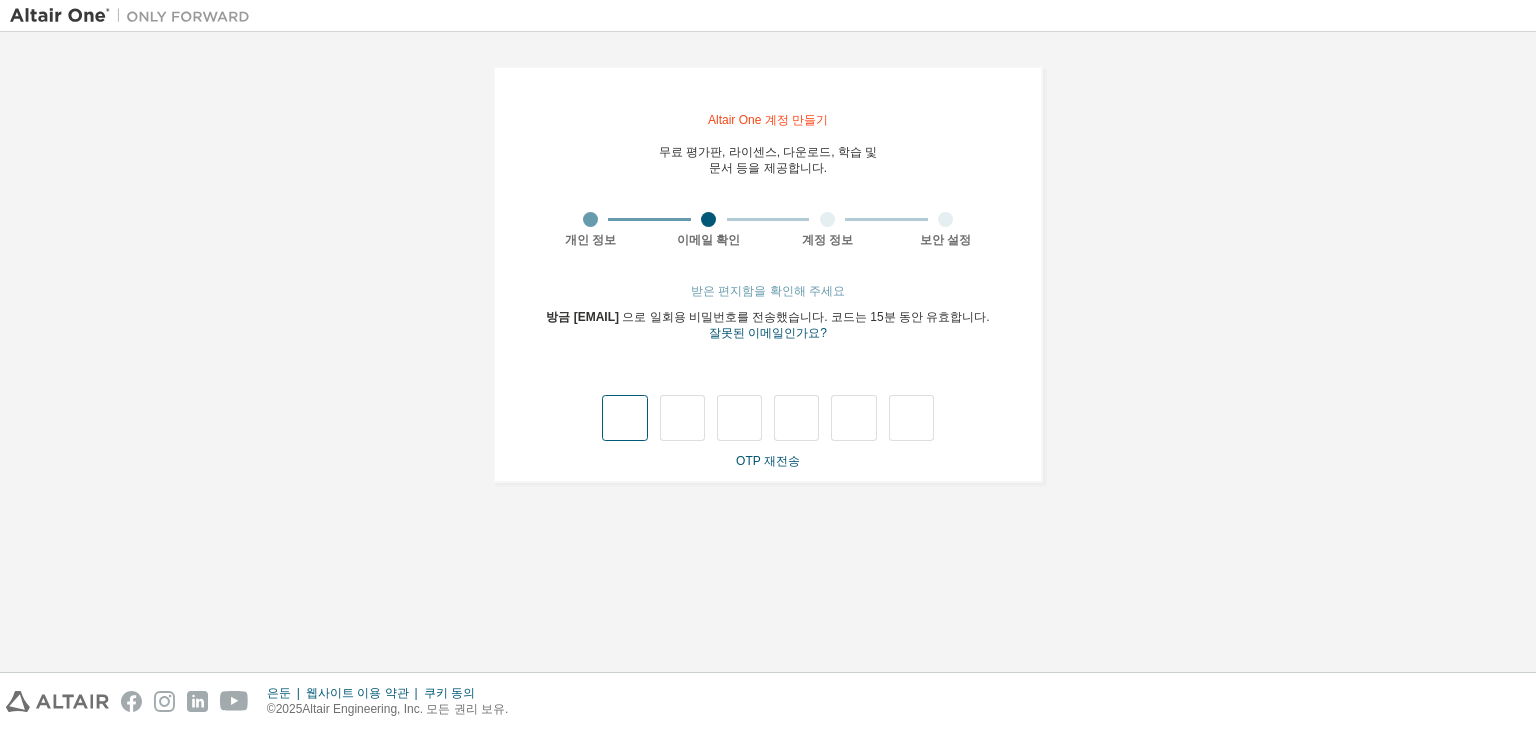 click at bounding box center [624, 418] 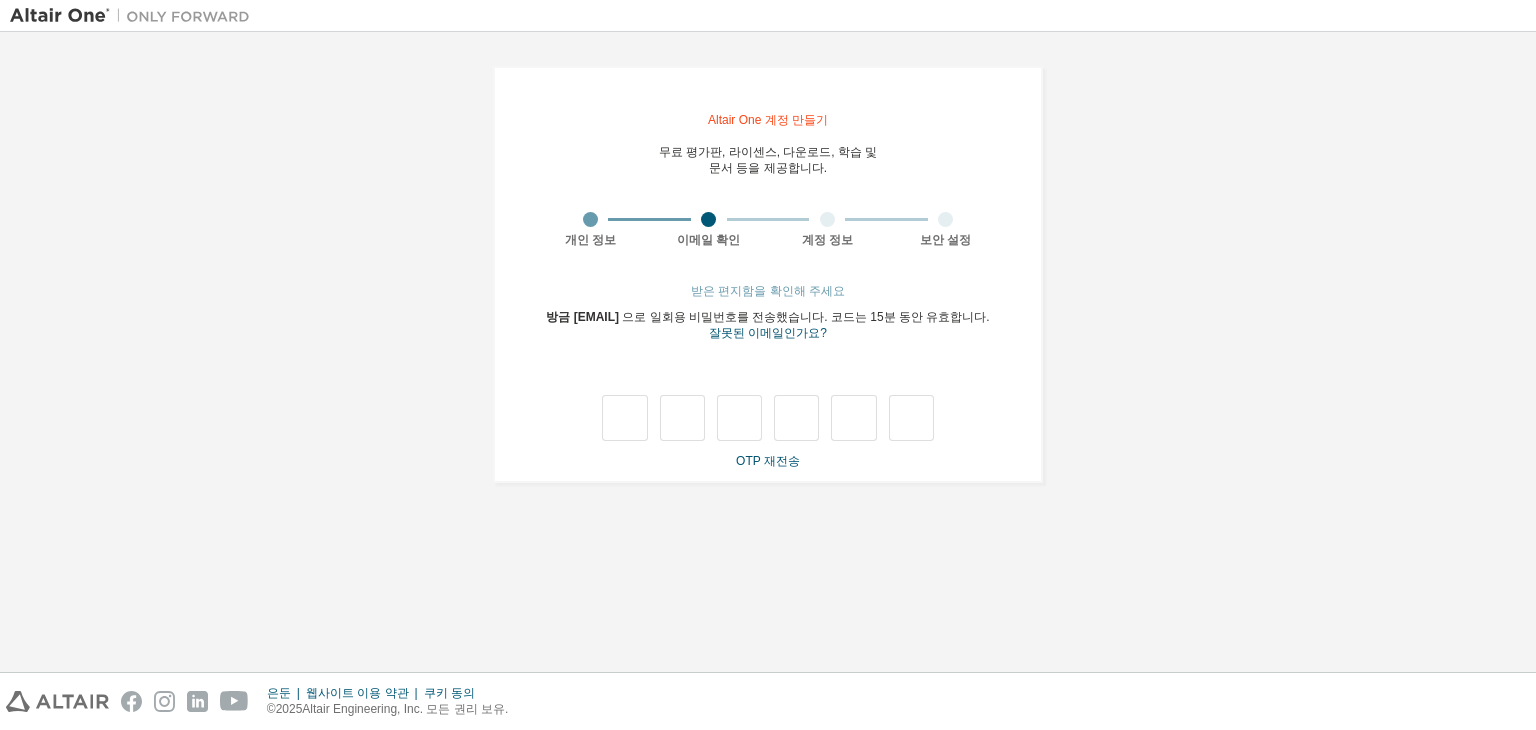 type on "*" 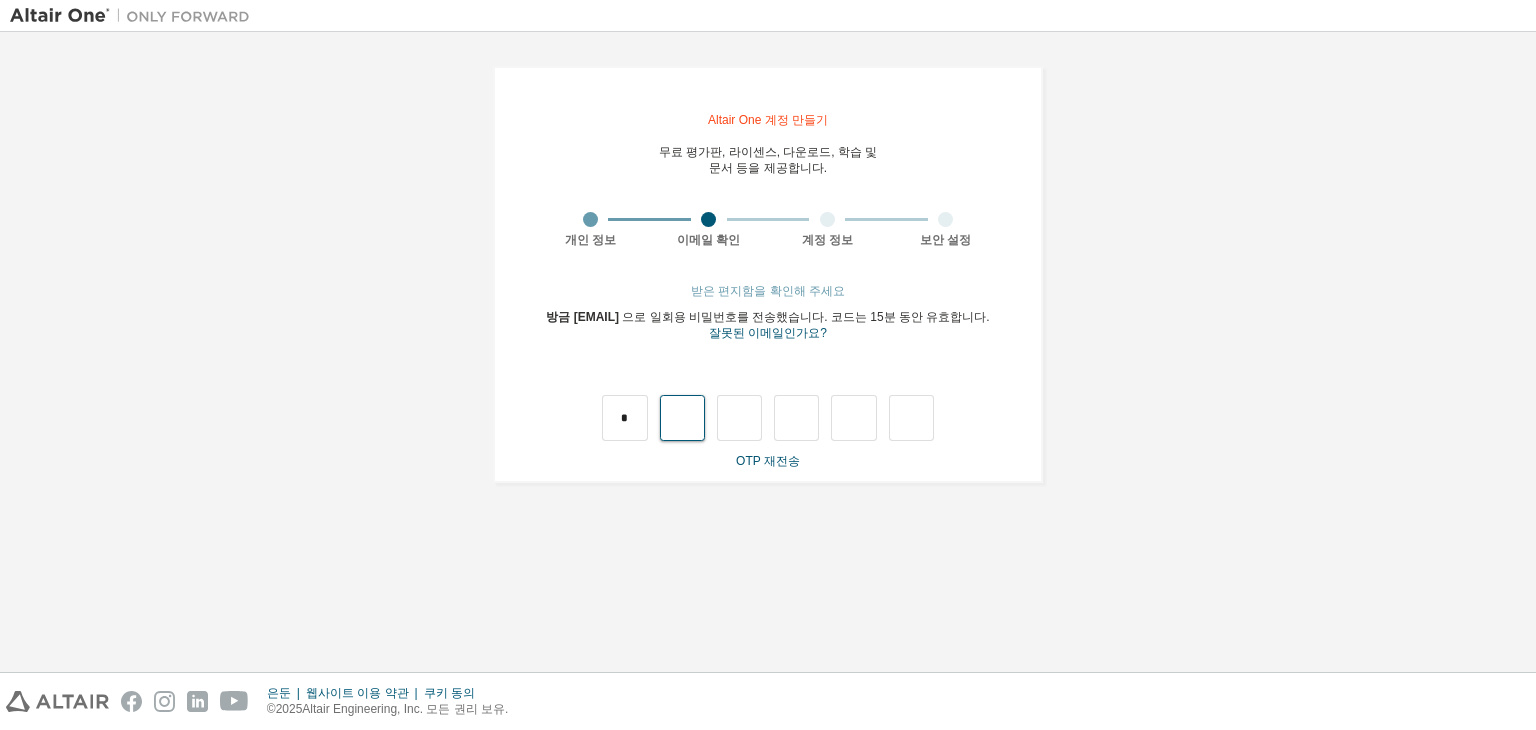 type on "*" 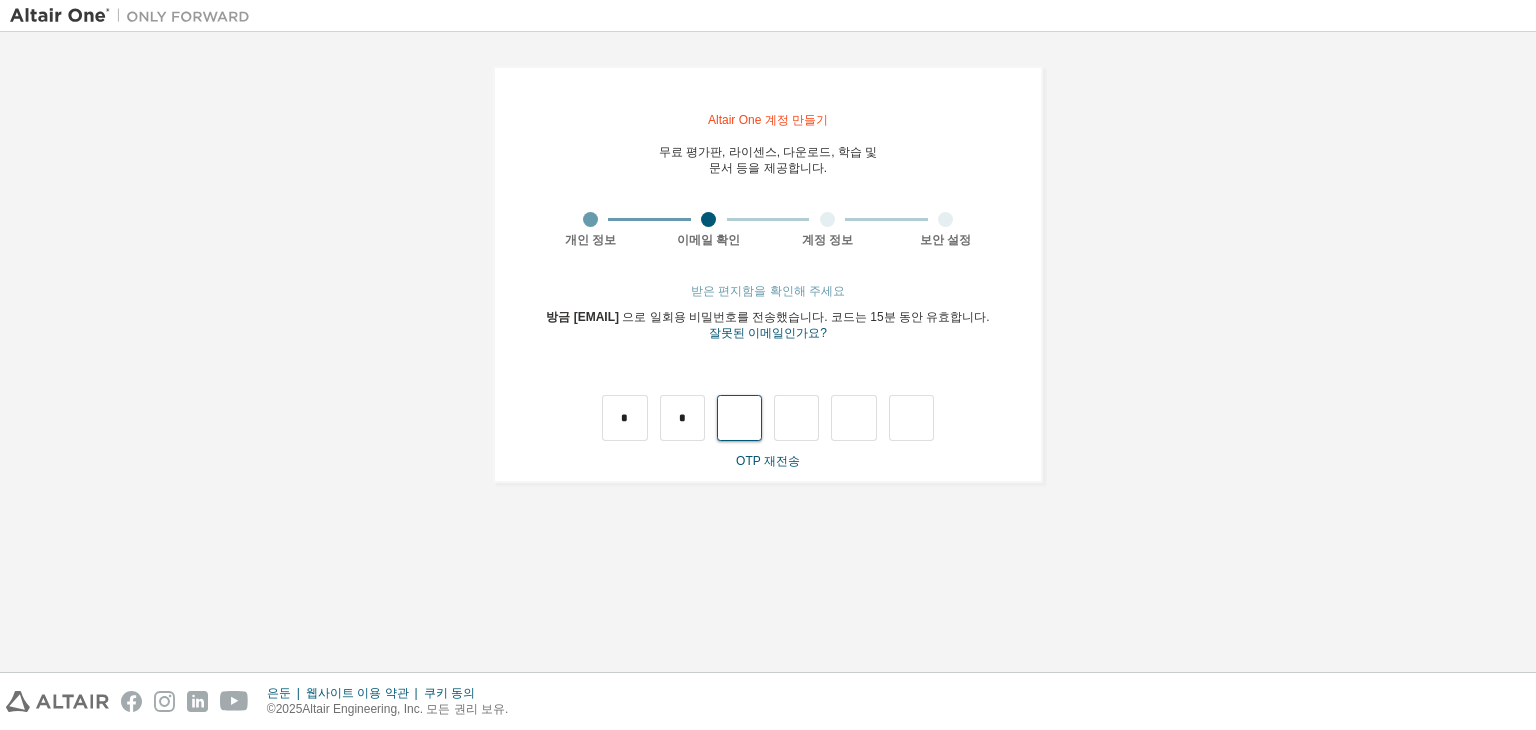 type on "*" 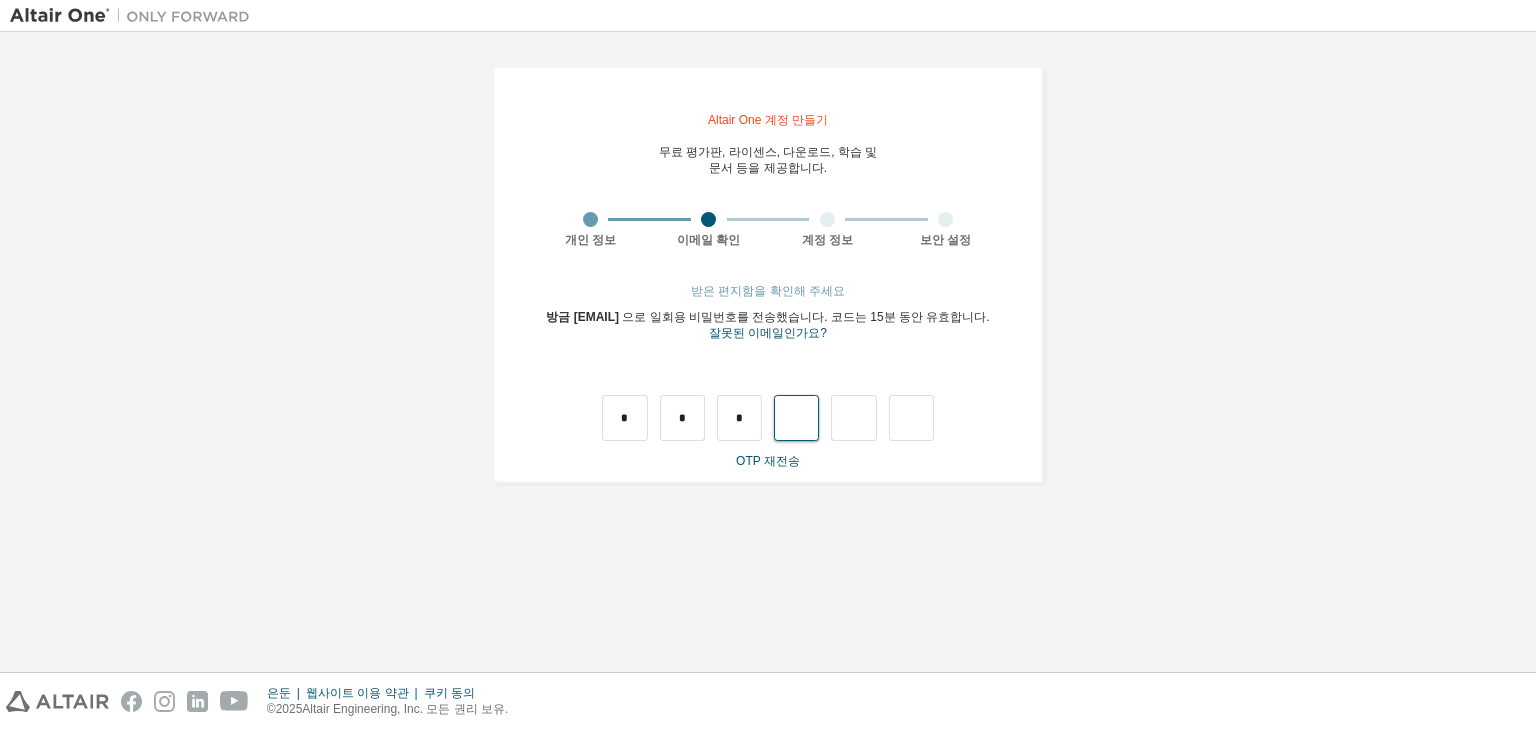 type on "*" 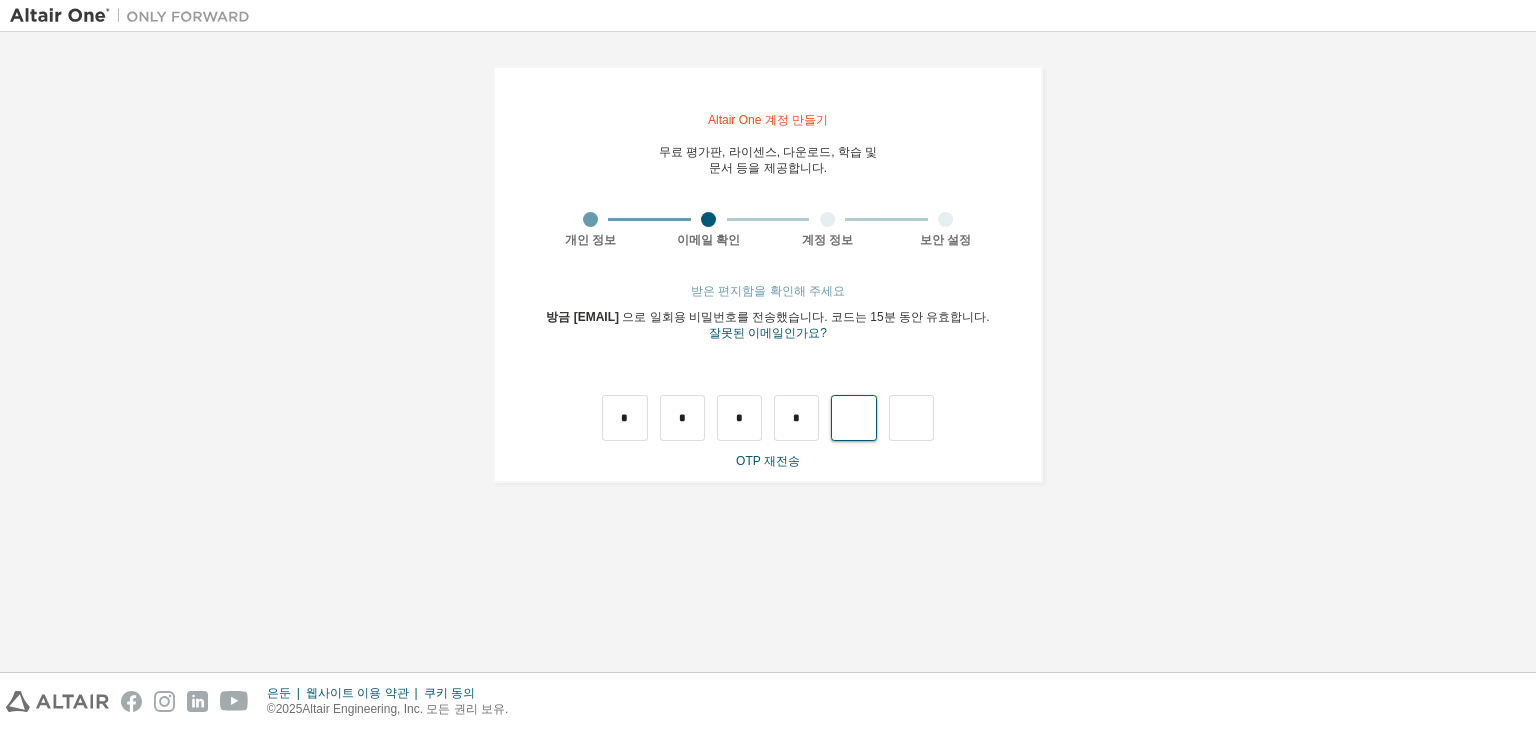 type on "*" 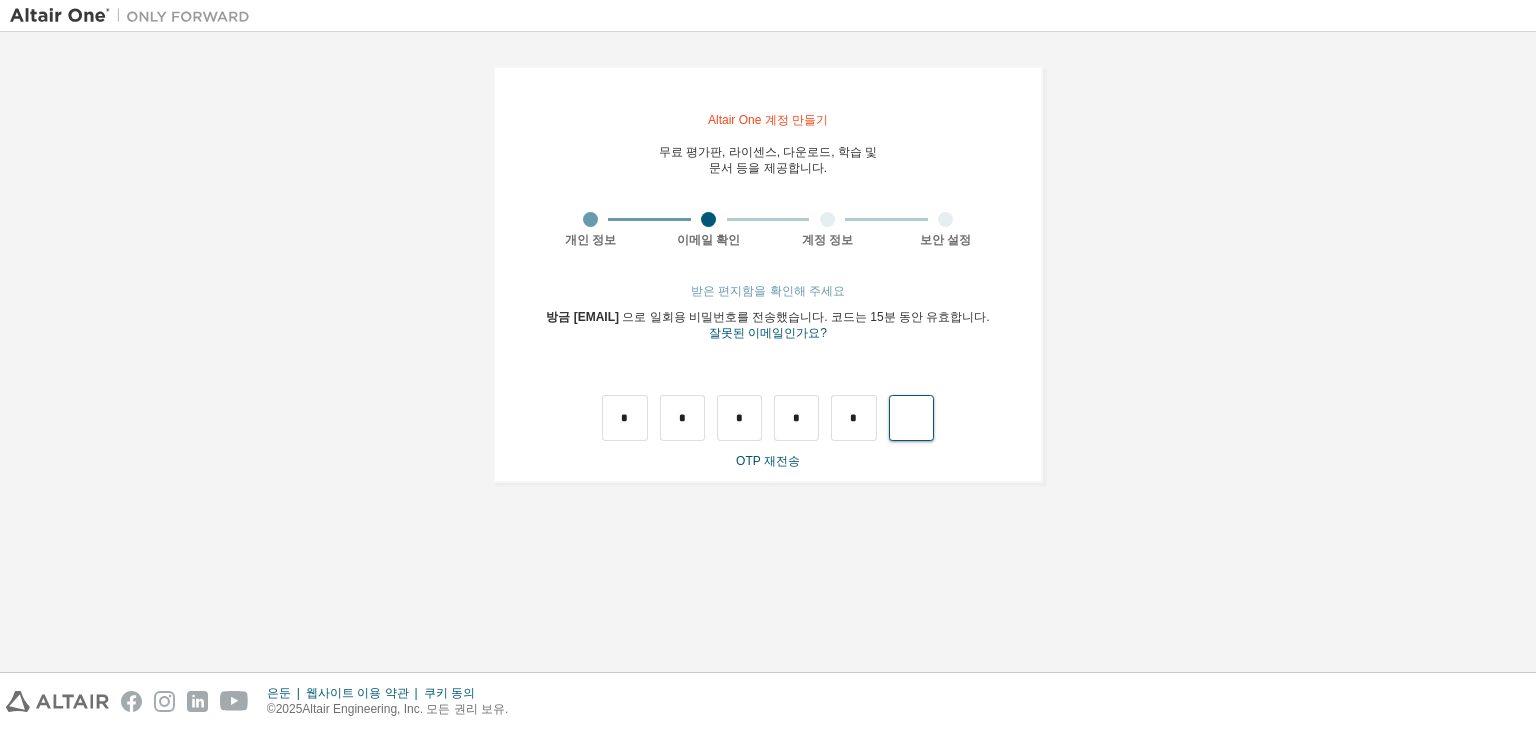 type on "*" 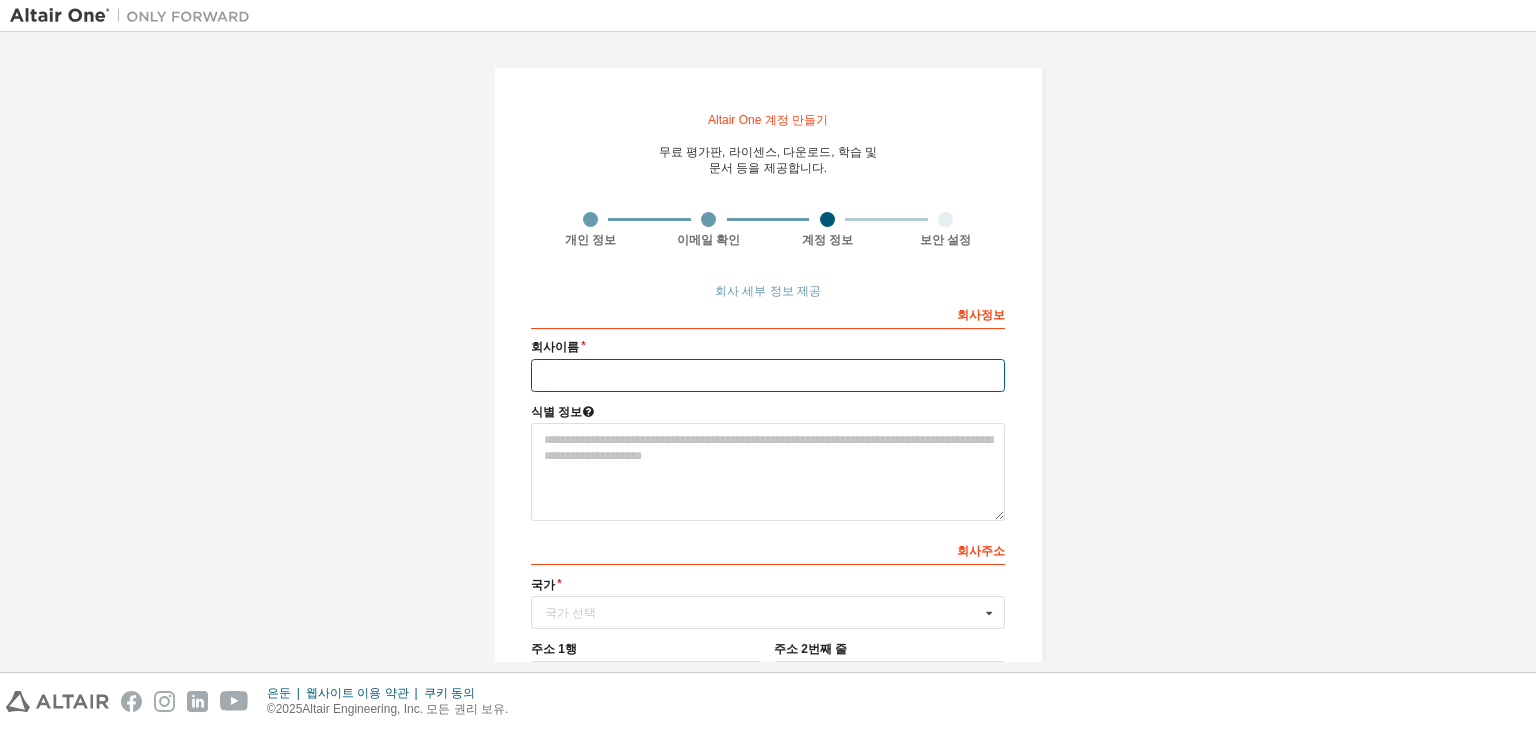 click at bounding box center (768, 375) 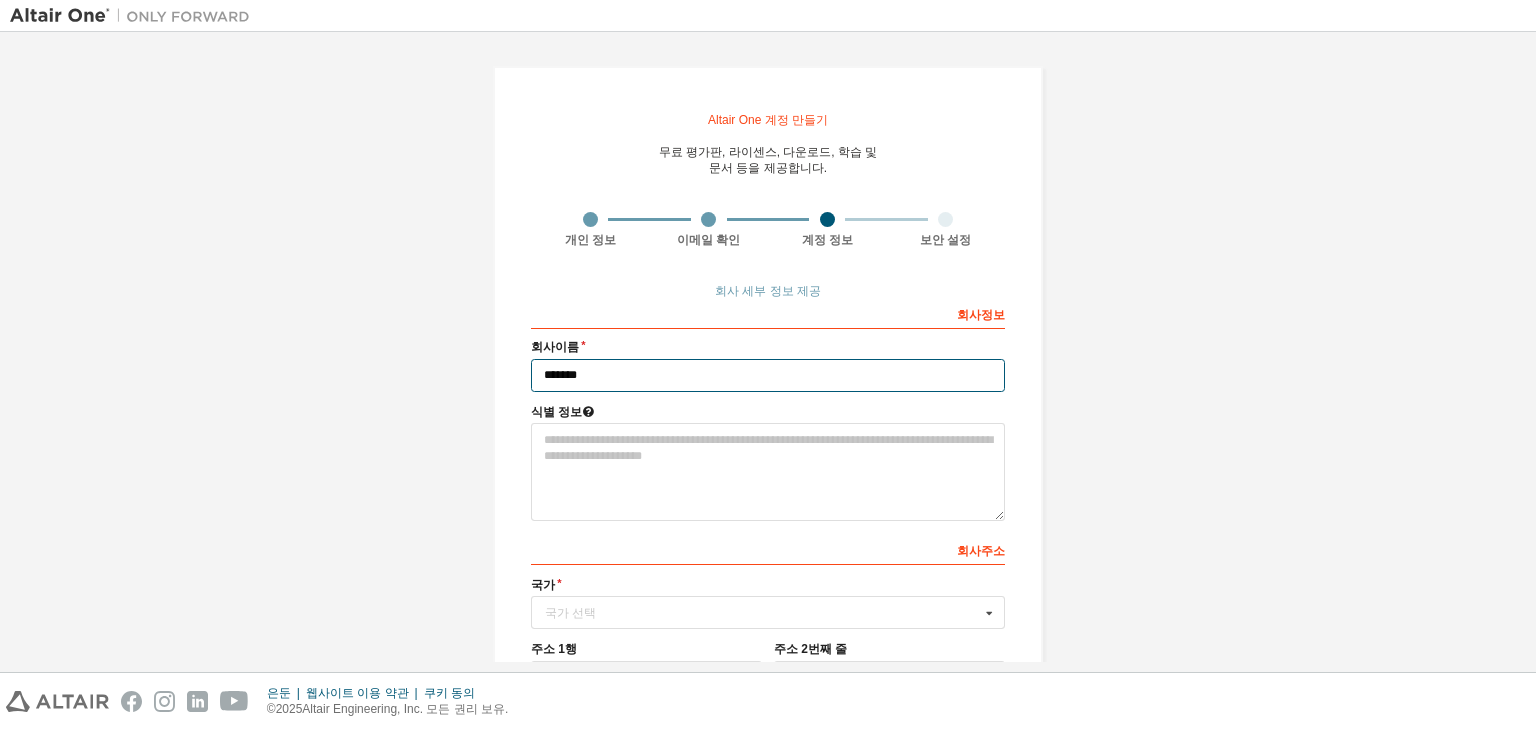 type on "*******" 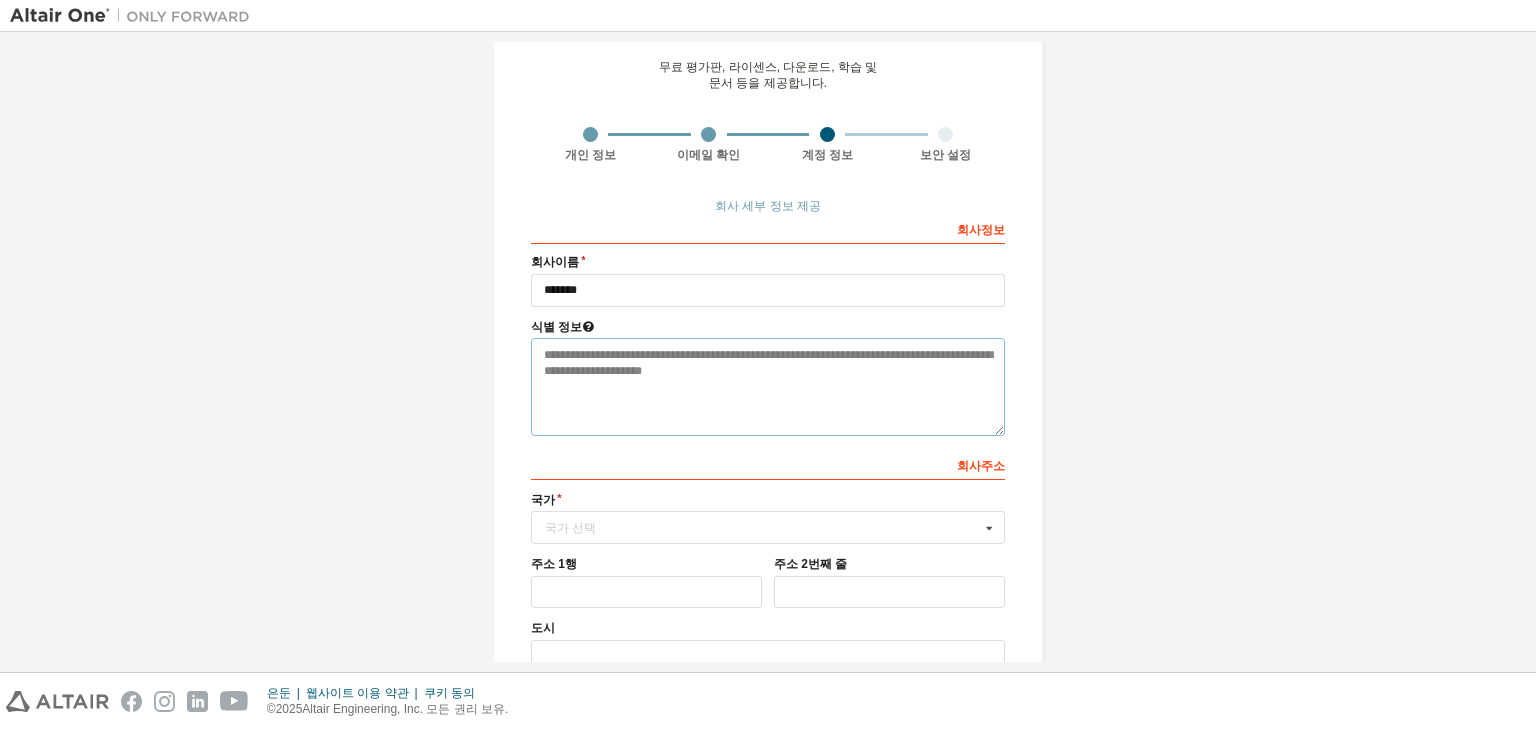 scroll, scrollTop: 200, scrollLeft: 0, axis: vertical 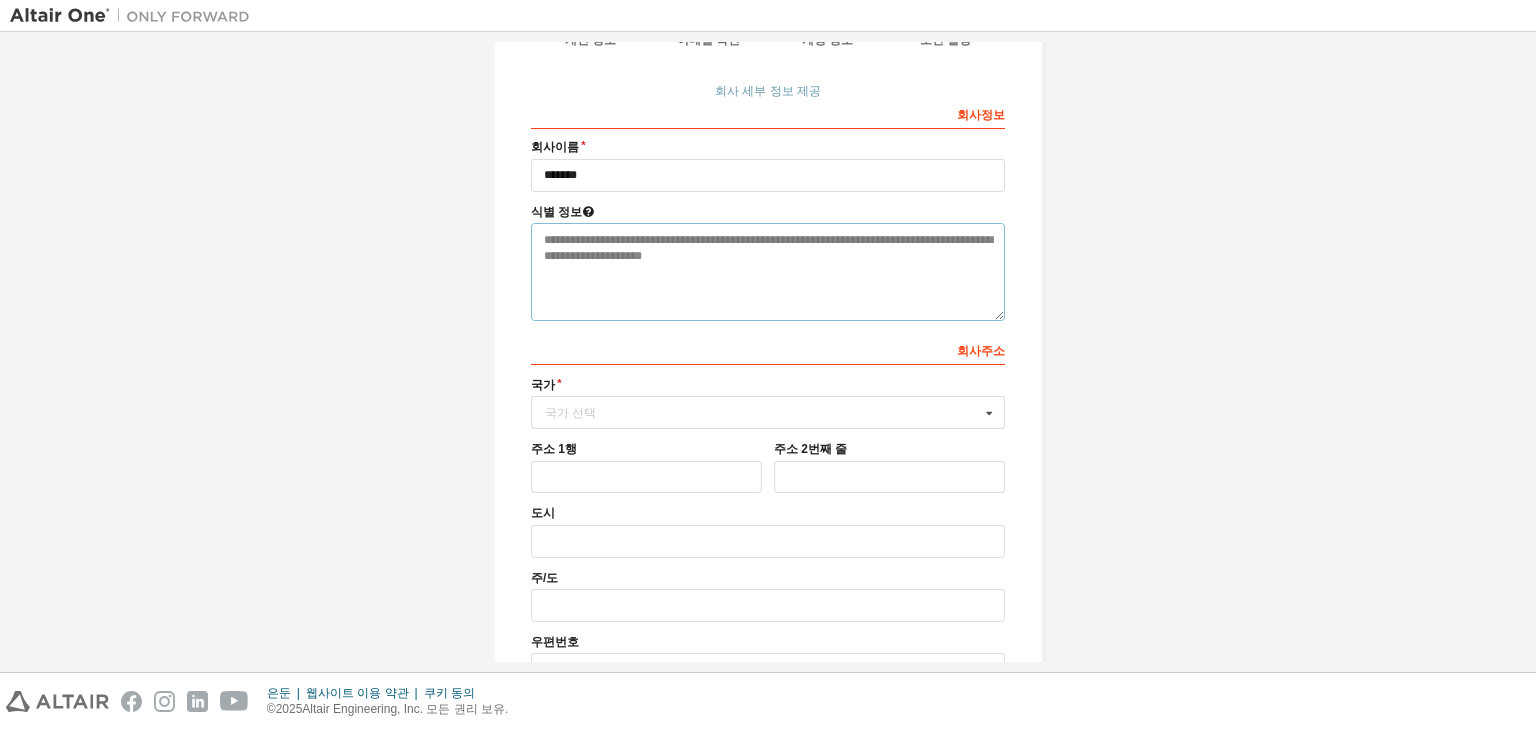 click at bounding box center [768, 272] 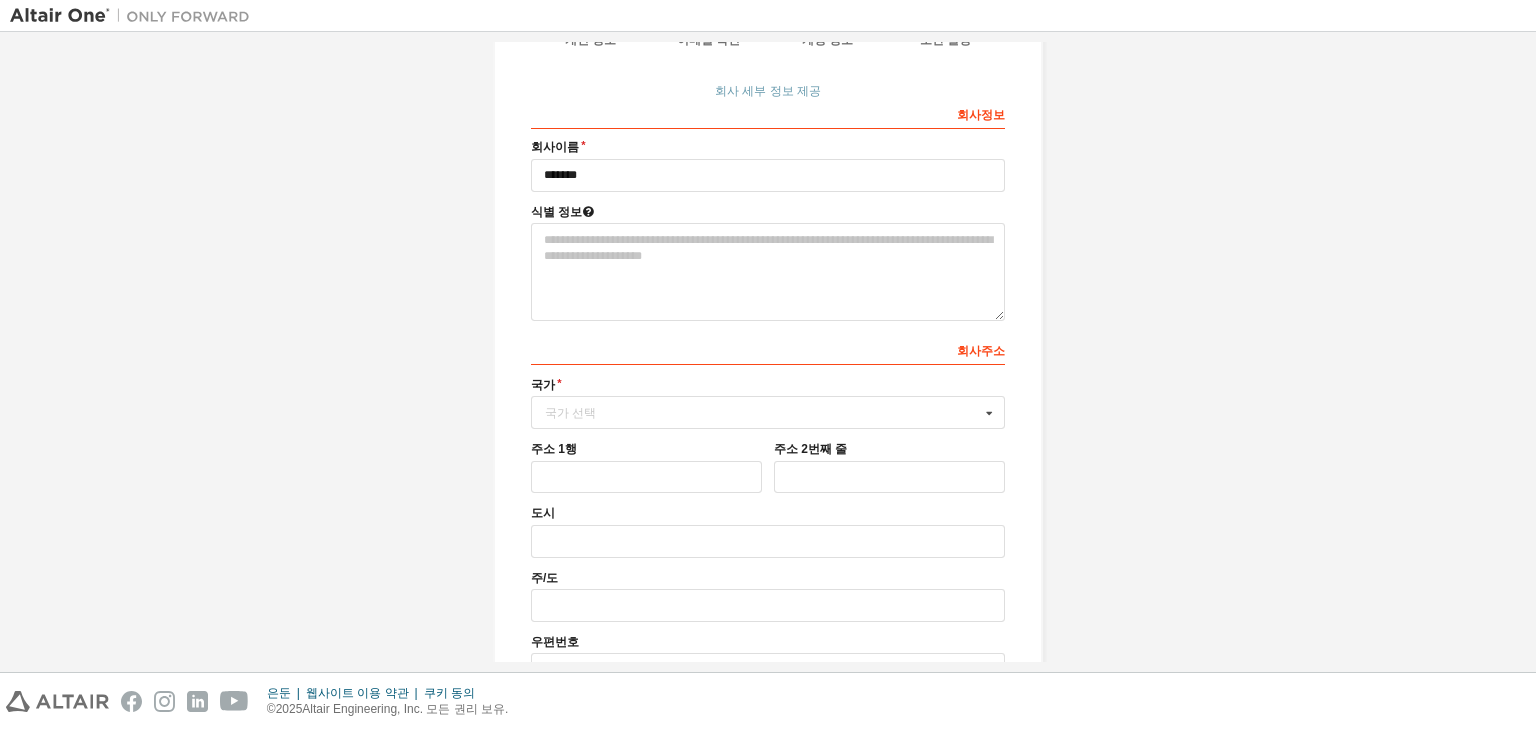 click on "국가" at bounding box center (768, 385) 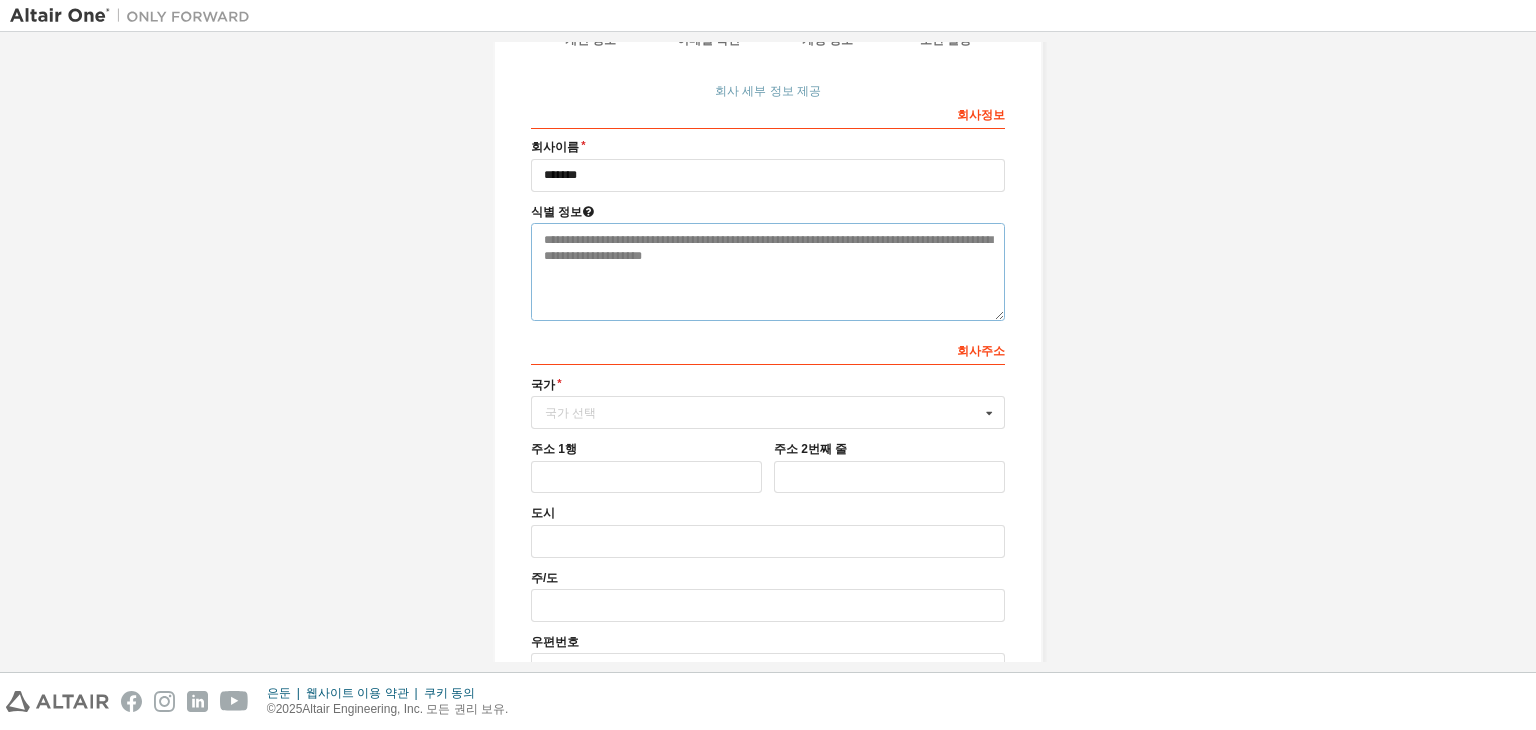 click at bounding box center (768, 272) 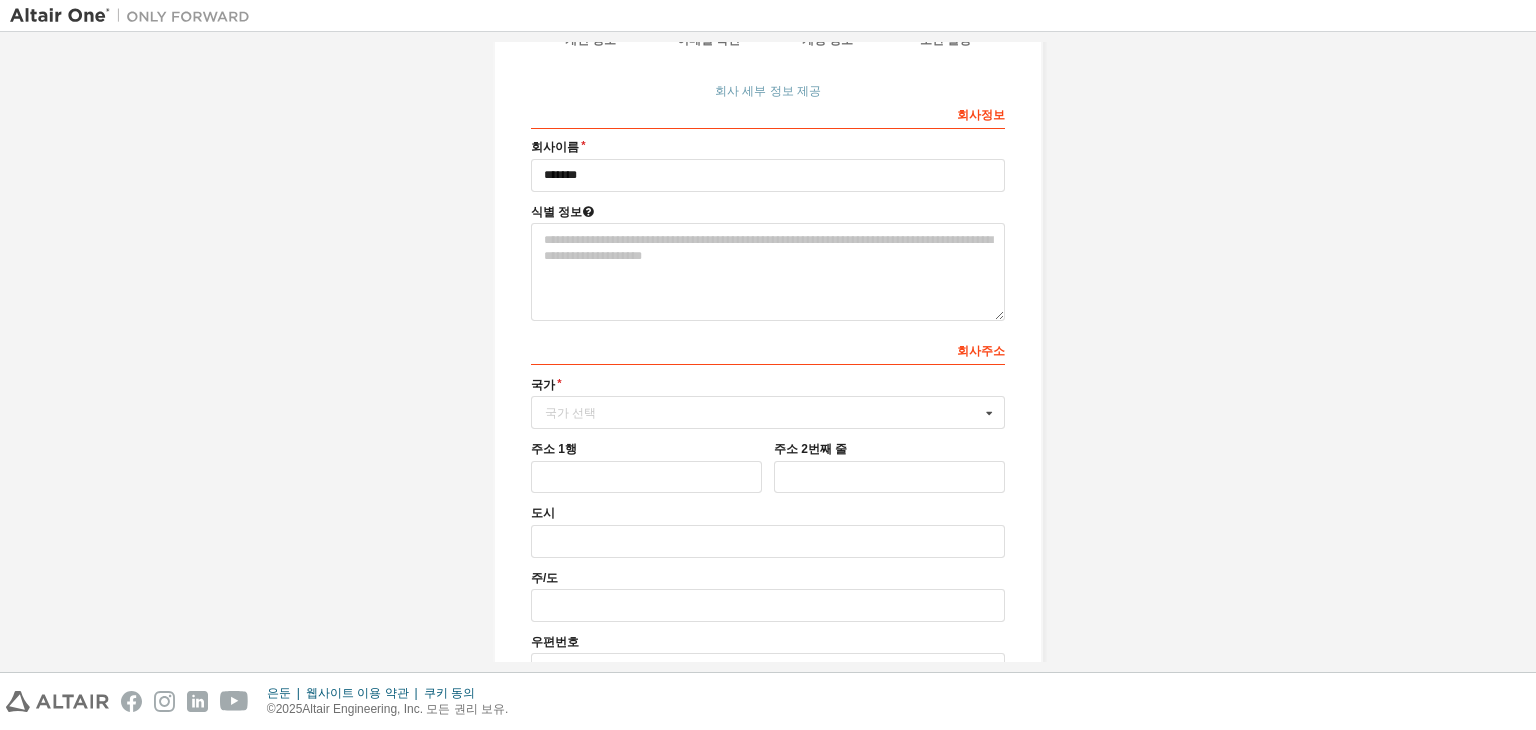 click on "회사" at bounding box center [969, 351] 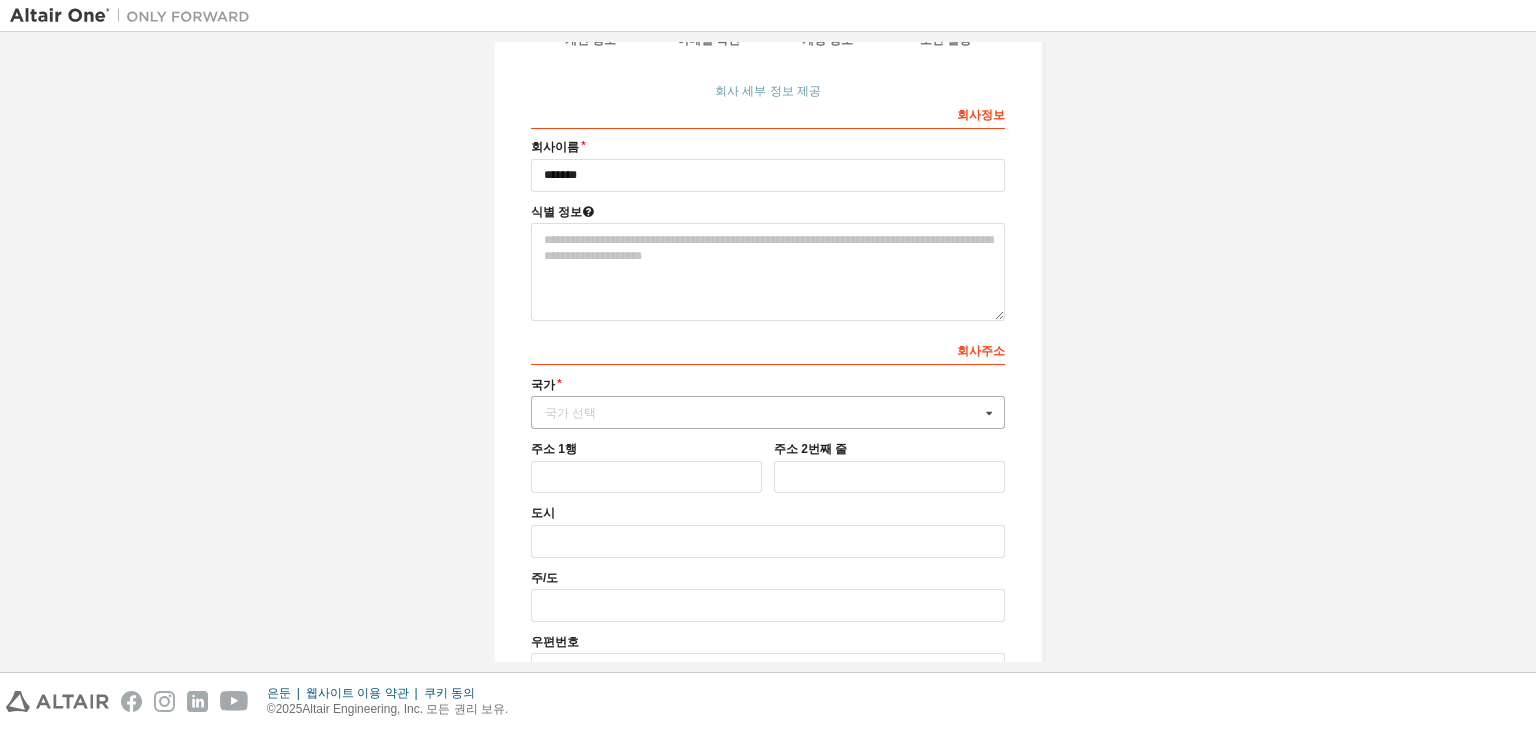 click on "국가 선택" at bounding box center (762, 413) 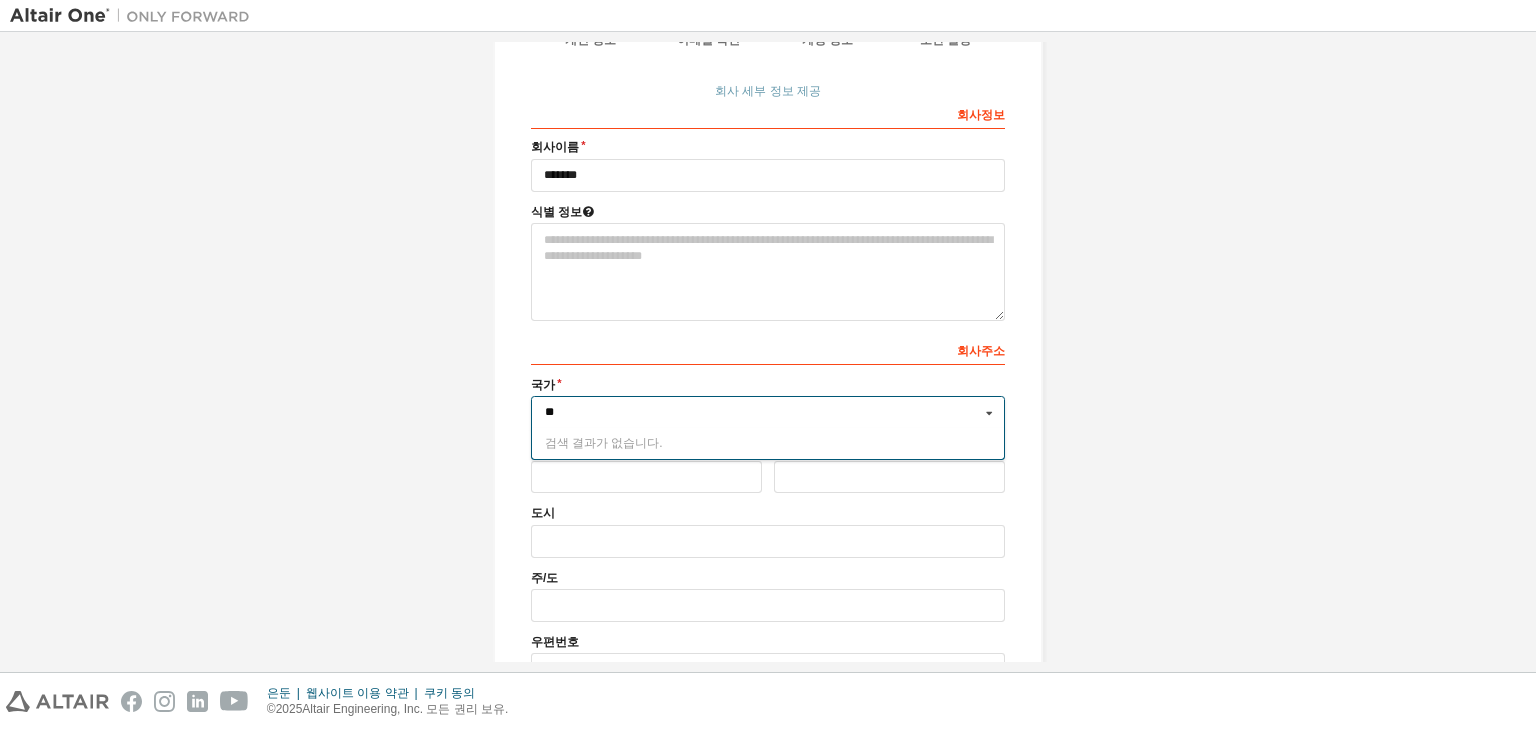 click on "**" at bounding box center [769, 412] 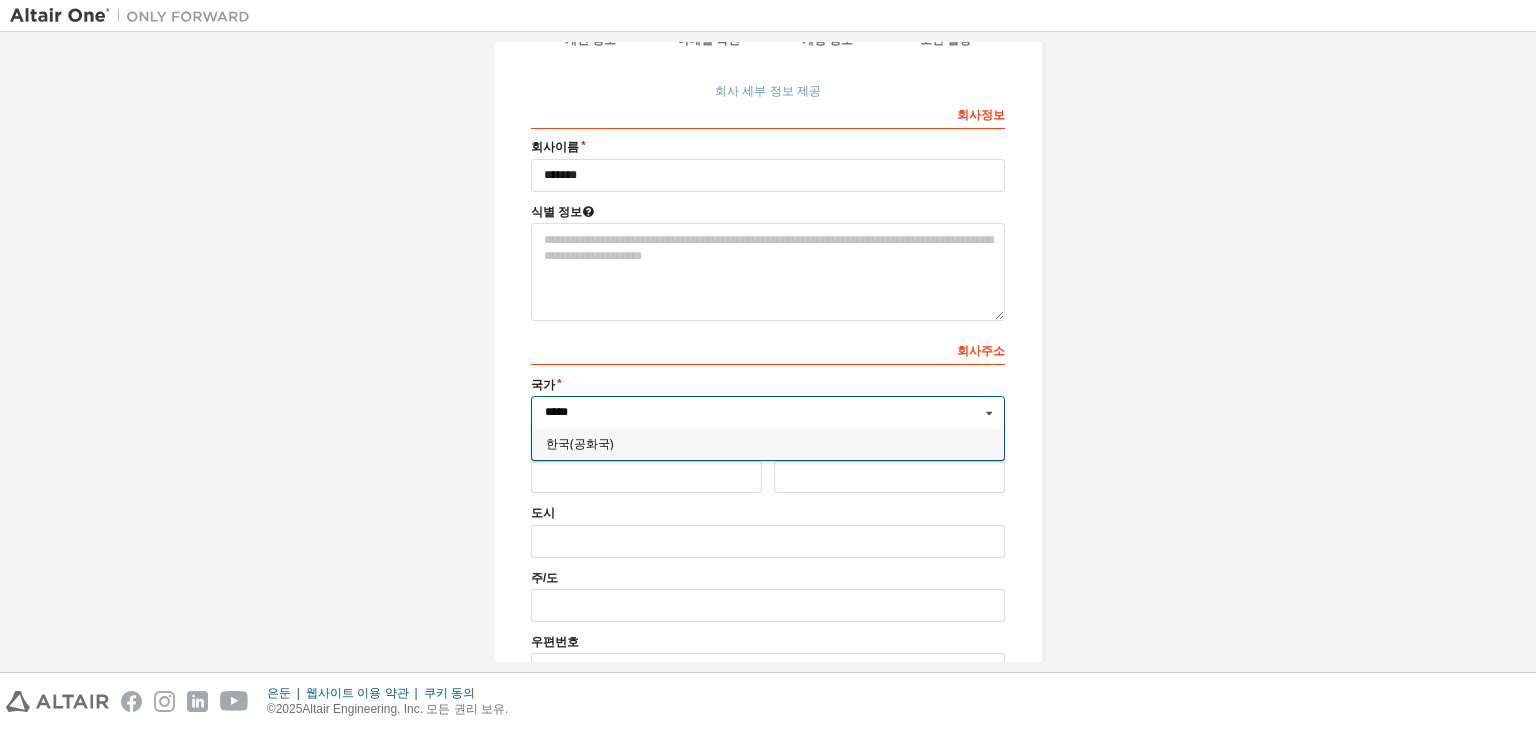 type on "*****" 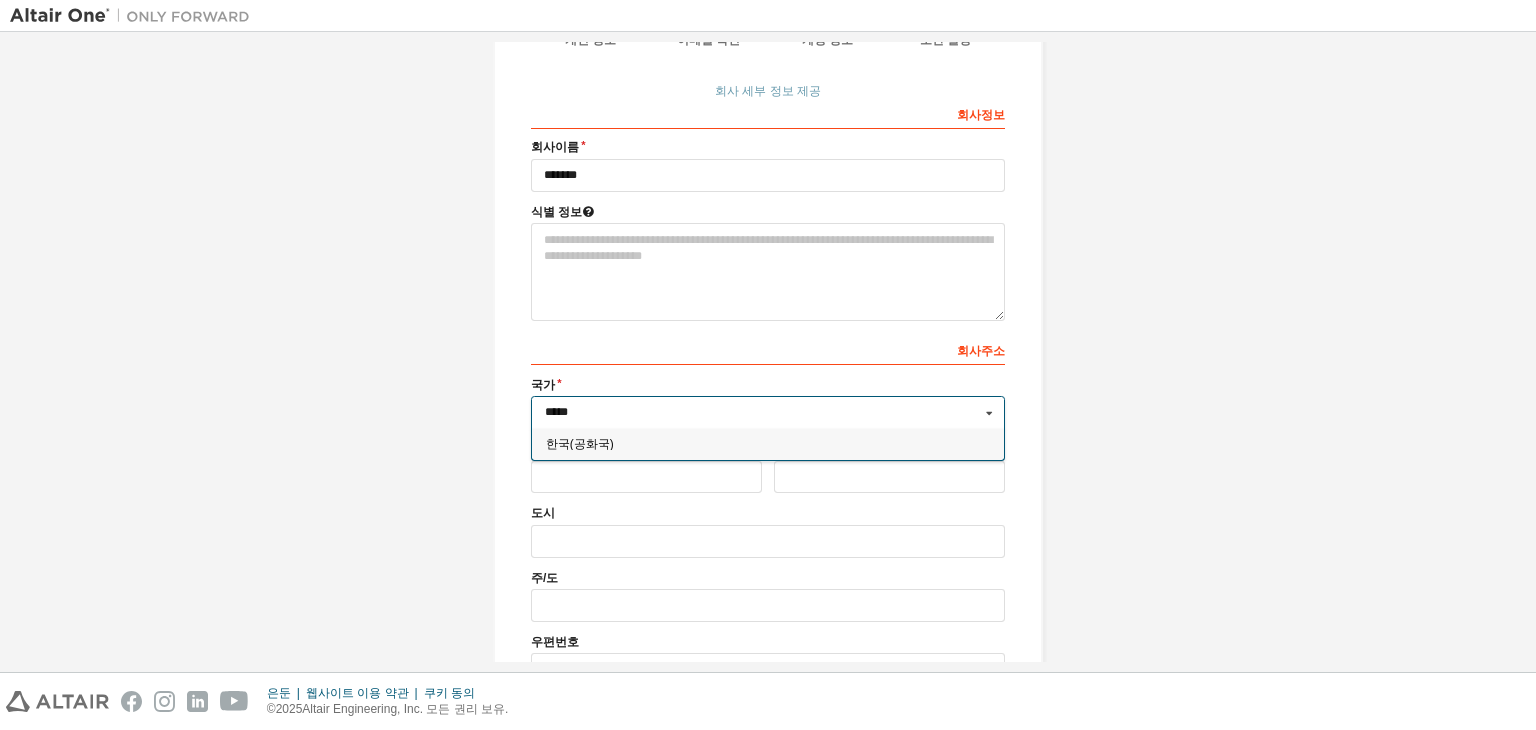 click on "한국(공화국)" at bounding box center [768, 444] 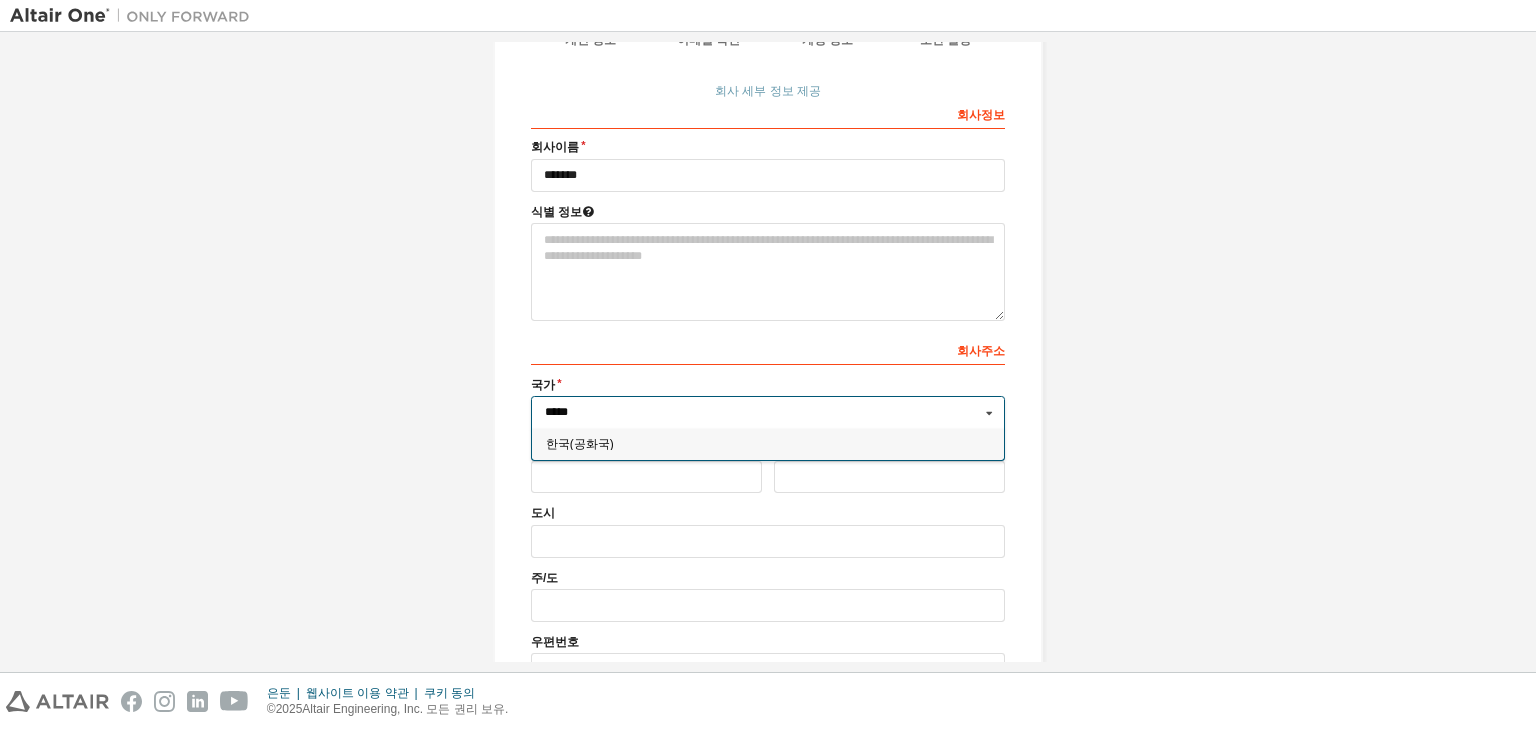 type on "***" 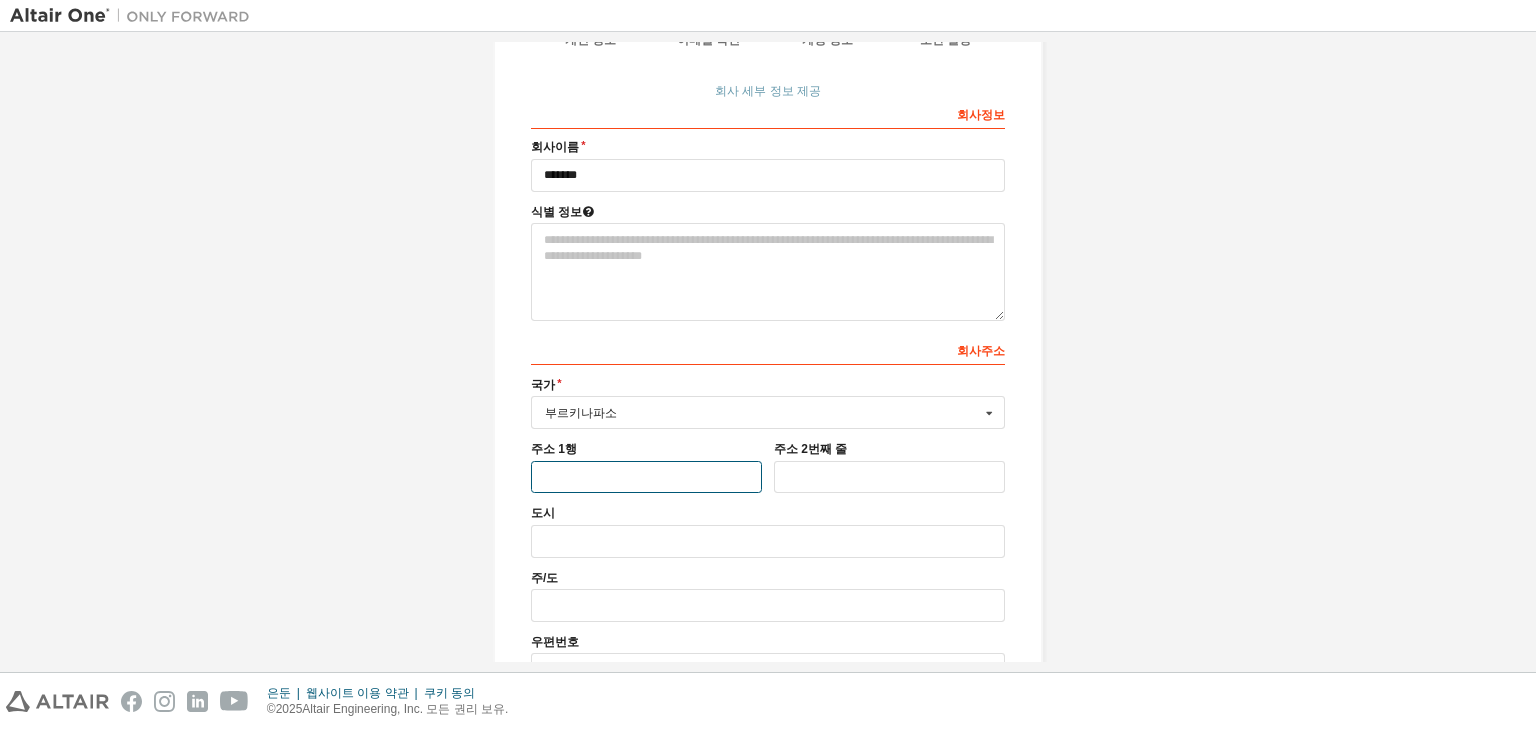 click at bounding box center [646, 477] 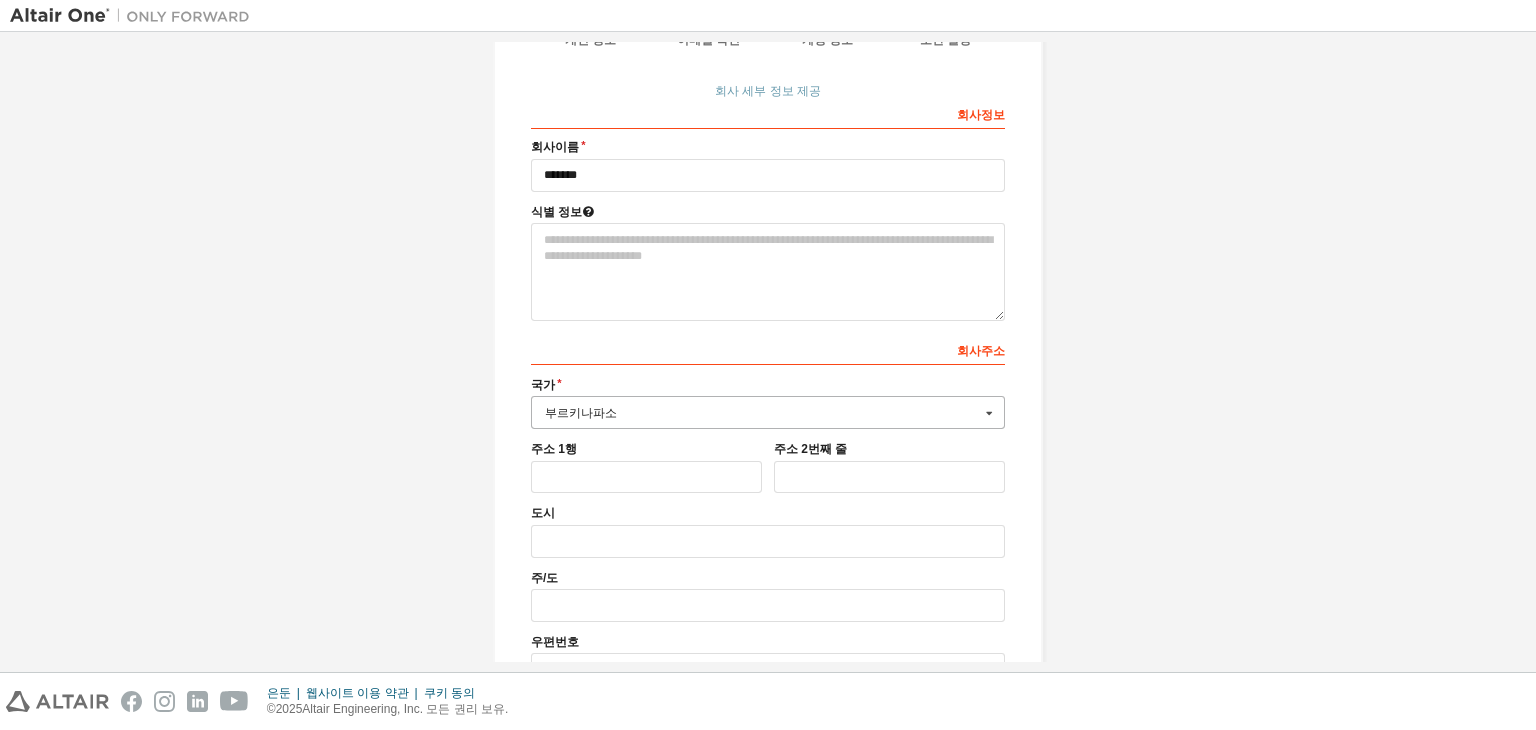 click on "부르키나파소" at bounding box center [762, 413] 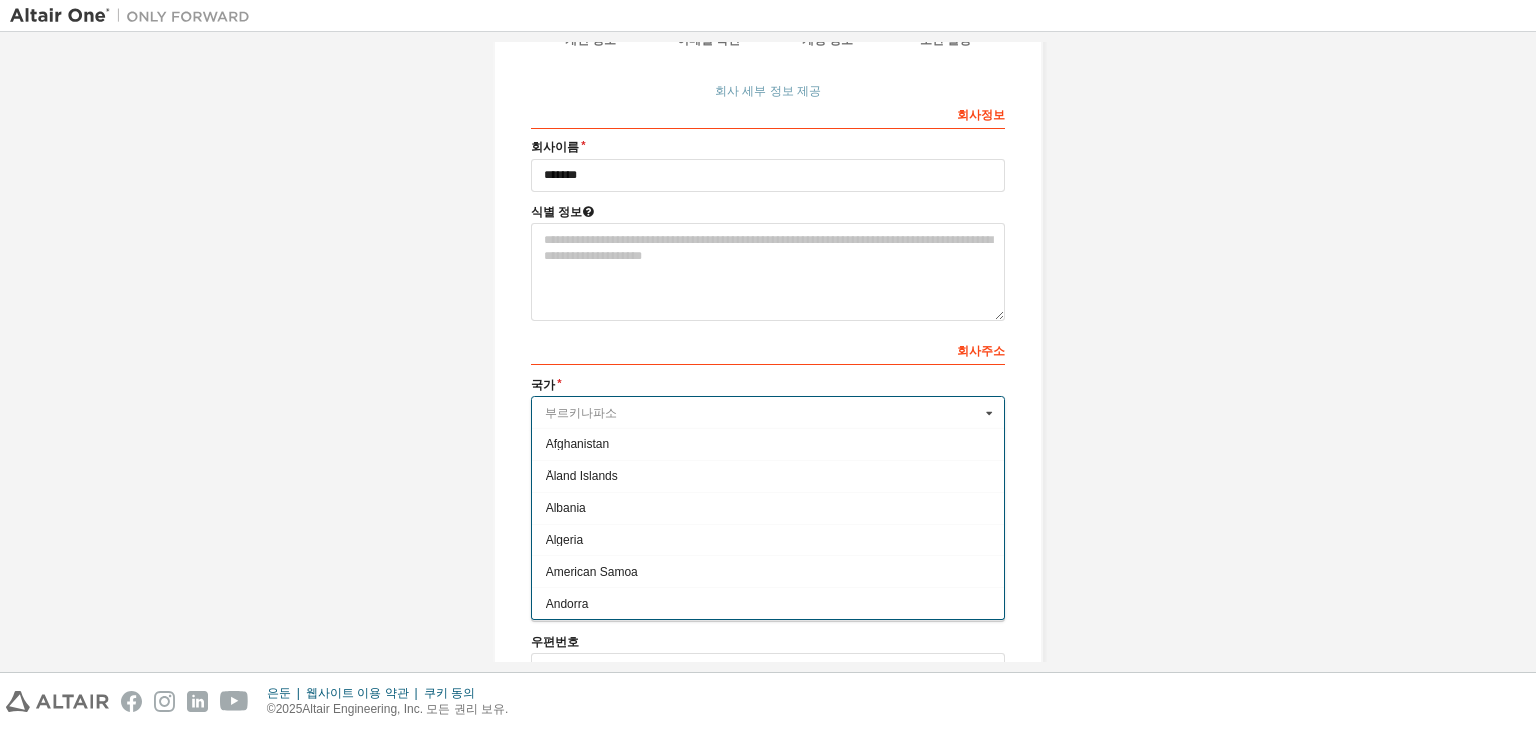 scroll, scrollTop: 3415, scrollLeft: 0, axis: vertical 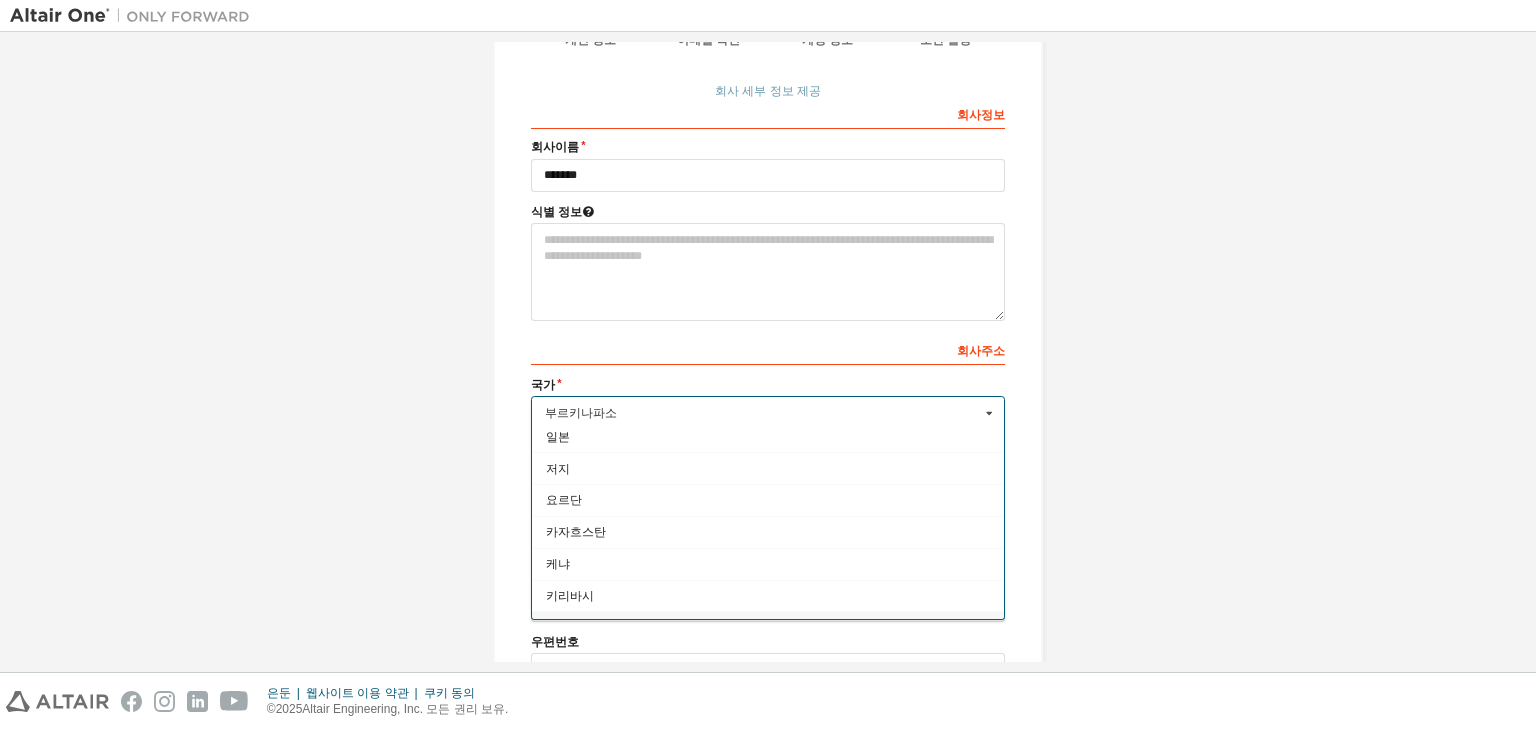 click on "한국(공화국)" at bounding box center [580, 628] 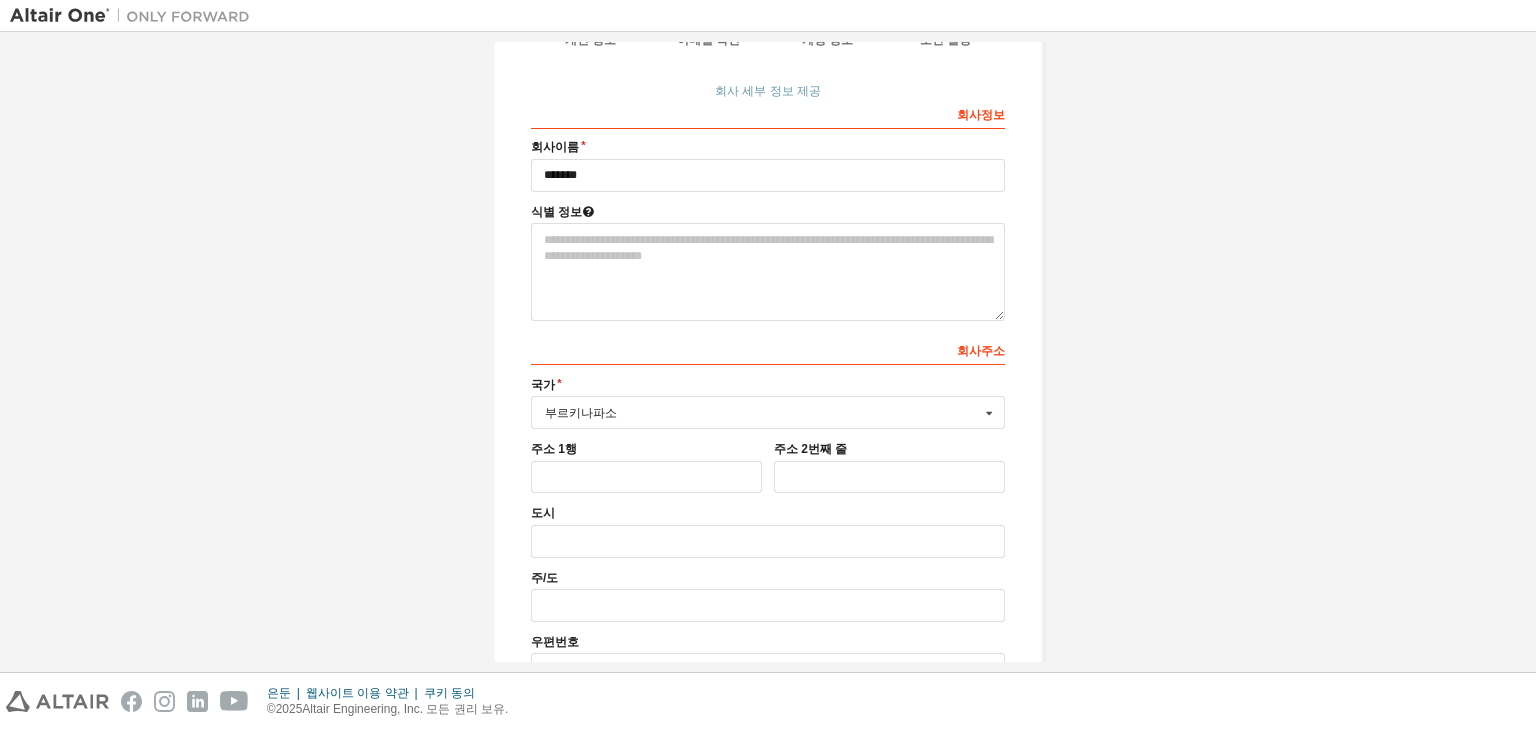 click on "Altair One 계정 만들기 무료 평가판, 라이센스, 다운로드, 학습 및 문서 등을 제공합니다. 개인 정보 이메일 확인 계정 정보 보안 설정 회사 세부 정보 제공 회사 정보 회사 이름 ******* 식별 정보 회사 주소 *** 국가 부르키나파소 아프가니스탄 올란드 제도 알바니아 알제리 아메리칸 사모아 안도라 앙골라 앵귈라 남극 대륙 앤티가 바부다 아르헨티나 아르메니아 아루바 호주 오스트리아 아제르바이잔 바하마 바레인 방글라데시 바베이도스 벨기에 벨리즈 베냉 버뮤다 부탄 볼리비아(복수 민족 국가) 보네르, 신트유스타티우스, 사바 보스니아 헤르체고비나 보츠와나 부베 섬 브라질 영국령 인도양 지역 브루나이 다루살람 불가리아 부르키나파소 부룬디 카보 베르데 캄보디아 카메룬 캐나다 케이맨 제도 중앙아프리카 공화국 차드 칠레 중국 크리스마스 섬 콜롬비아 콩고" at bounding box center (768, 311) 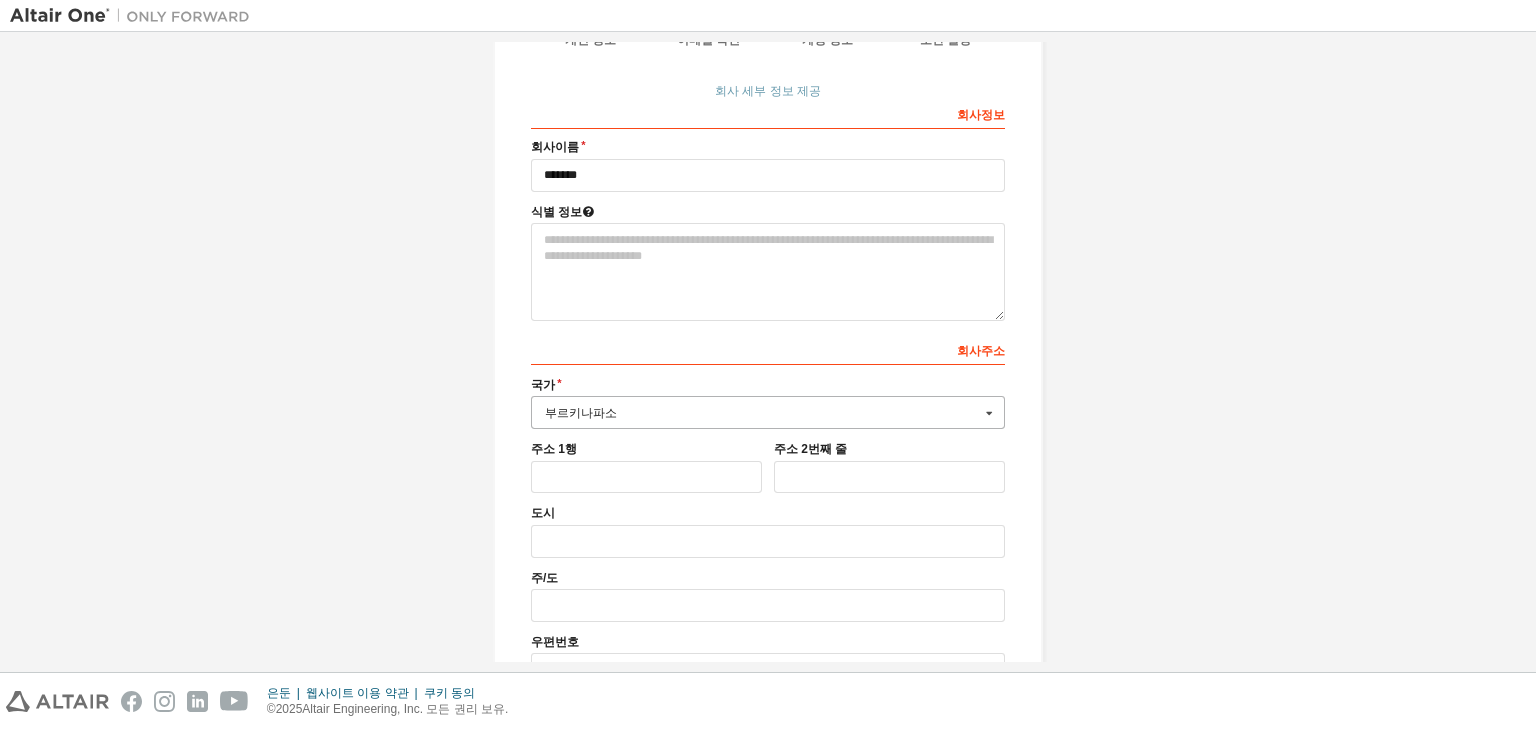click on "부르키나파소" at bounding box center [762, 413] 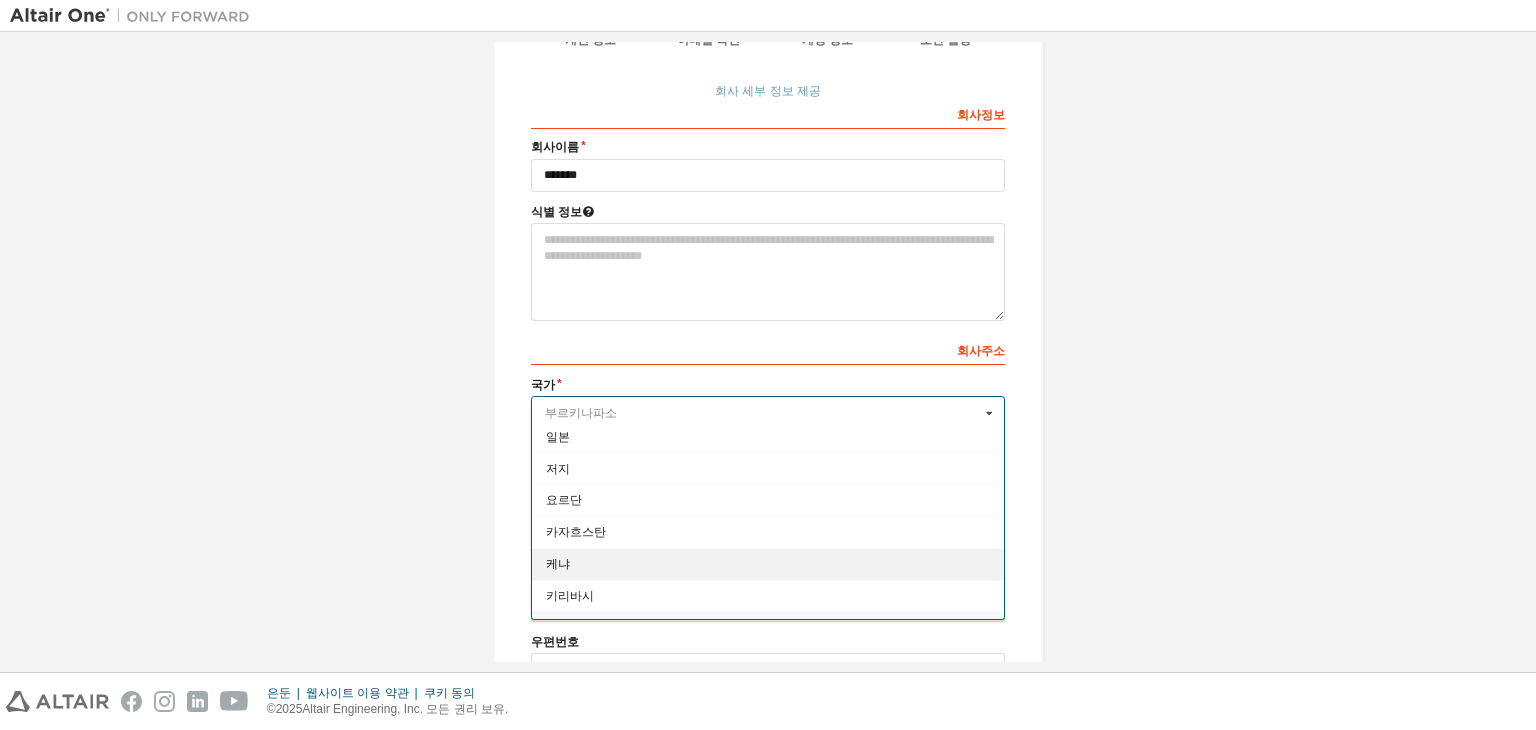 scroll, scrollTop: 3515, scrollLeft: 0, axis: vertical 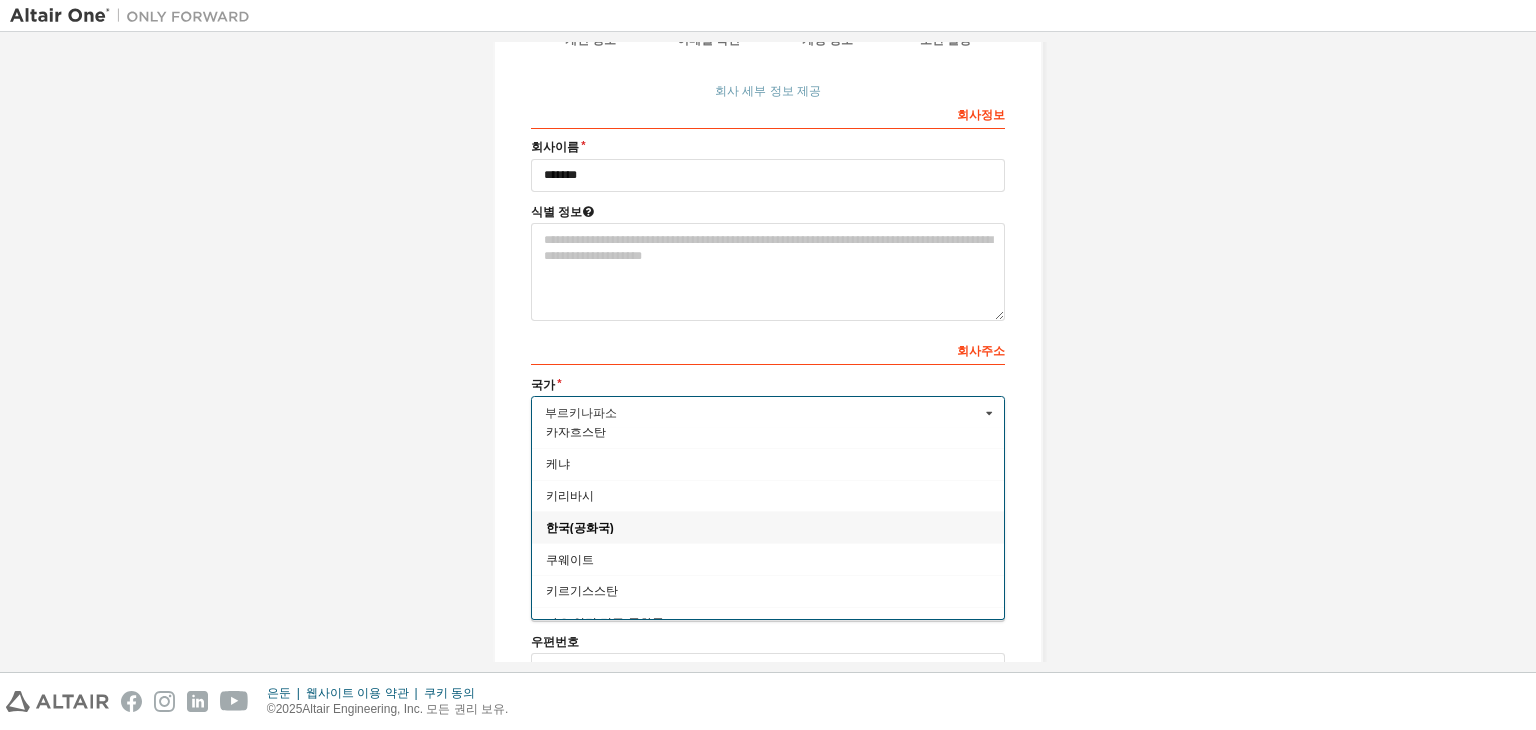 click on "한국(공화국)" at bounding box center [580, 528] 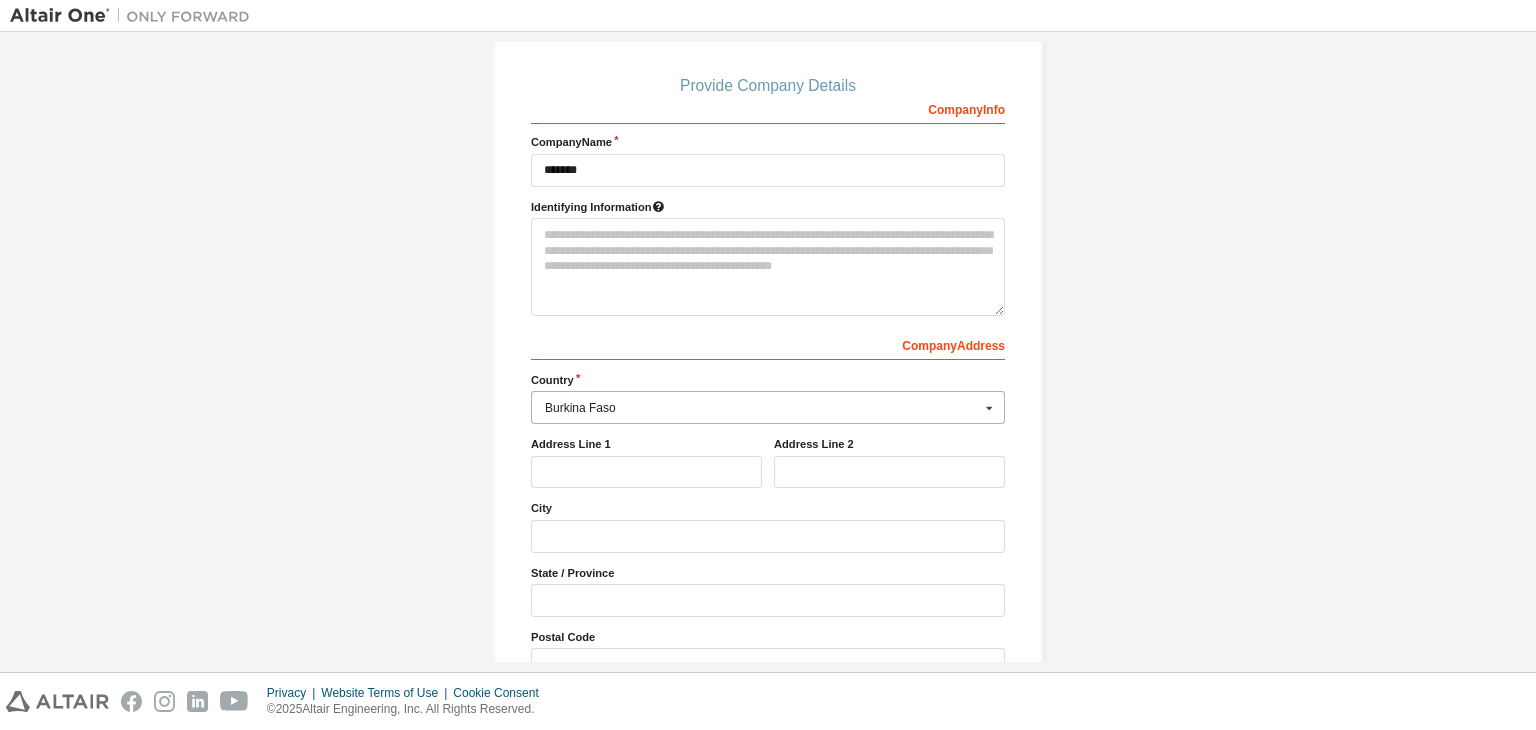scroll, scrollTop: 195, scrollLeft: 0, axis: vertical 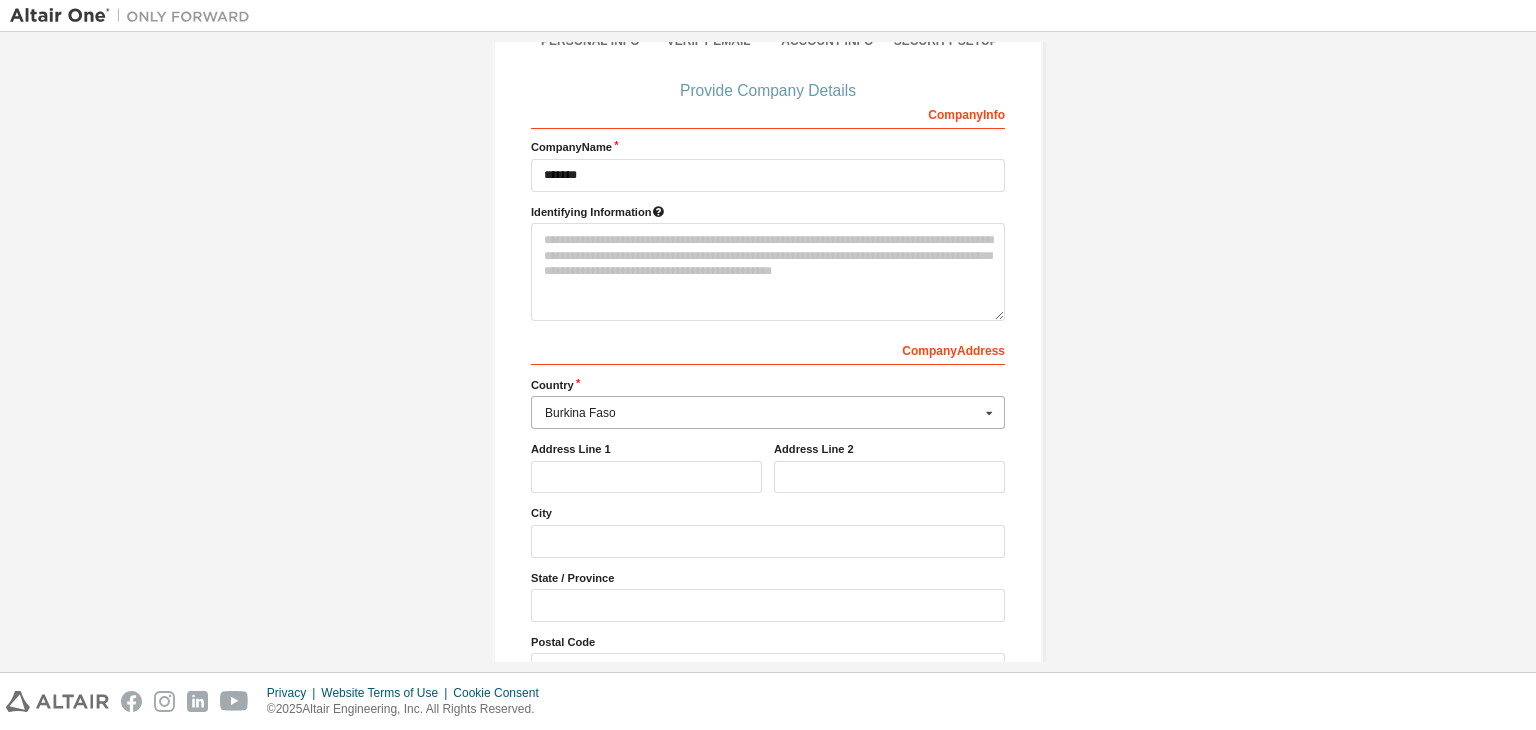 click on "Create an Altair One Account For Free Trials, Licenses, Downloads, Learning & Documentation and so much more. Personal Info Verify Email Account Info Security Setup Provide Company Details Company Info Company Name ******* Identifying Information Company Address *** Country Burkina Faso Afghanistan Åland Islands Albania Algeria American Samoa Andorra Angola Anguilla Antarctica Antigua and Barbuda Argentina Armenia Aruba Australia Austria Azerbaijan Bahamas Bahrain Bangladesh Barbados Belgium Belize Benin Bermuda Bhutan Bolivia (Plurinational State of) Bonaire, Sint Eustatius and Saba Bosnia and Herzegovina Botswana Bouvet Island Brazil British Indian Ocean Territory Brunei Darussalam Bulgaria Burkina Faso Burundi Cabo Verde Cambodia Cameroon Canada Cayman Islands Central African Republic Chad Chile China Christmas Island Cocos (Keeling) Islands Colombia Comoros Congo Congo (Democratic Republic of the) Cook Islands Costa Rica Côte d'Ivoire Croatia Curaçao Cyprus Czech Republic Denmark Djibouti Dominica" at bounding box center [768, 313] 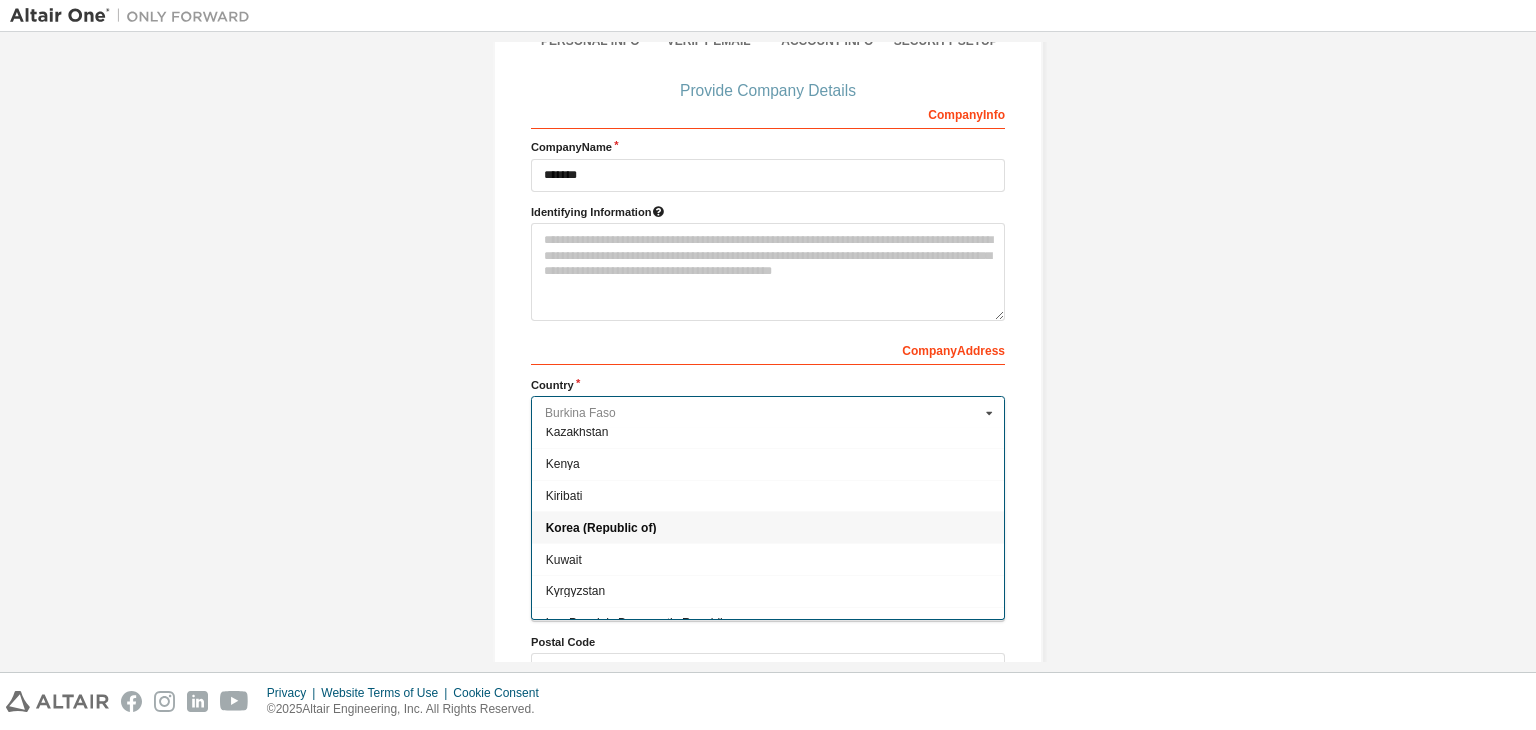 click at bounding box center [769, 412] 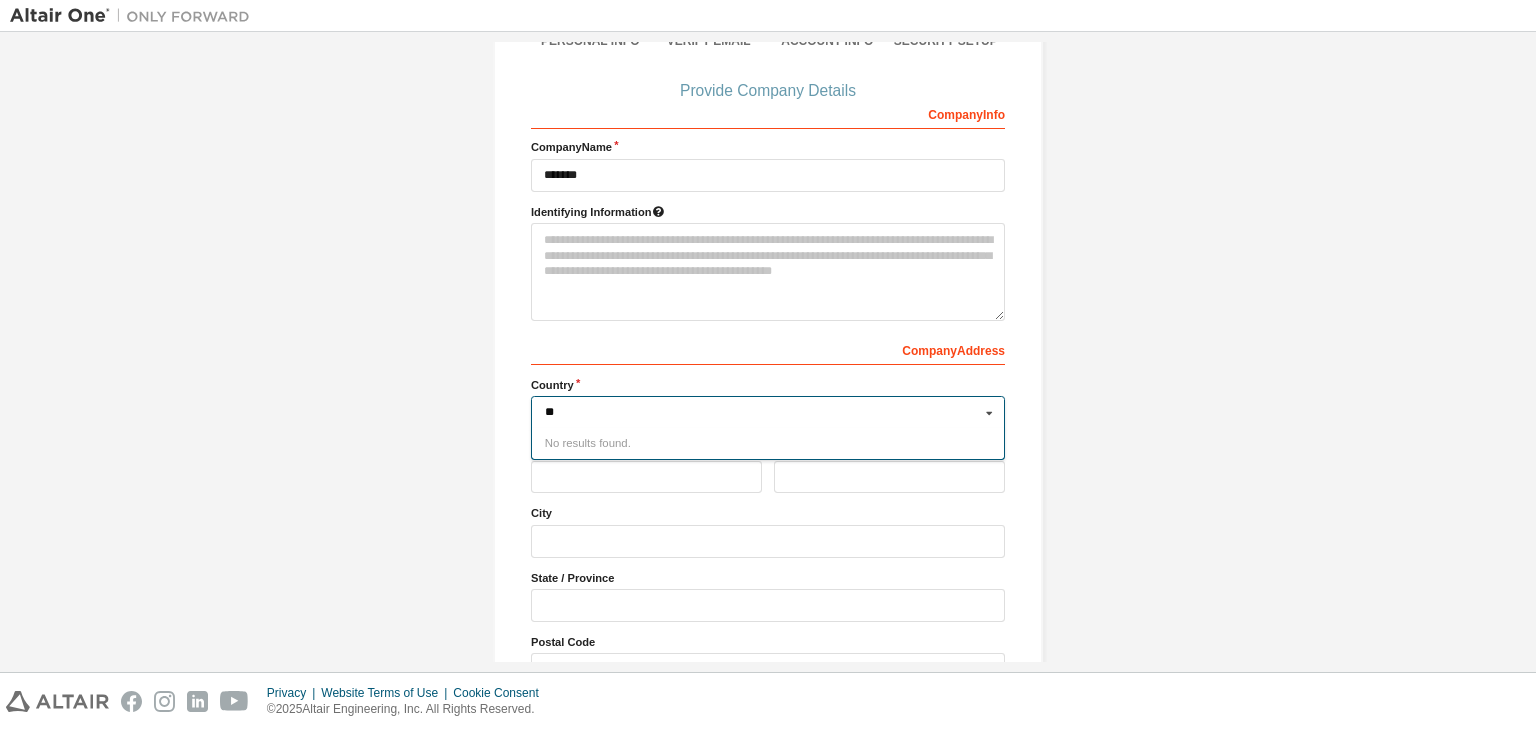 scroll, scrollTop: 0, scrollLeft: 0, axis: both 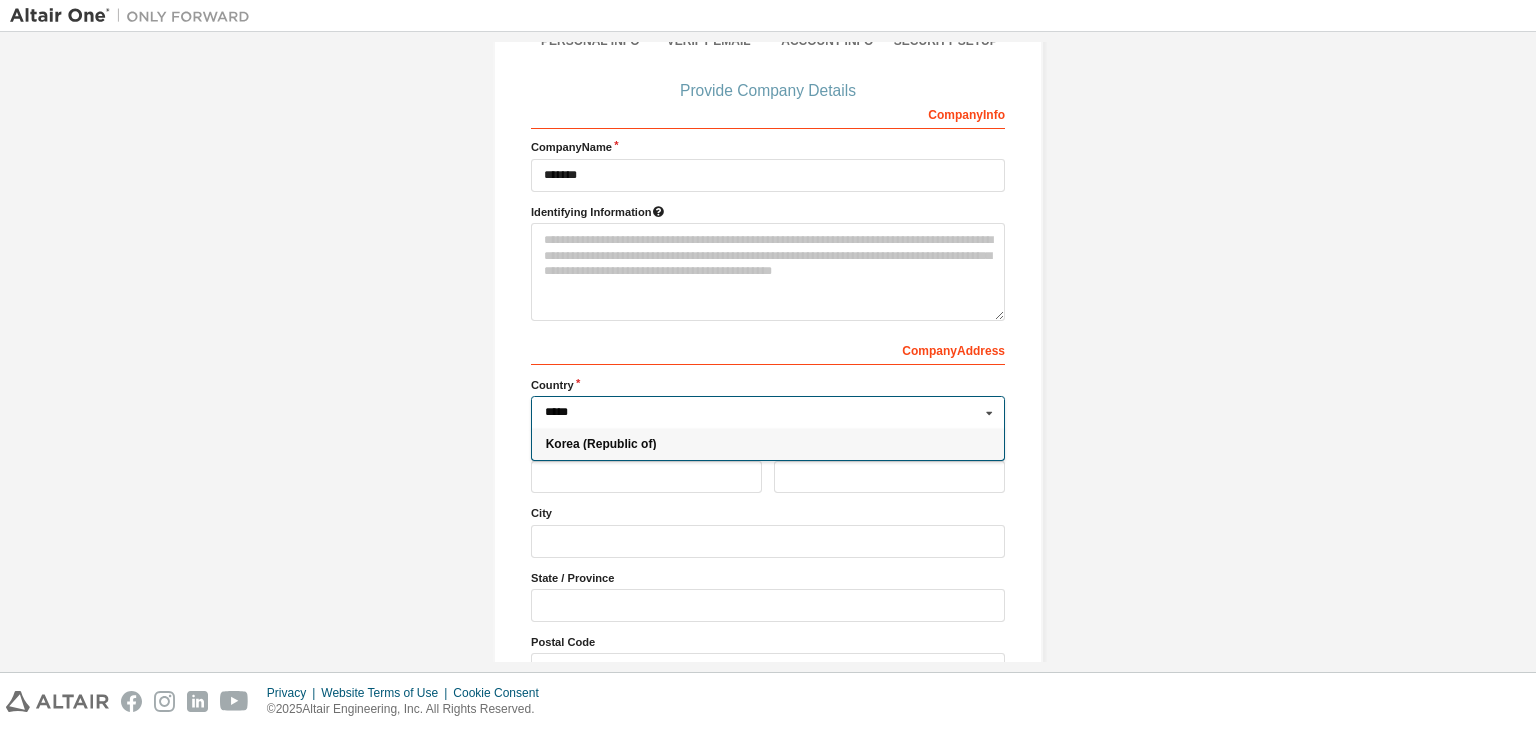 type on "*****" 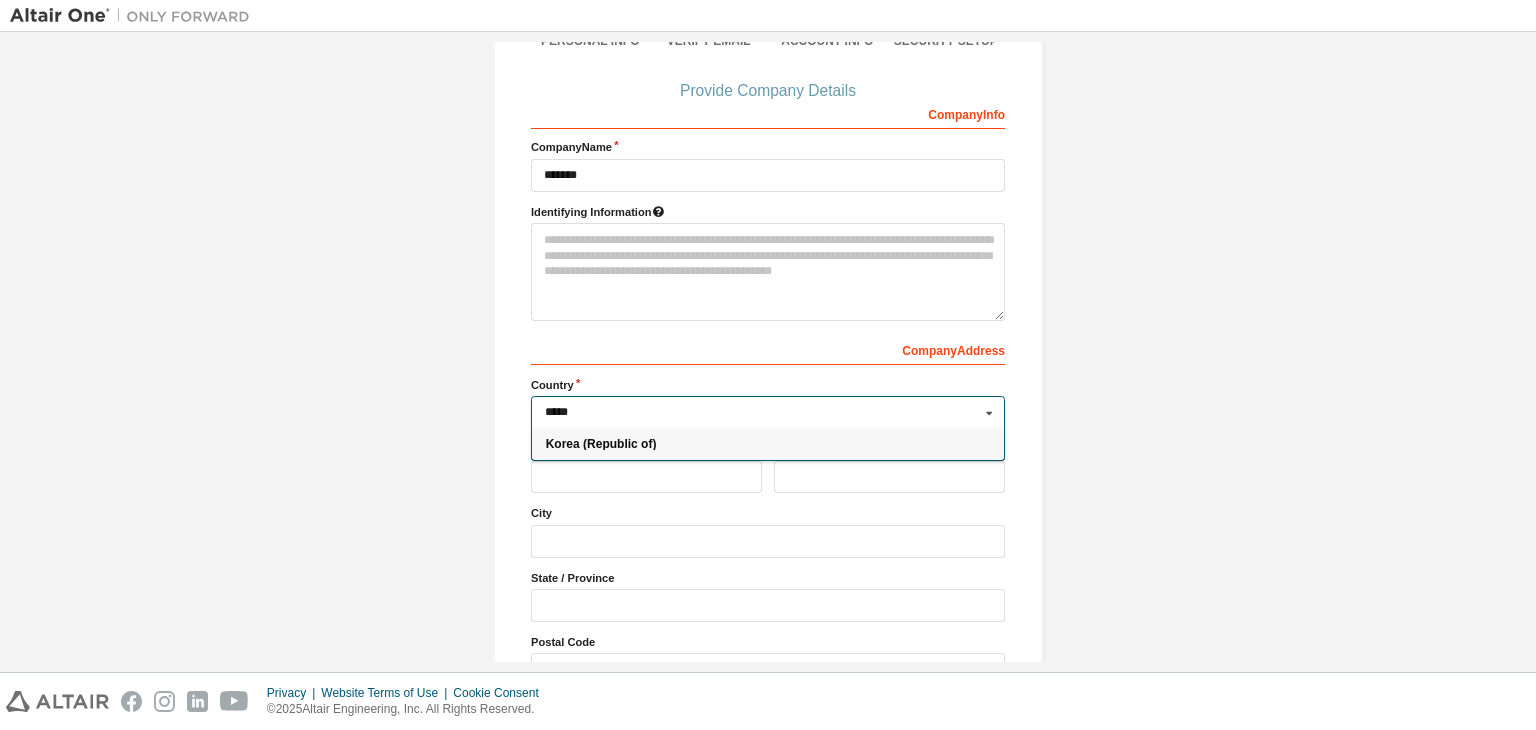 click on "Korea (Republic of)" at bounding box center [768, 445] 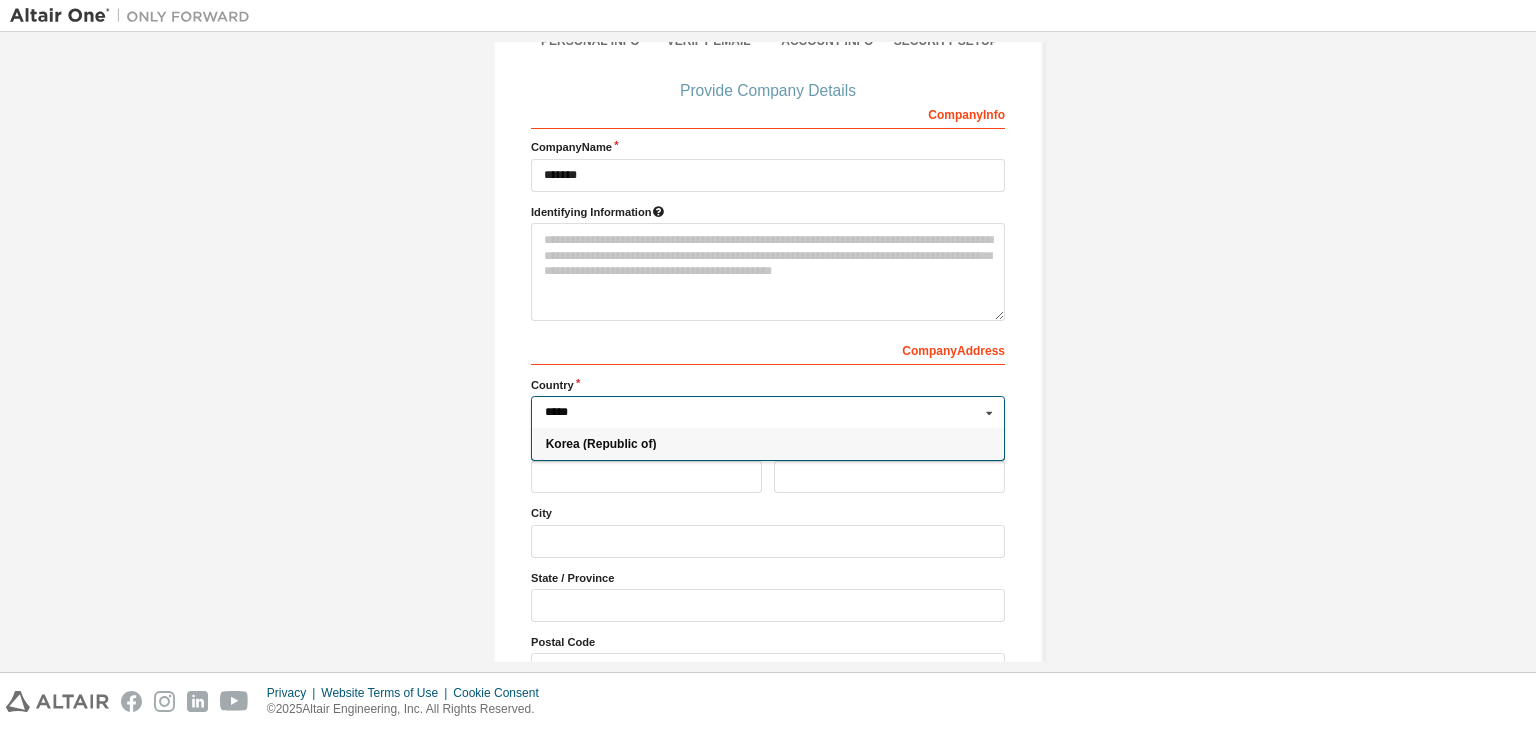 type 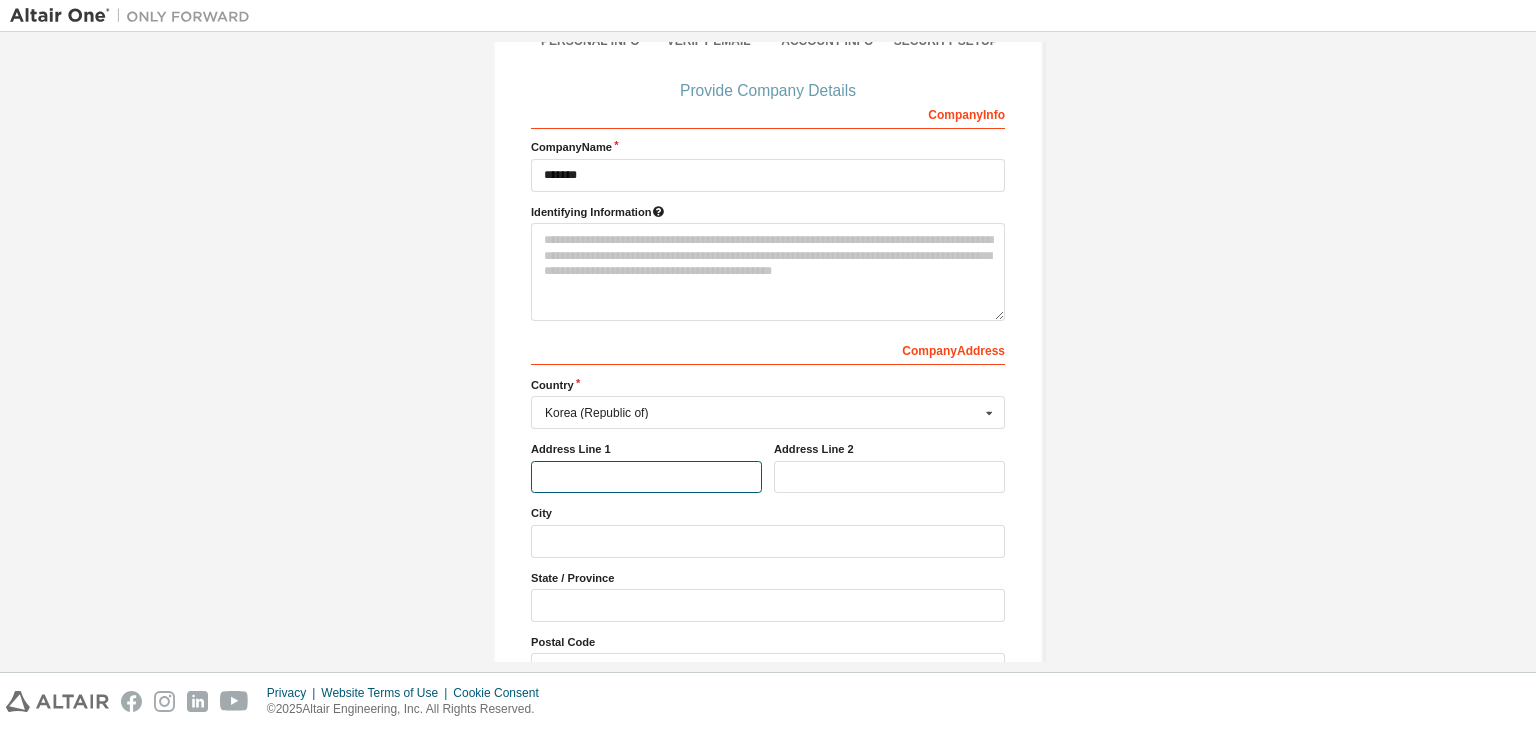 click at bounding box center [646, 477] 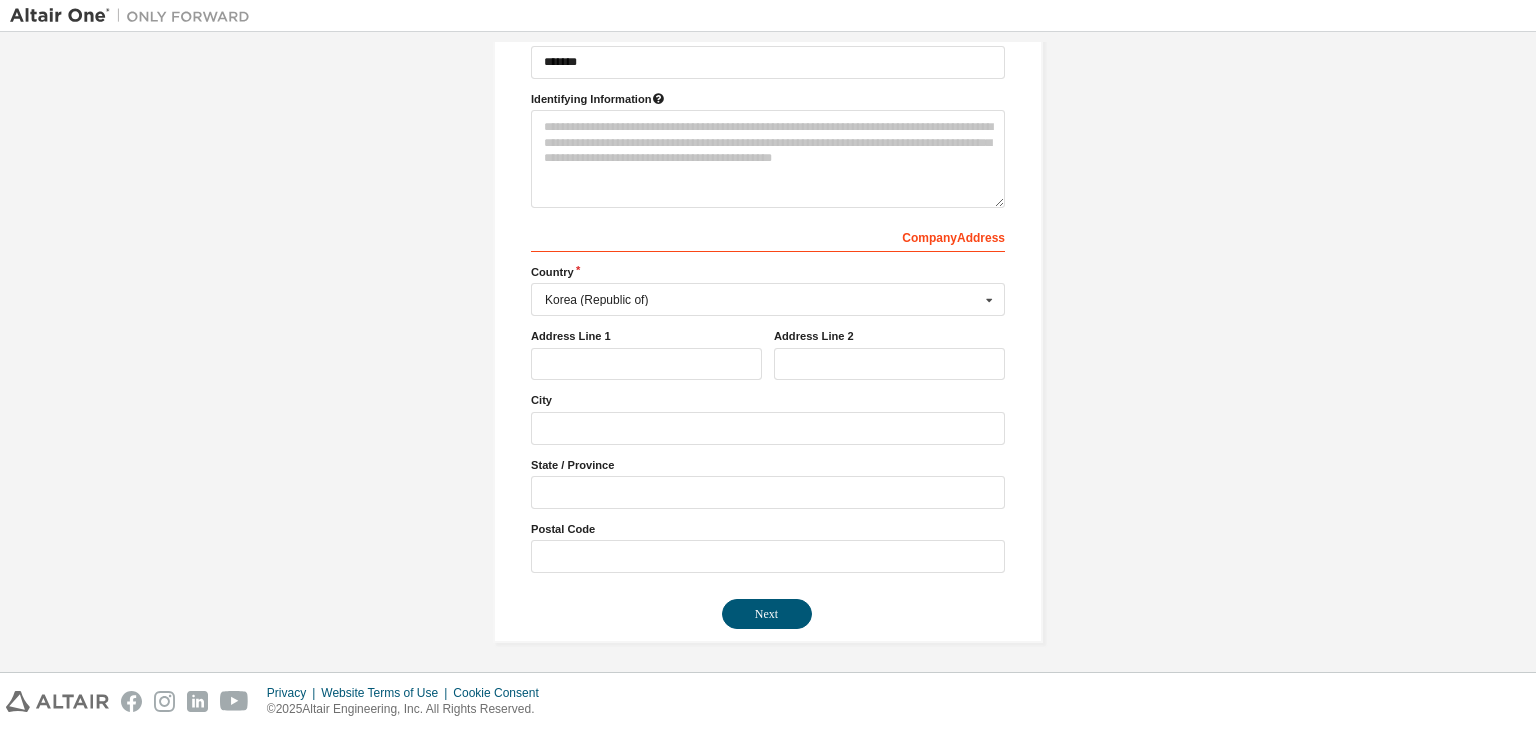 scroll, scrollTop: 315, scrollLeft: 0, axis: vertical 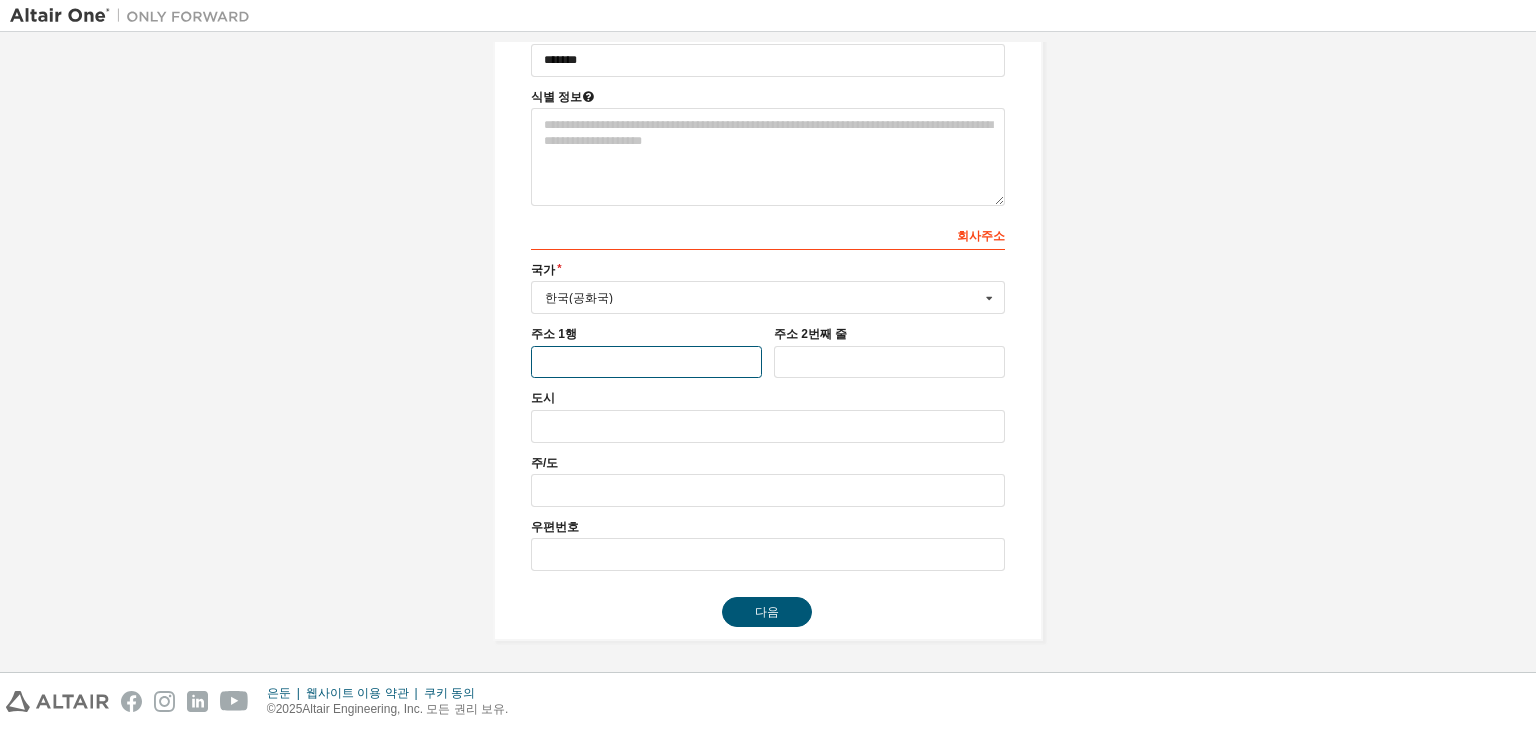click at bounding box center (646, 362) 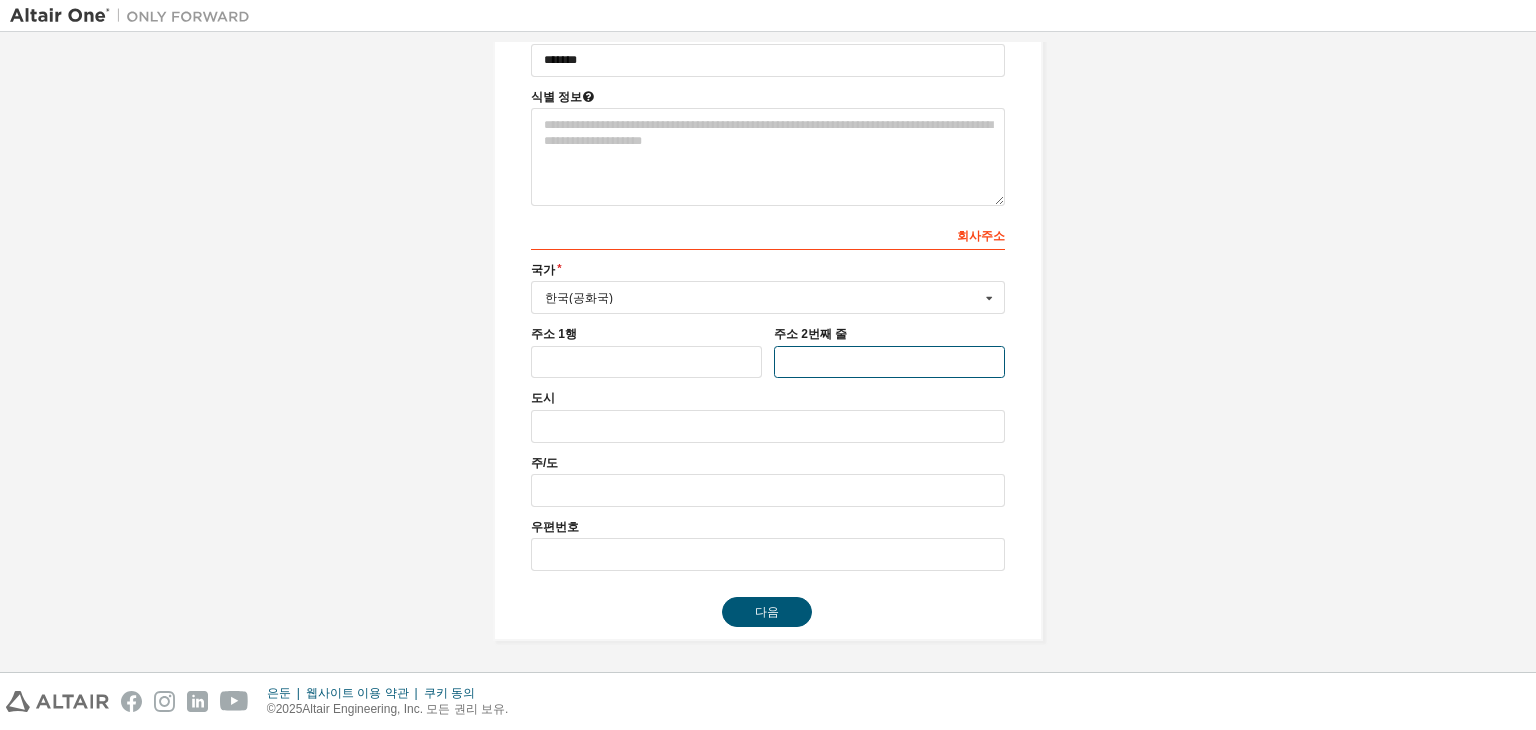 click at bounding box center [889, 362] 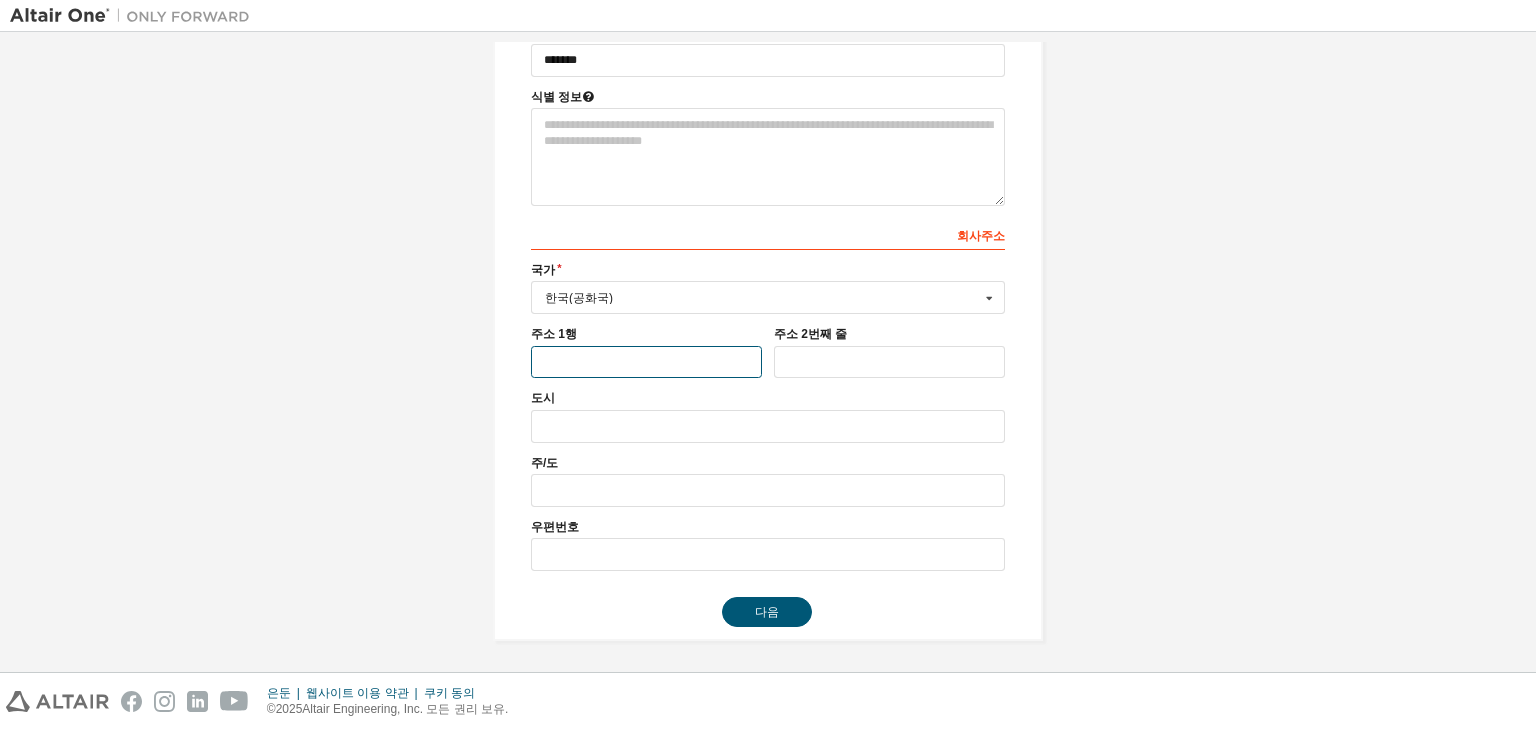 click at bounding box center [646, 362] 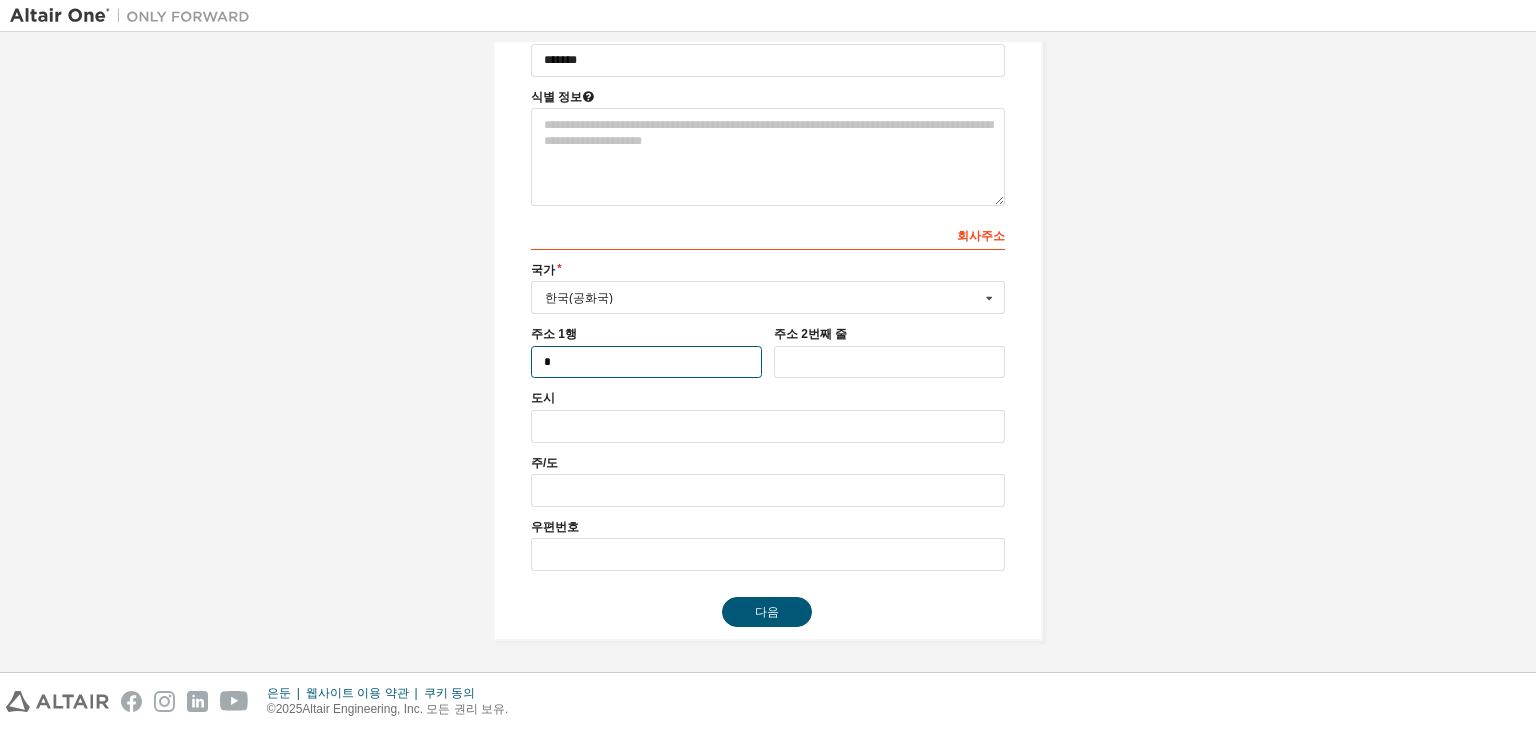 type 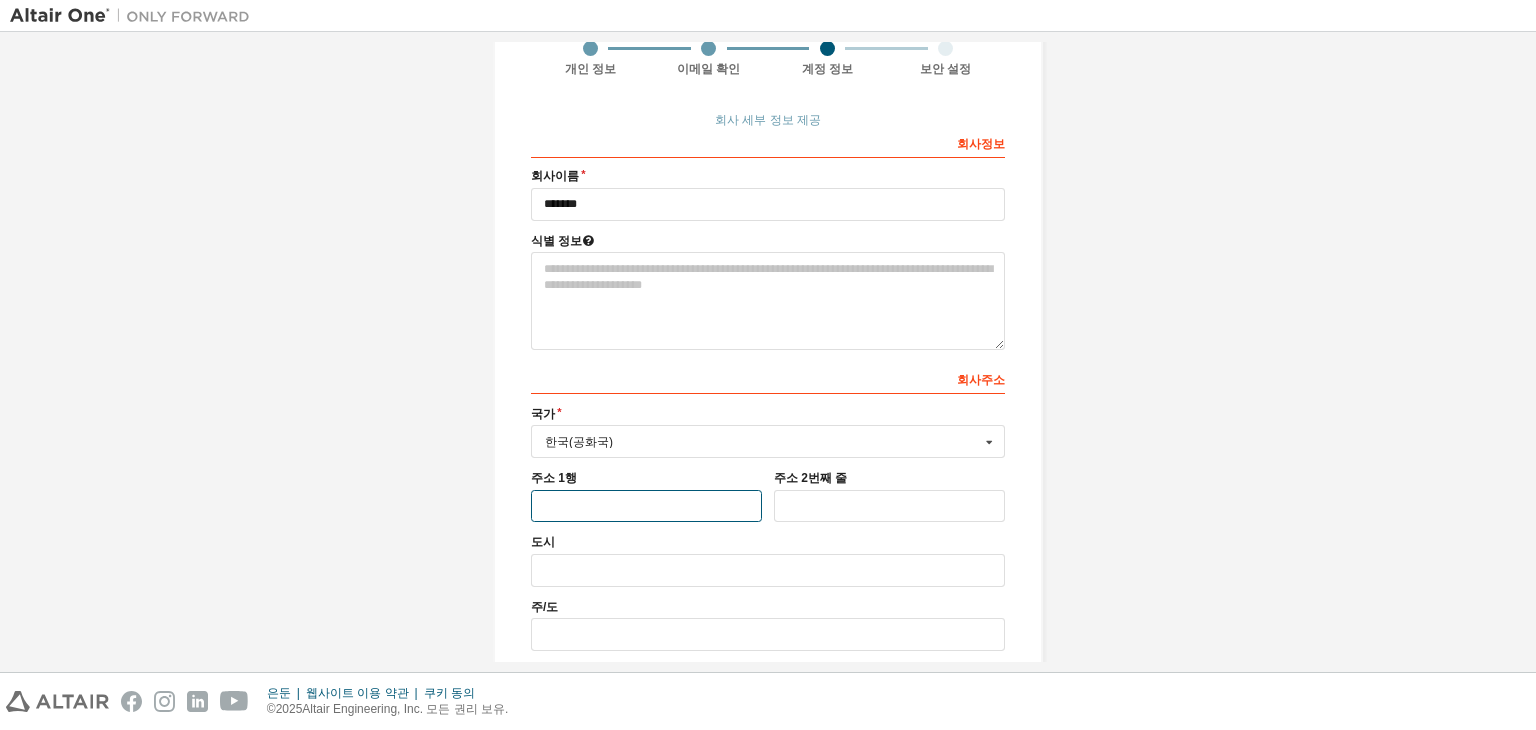 scroll, scrollTop: 315, scrollLeft: 0, axis: vertical 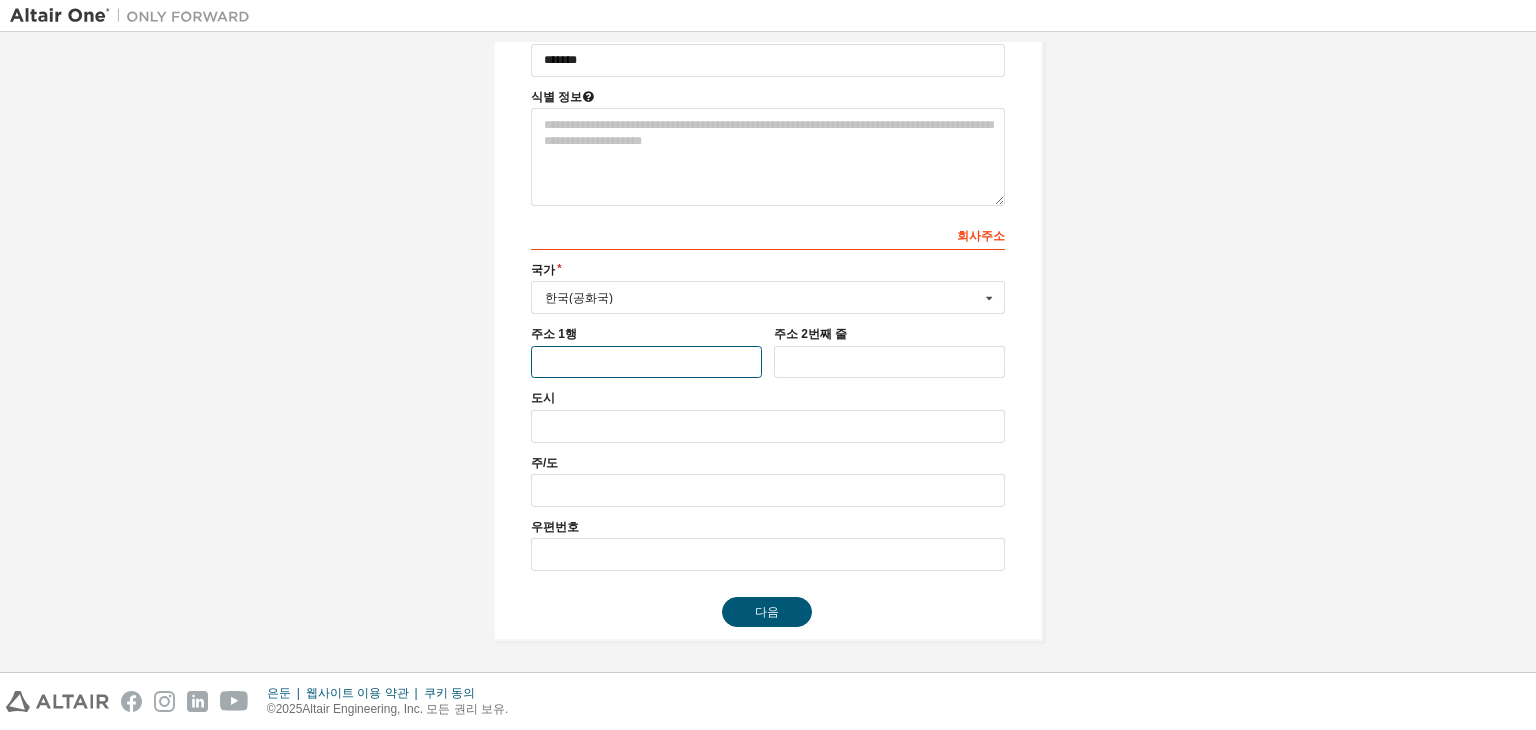 click at bounding box center [646, 362] 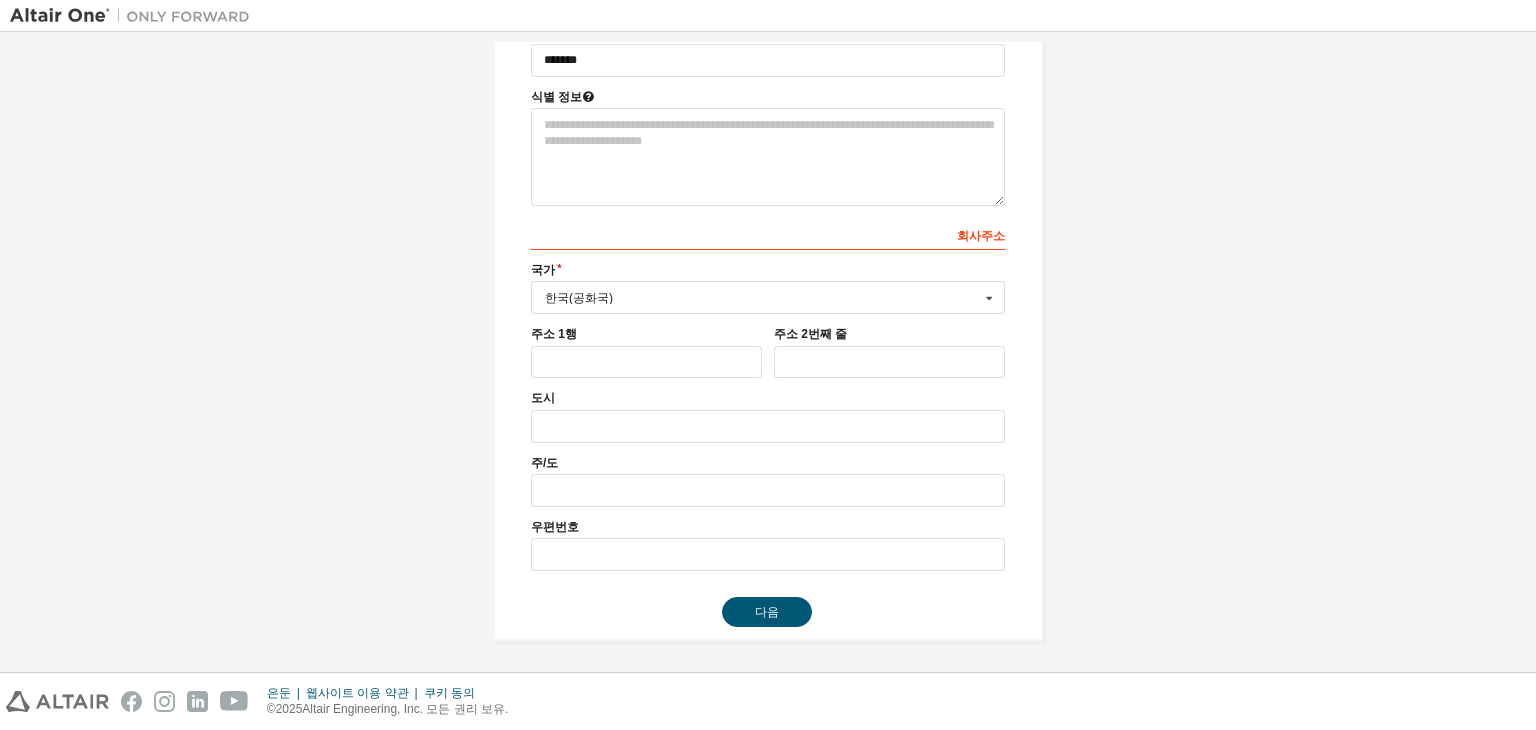 click on "도시" at bounding box center [768, 398] 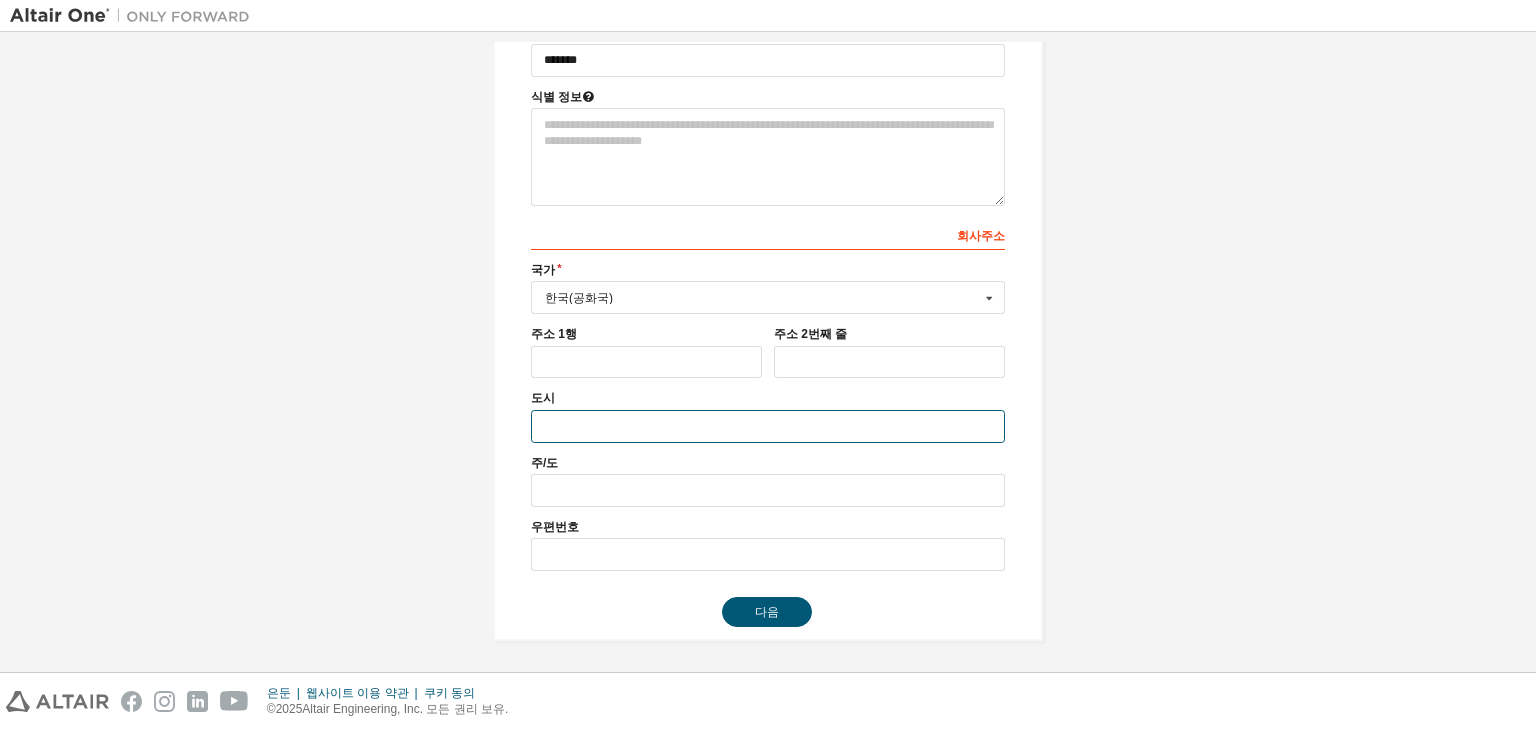 click at bounding box center (768, 426) 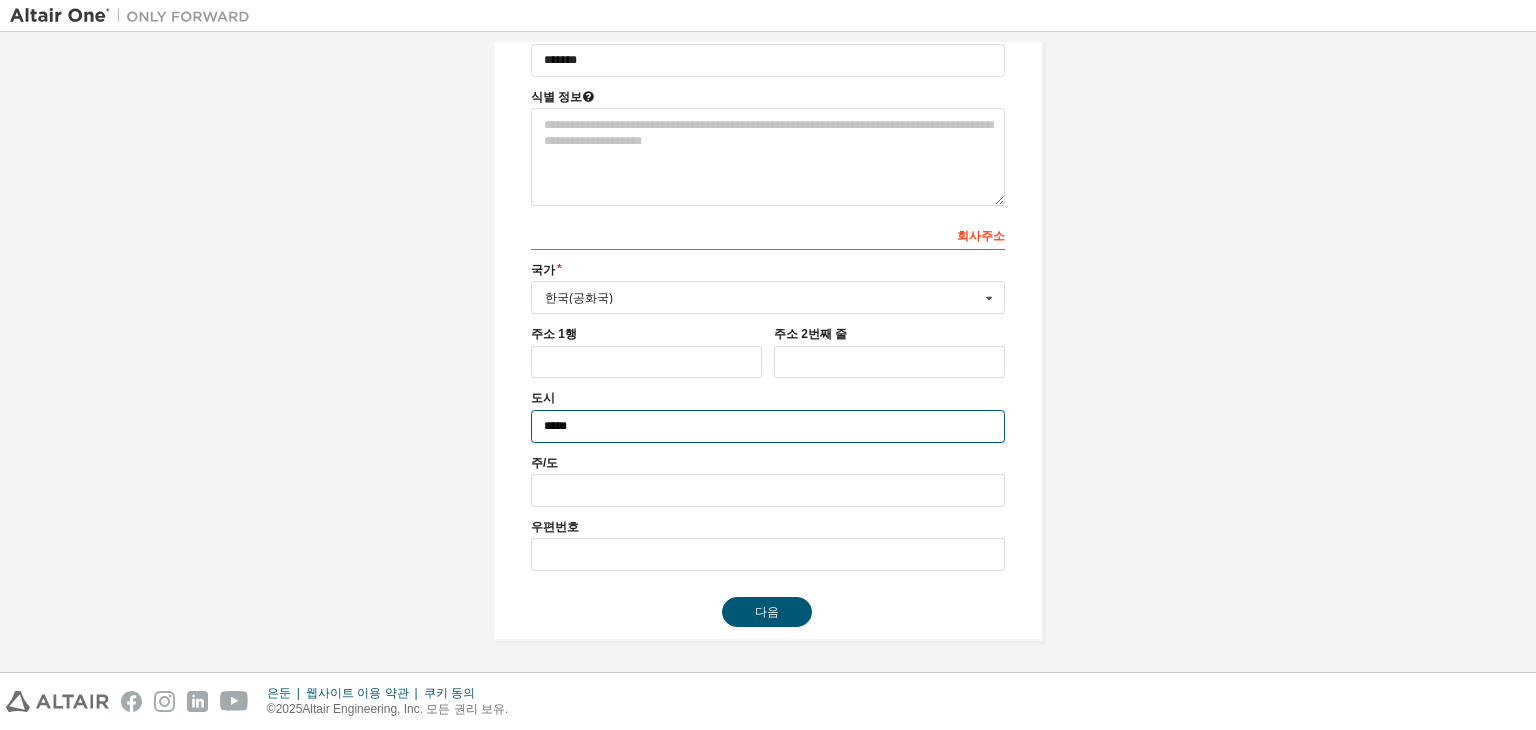 type on "*****" 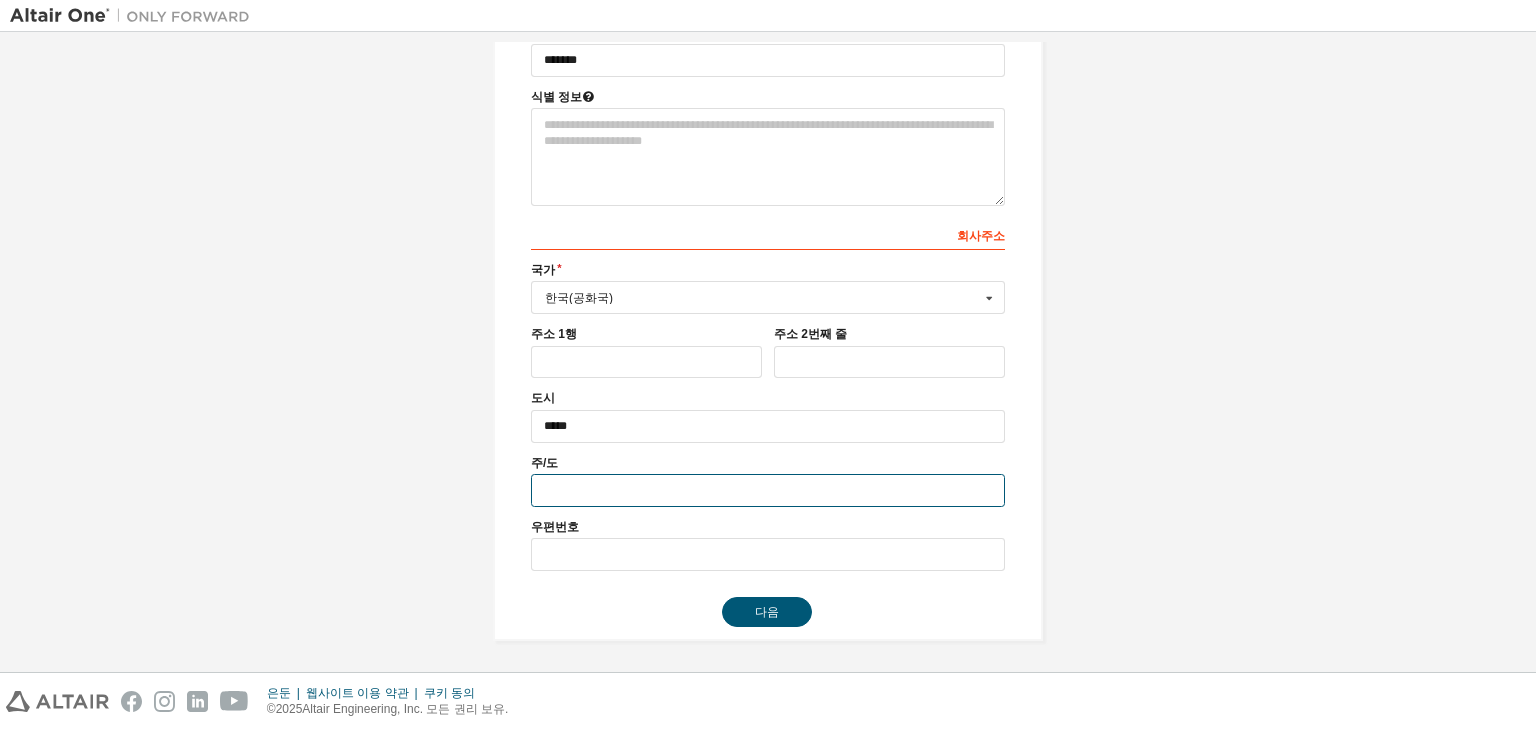 type on "*" 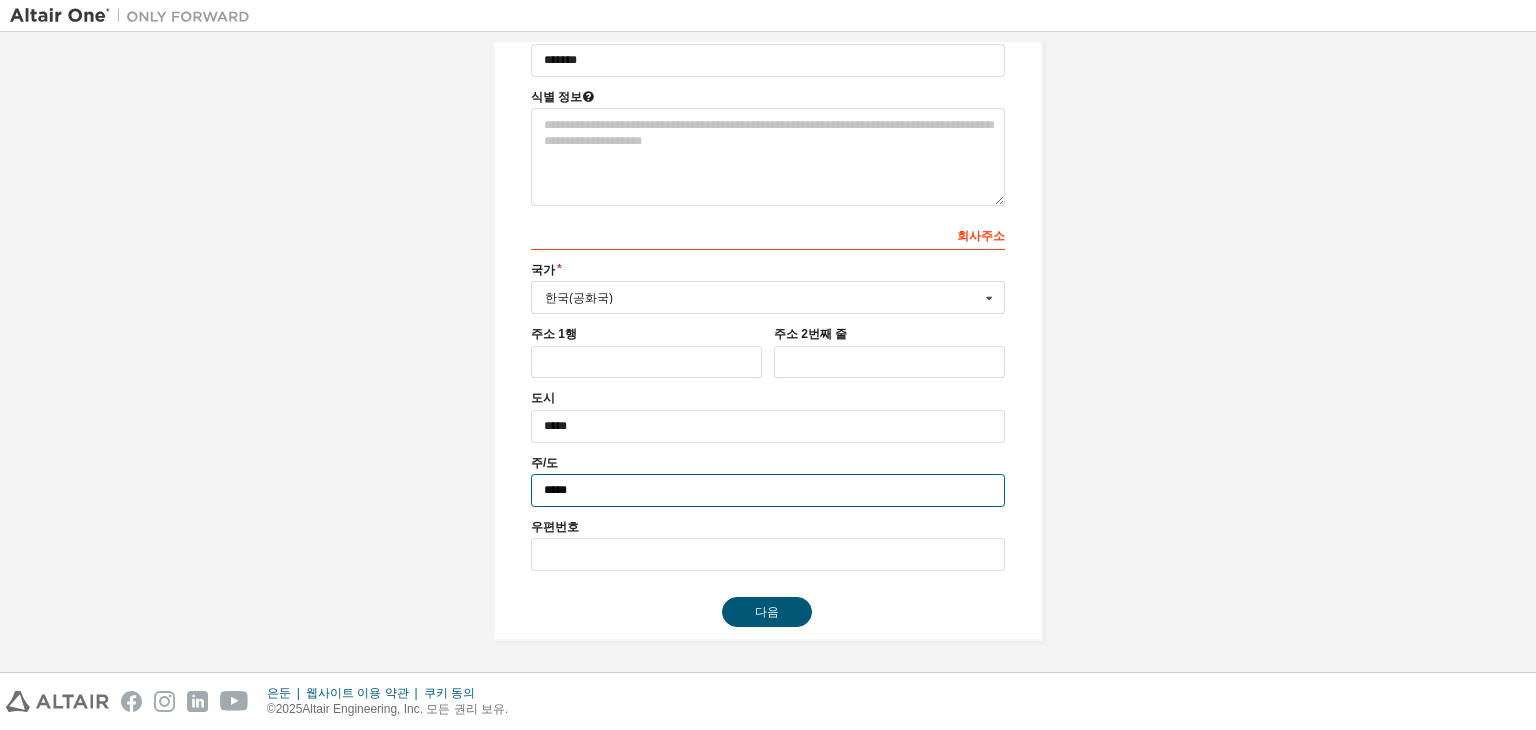 type on "*****" 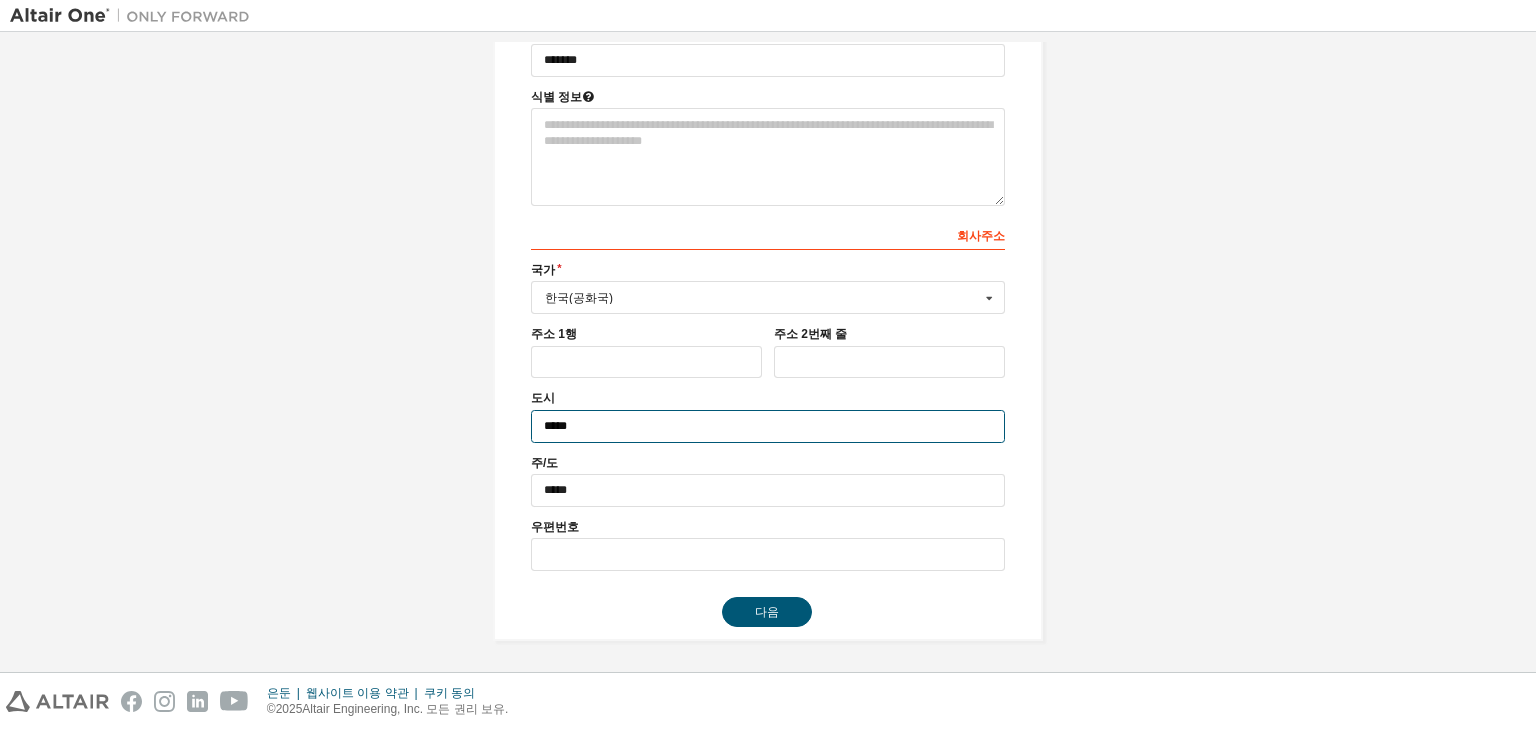 click on "*****" at bounding box center [768, 426] 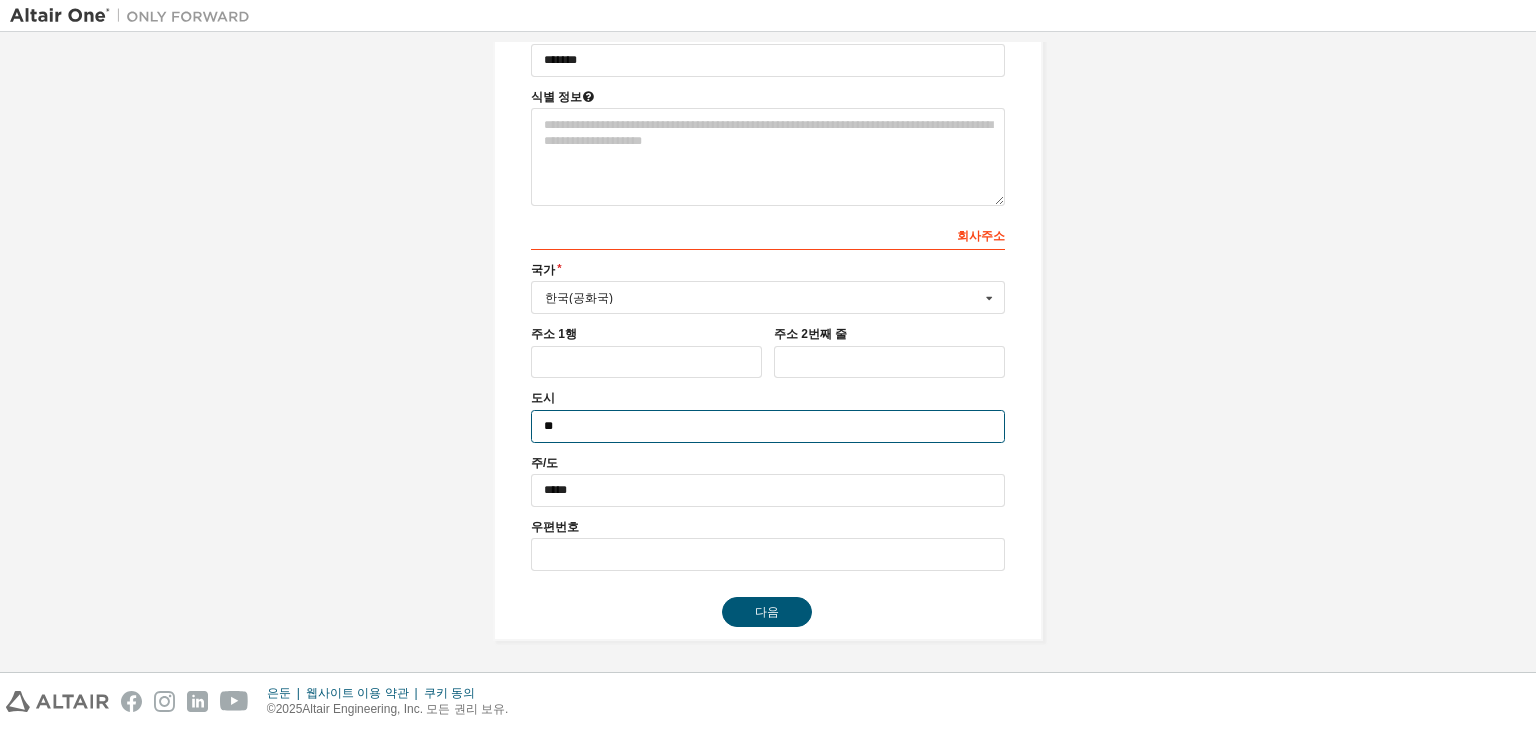 type on "**" 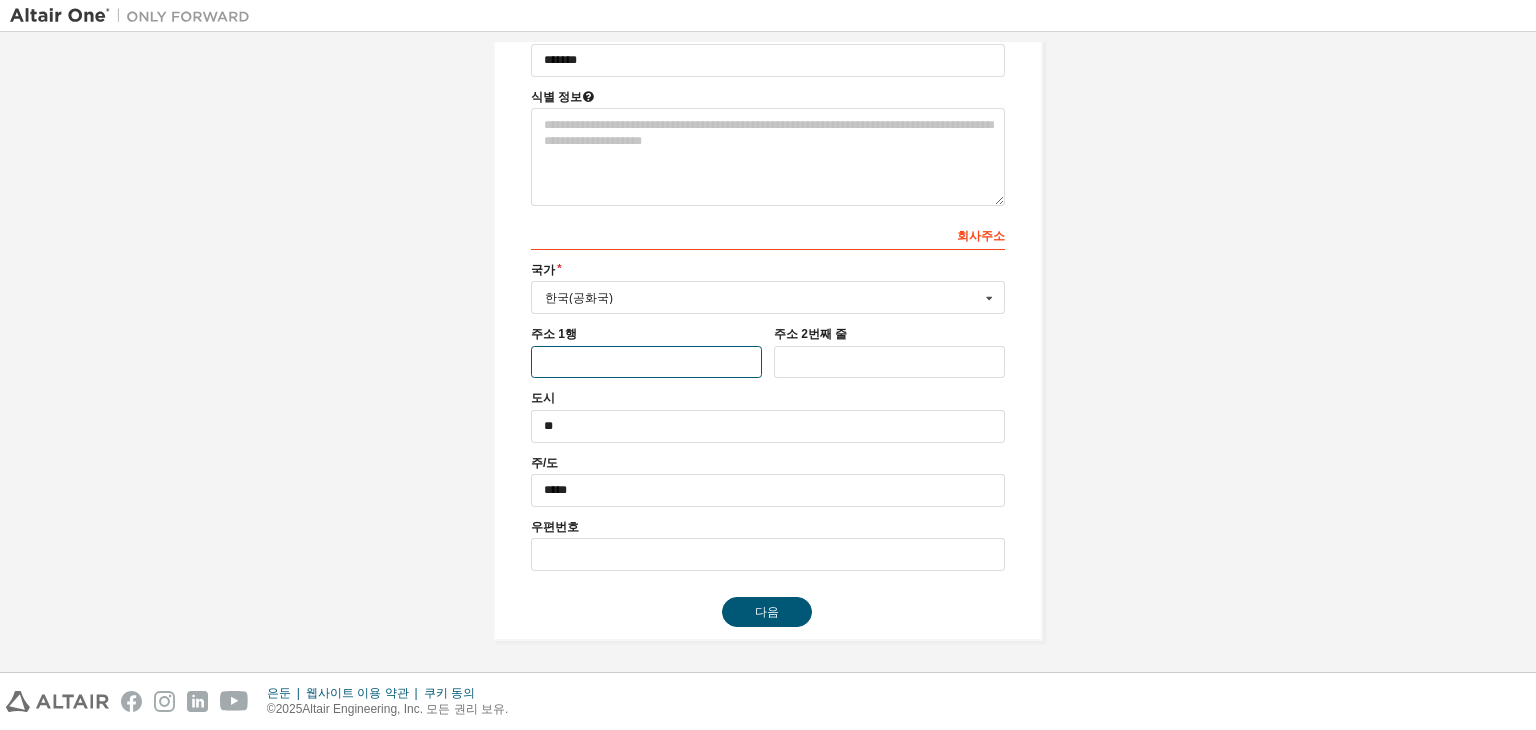 click at bounding box center [646, 362] 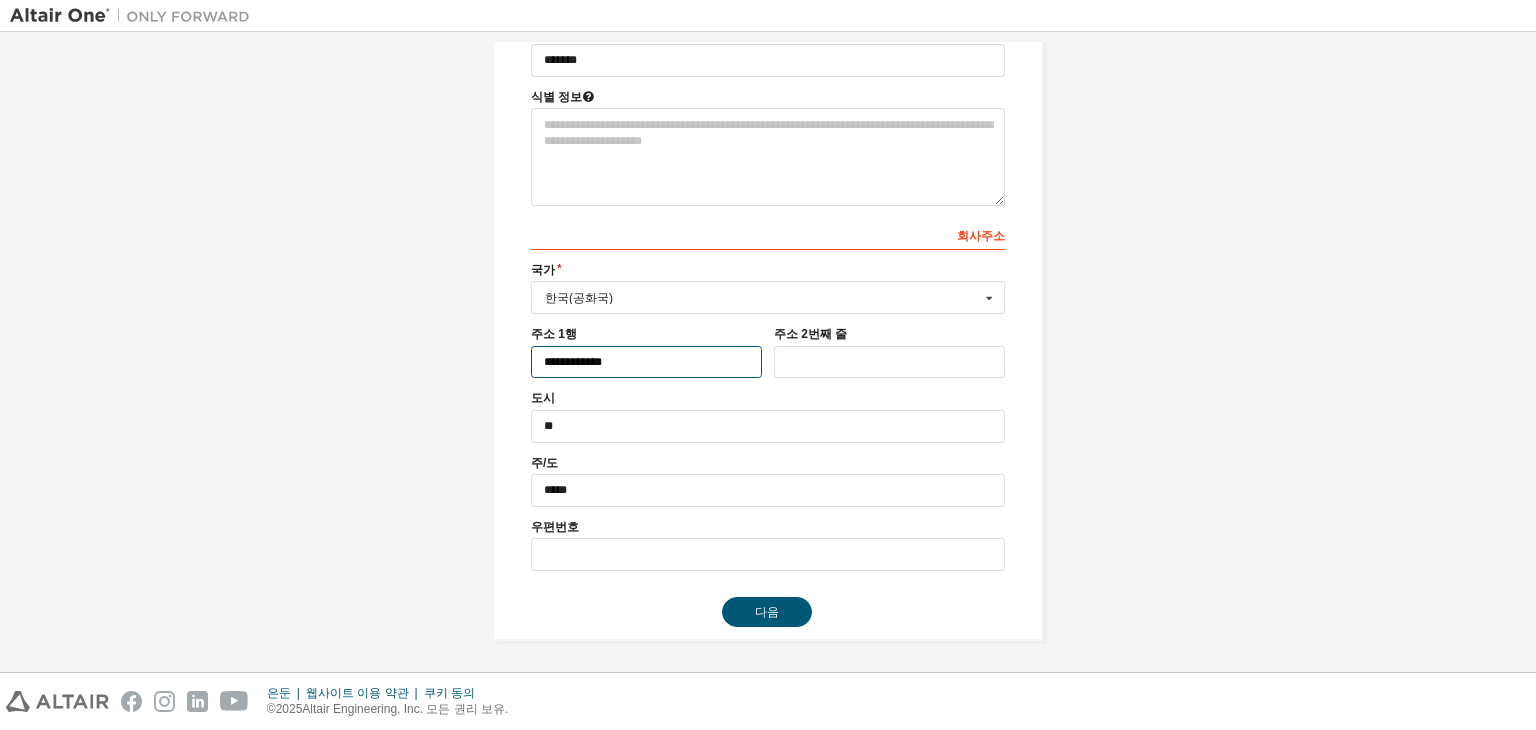 type on "**********" 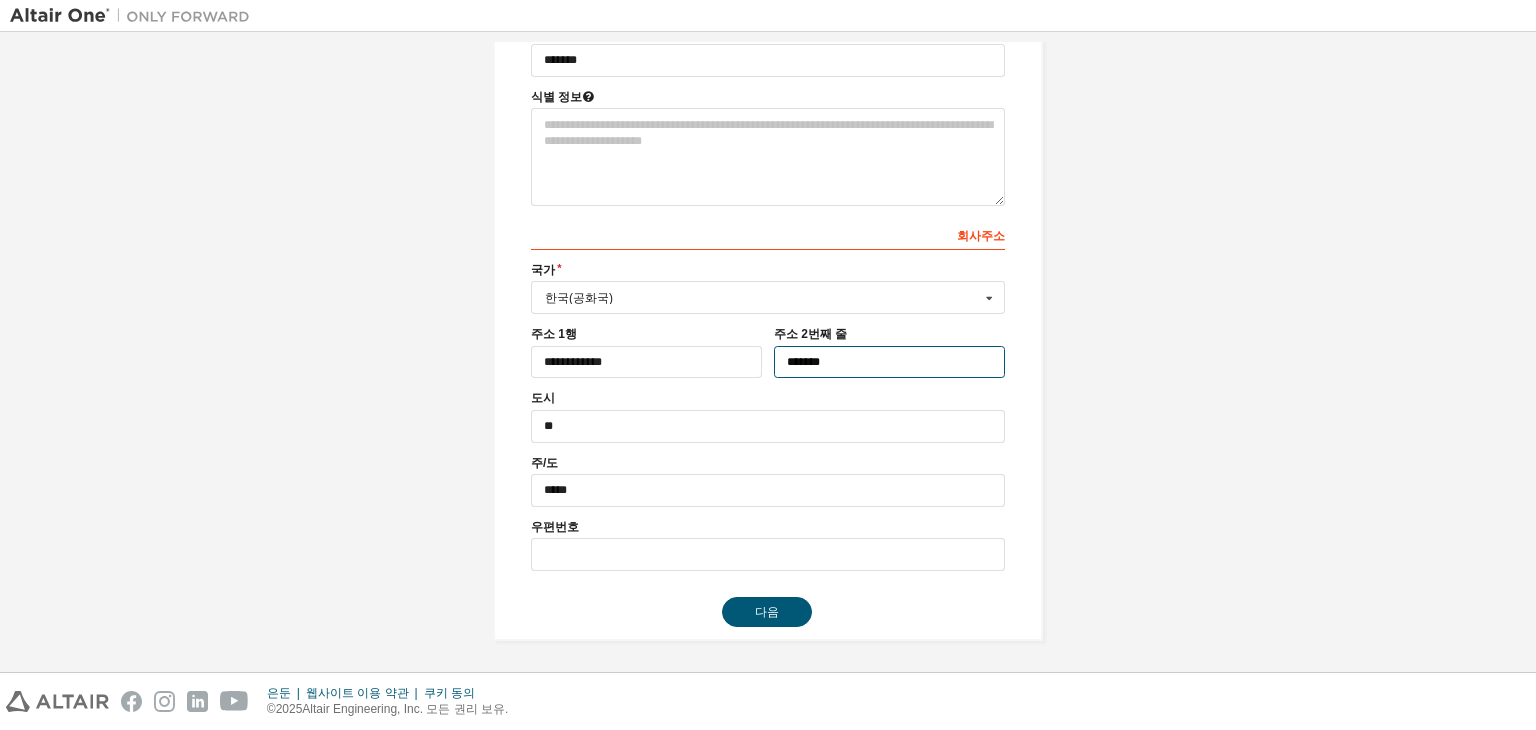 type on "*******" 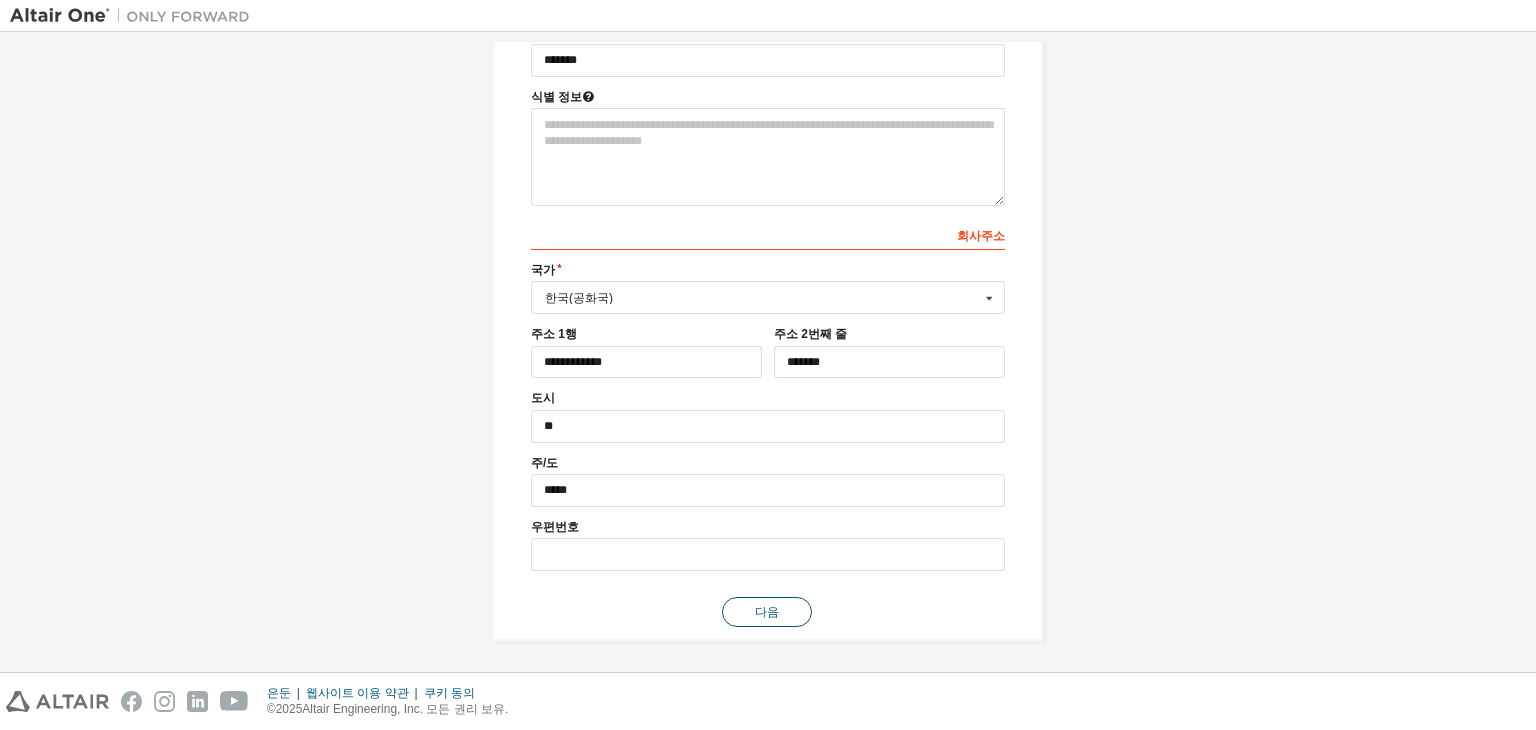 click on "다음" at bounding box center (767, 612) 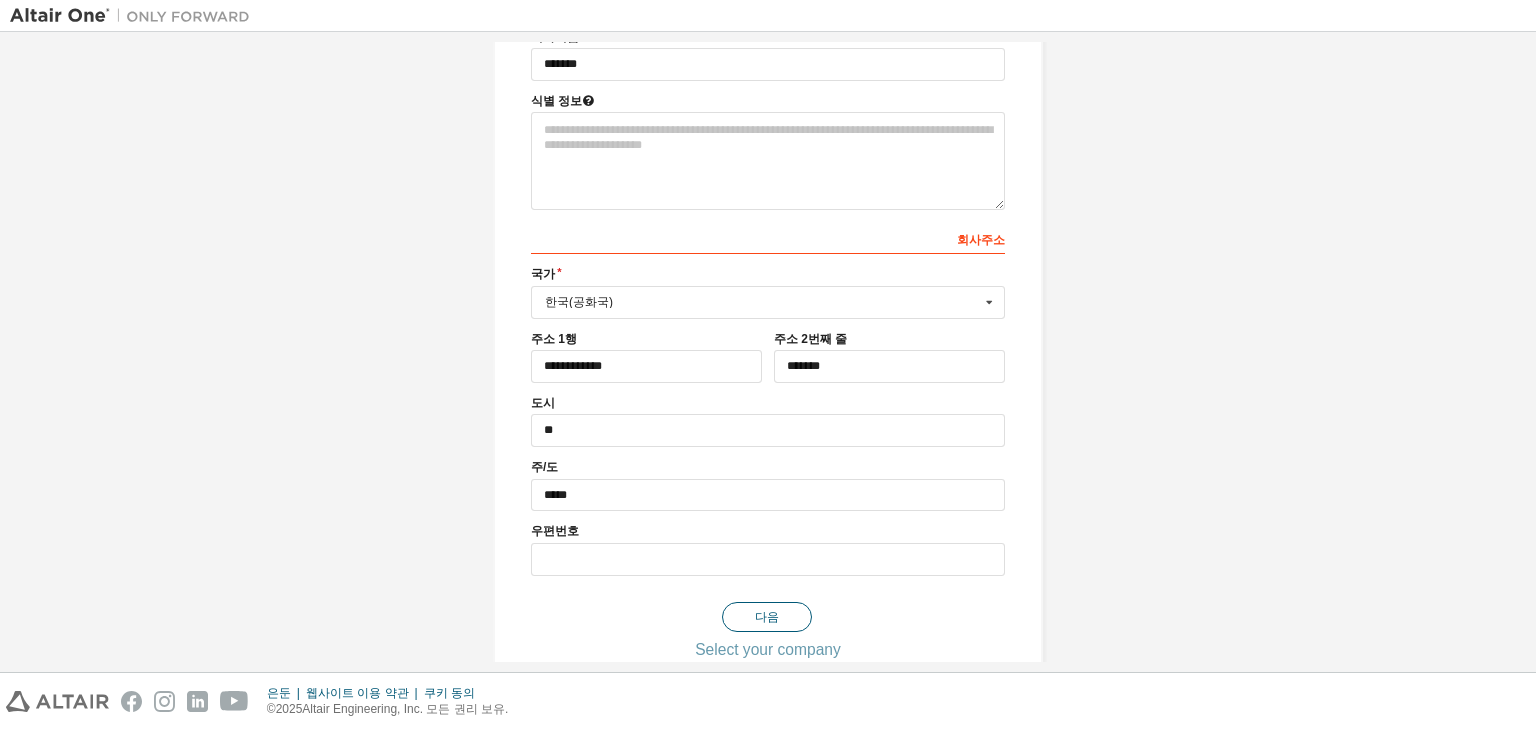 scroll, scrollTop: 1022, scrollLeft: 0, axis: vertical 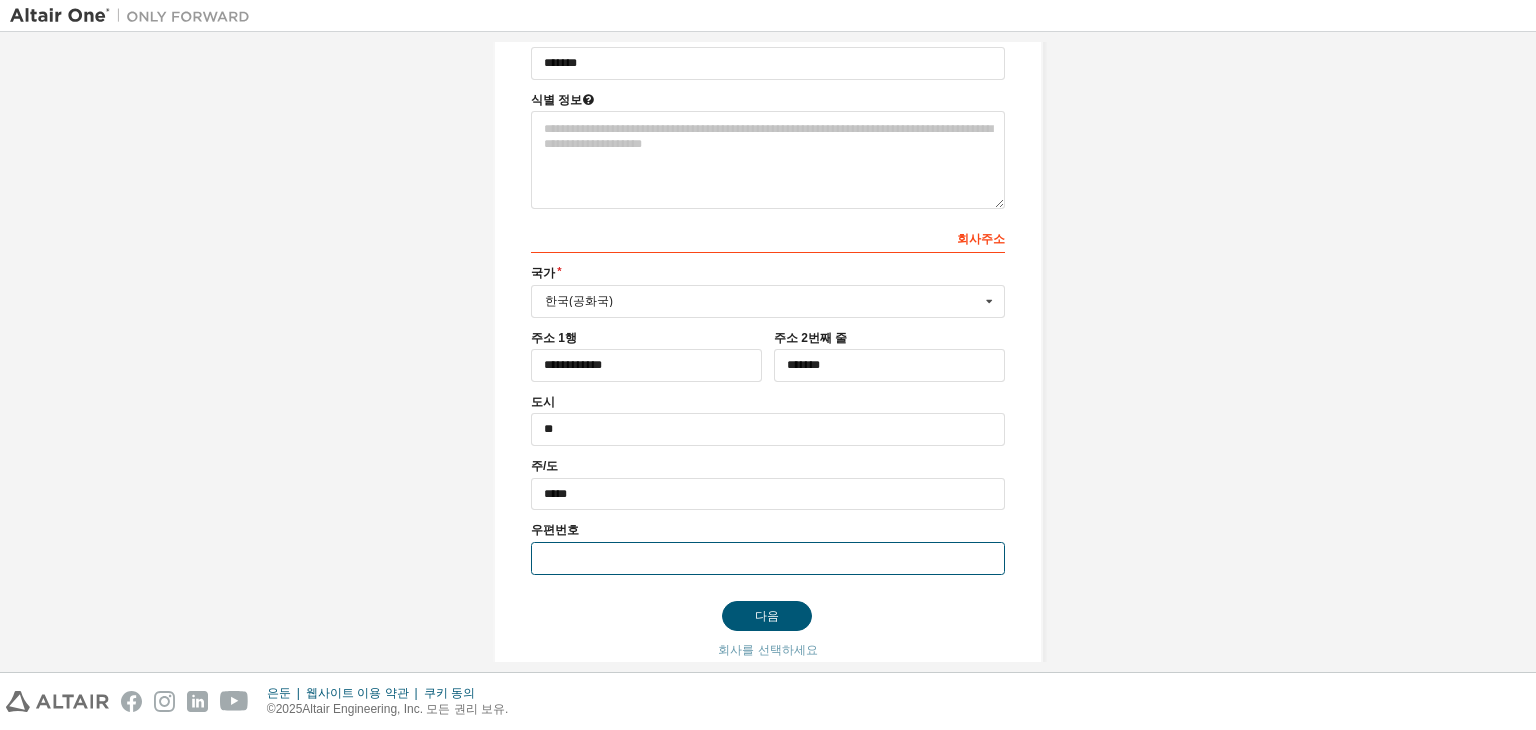 click at bounding box center (768, 558) 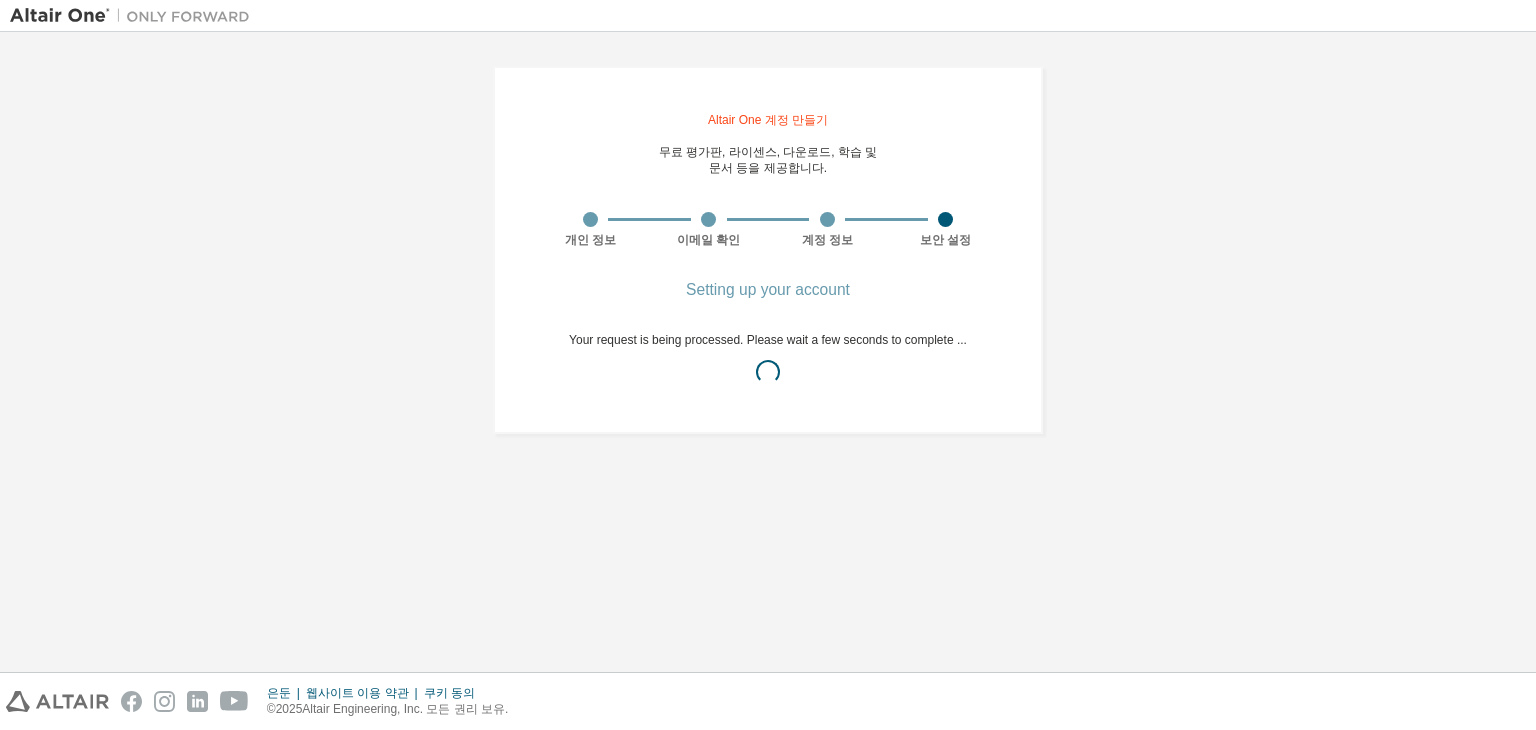scroll, scrollTop: 0, scrollLeft: 0, axis: both 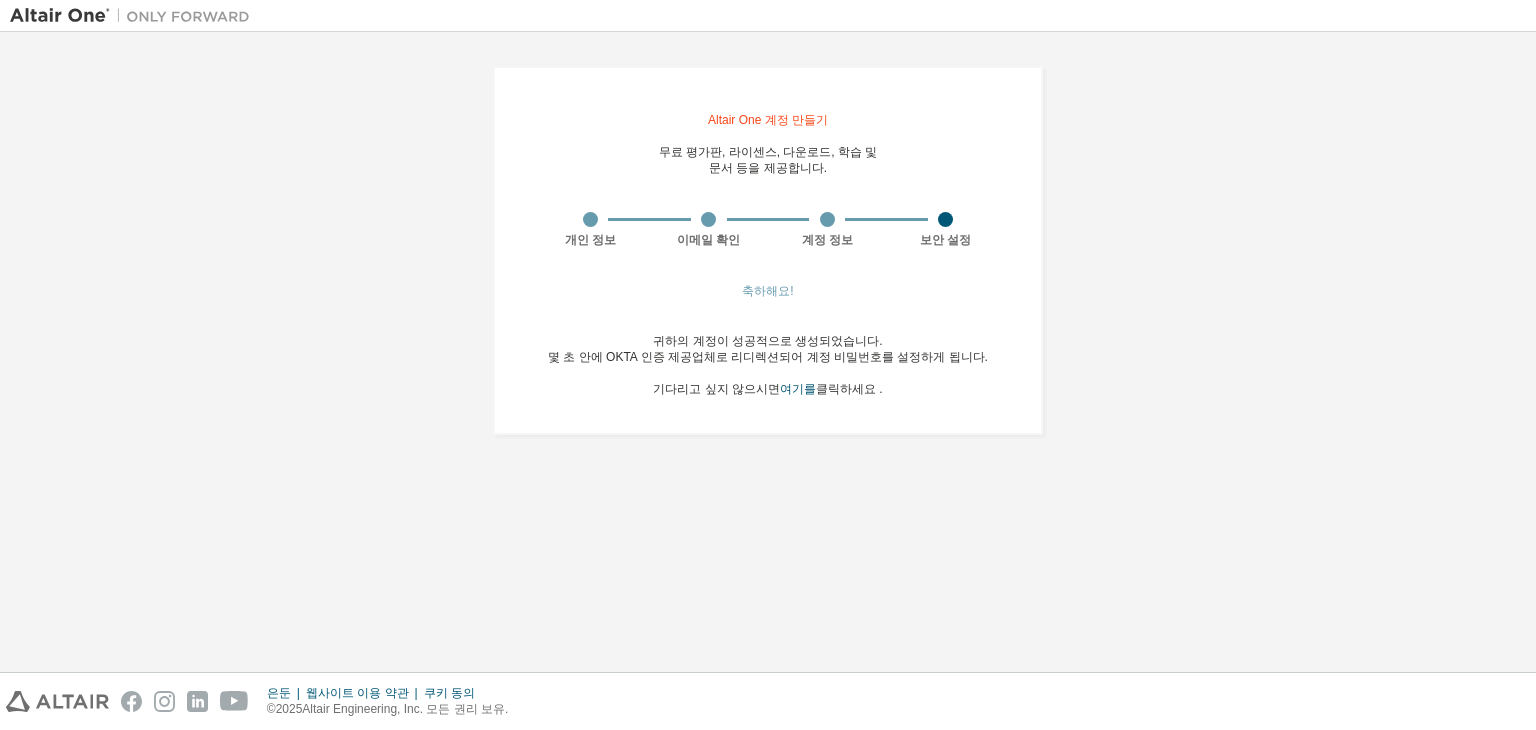 click on "몇 초 안에 OKTA 인증 제공업체로 리디렉션되어 계정 비밀번호를 설정하게 됩니다." at bounding box center [768, 357] 